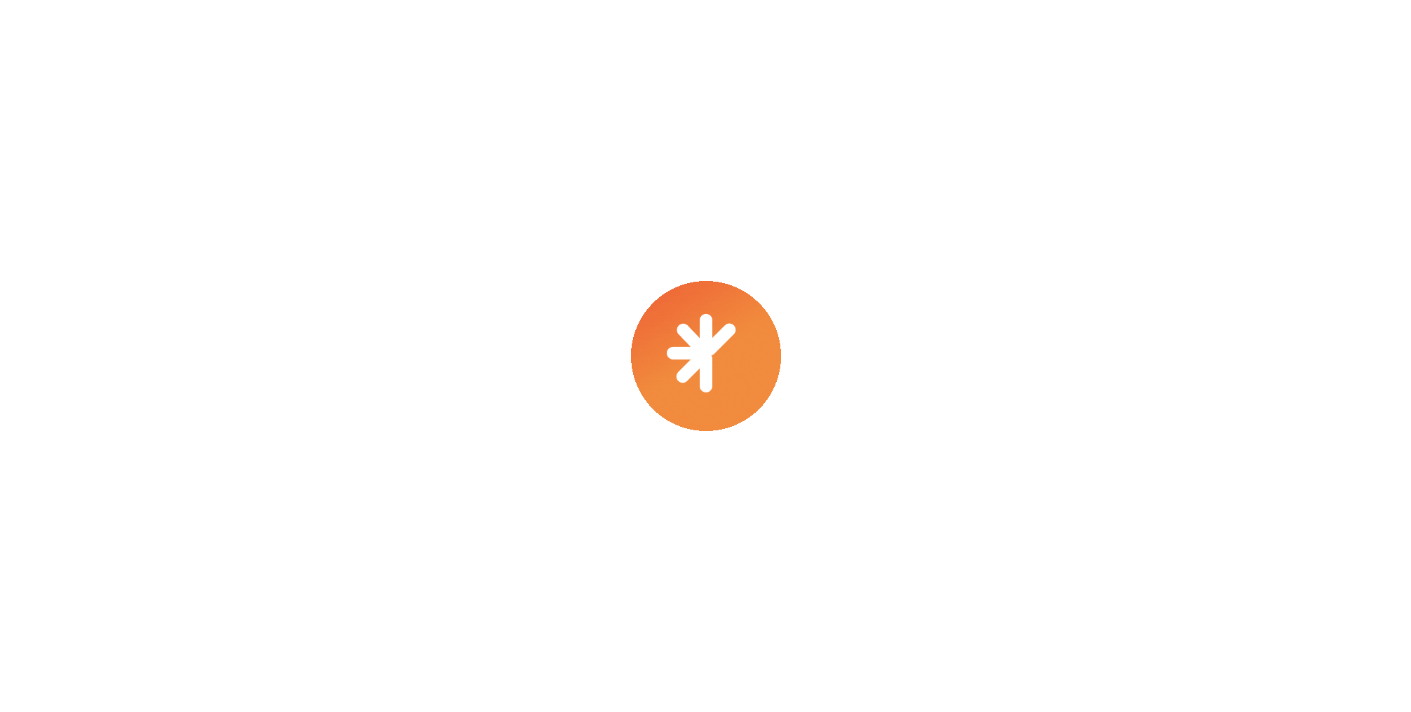scroll, scrollTop: 0, scrollLeft: 0, axis: both 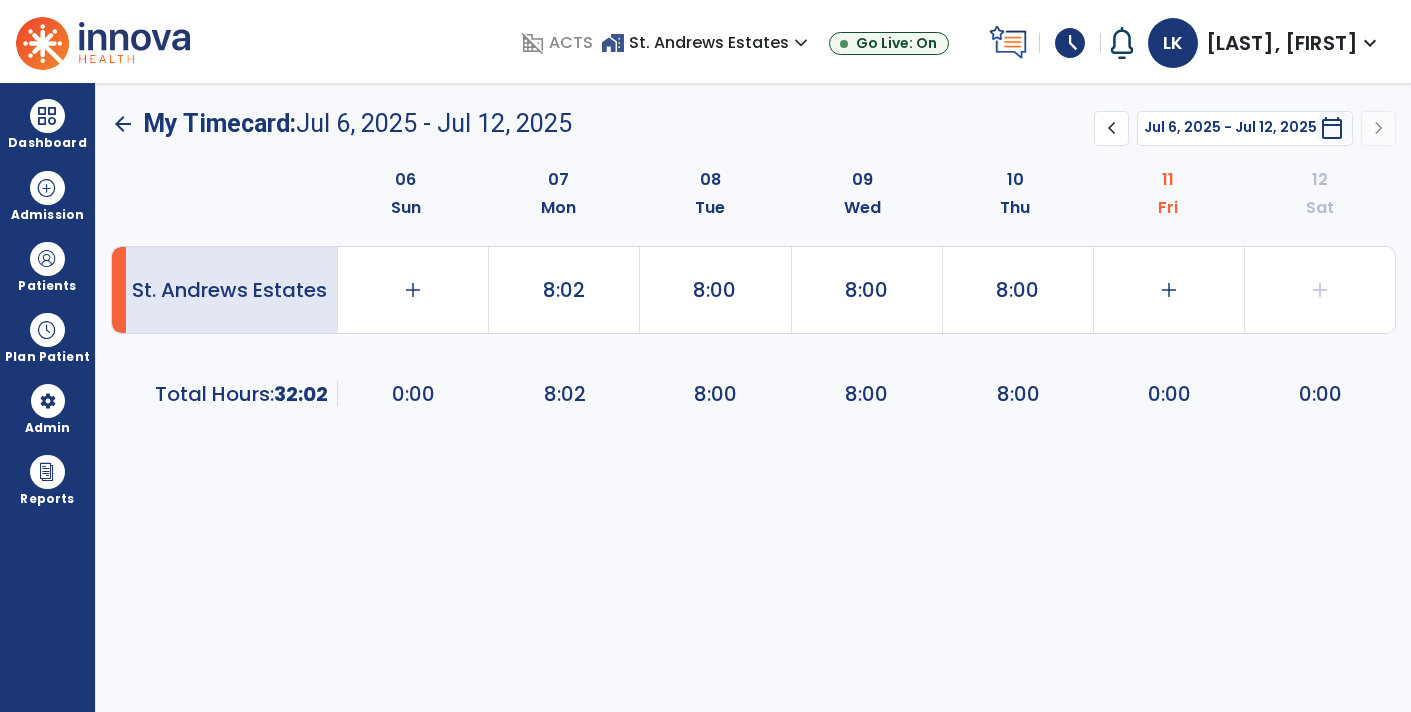click on "arrow_back     My Timecard:  [DATE] - [DATE] ******** **** chevron_left [DATE] - [DATE]  *********  calendar_today  chevron_right  06  Sun  07  Mon  08  Tue  09  Wed  10  Thu  11  Fri  12  Sat  [LOCATION]   add   0:00   8:02   8:00   8:00   8:00   add   0:00   add   0:00   Total Hours:      32:02  0:00   8:02   8:00   8:00   8:00   0:00   0:00" at bounding box center [753, 397] 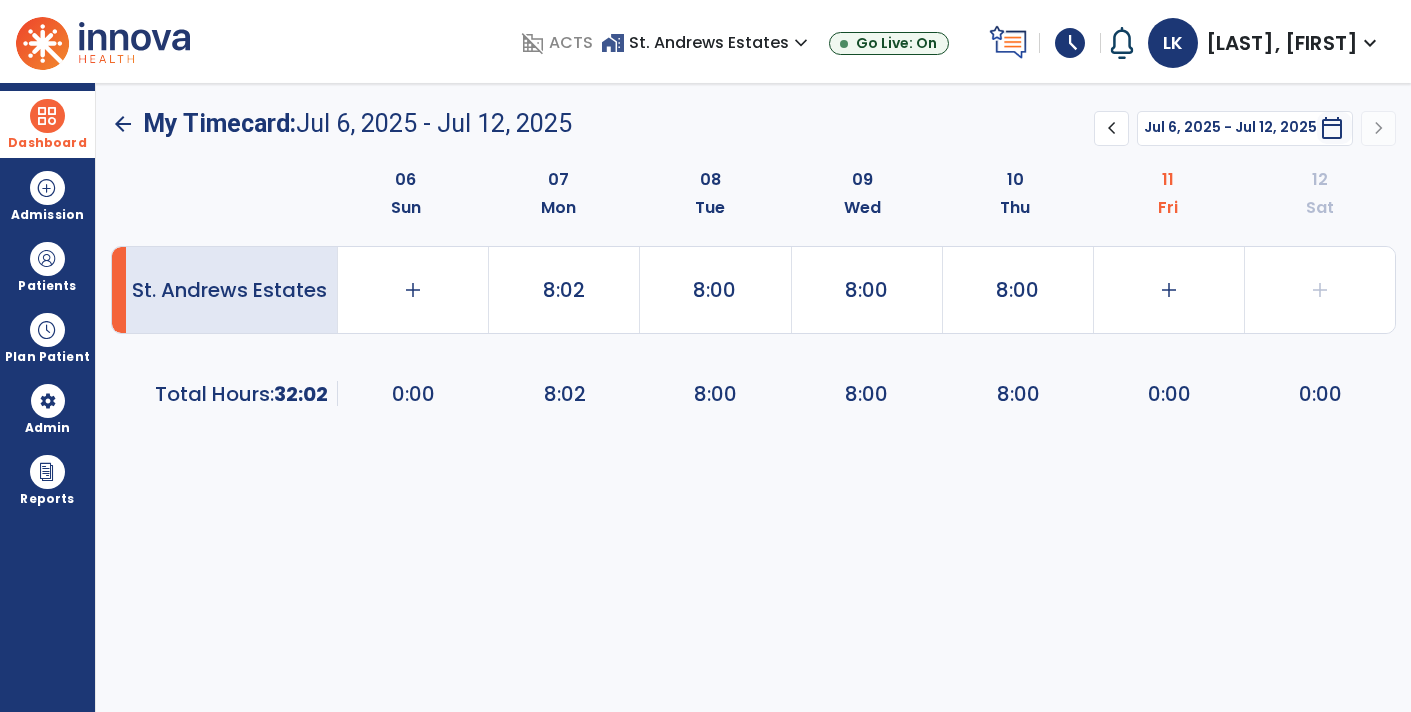 click at bounding box center [47, 116] 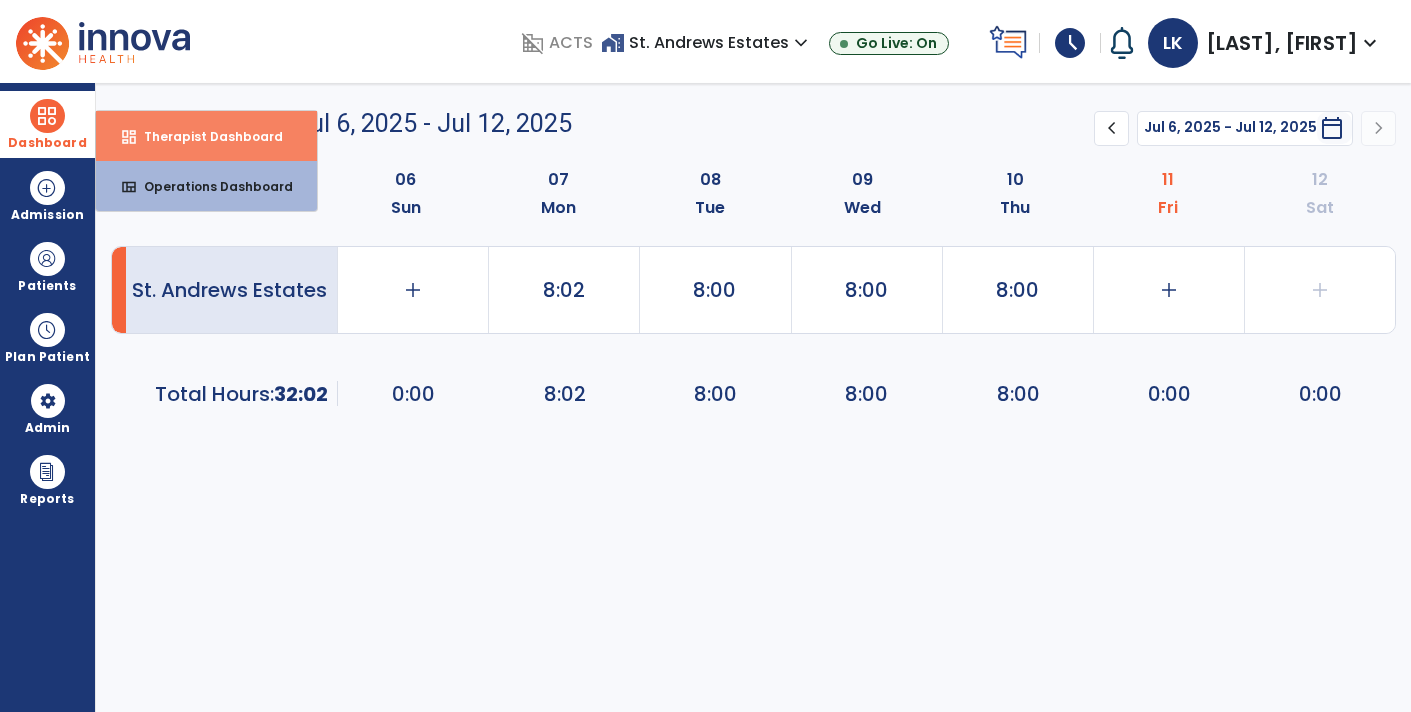 click on "Therapist Dashboard" at bounding box center (205, 136) 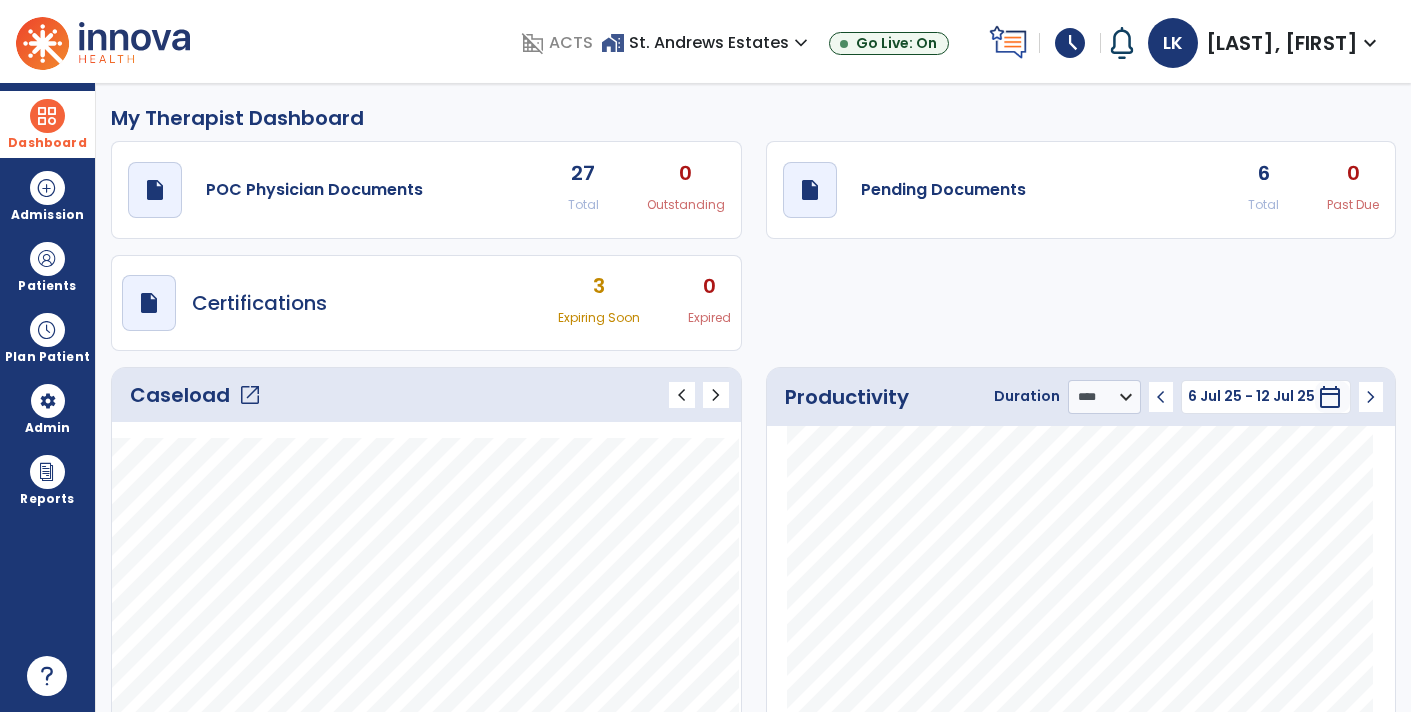 click on "6 Total" 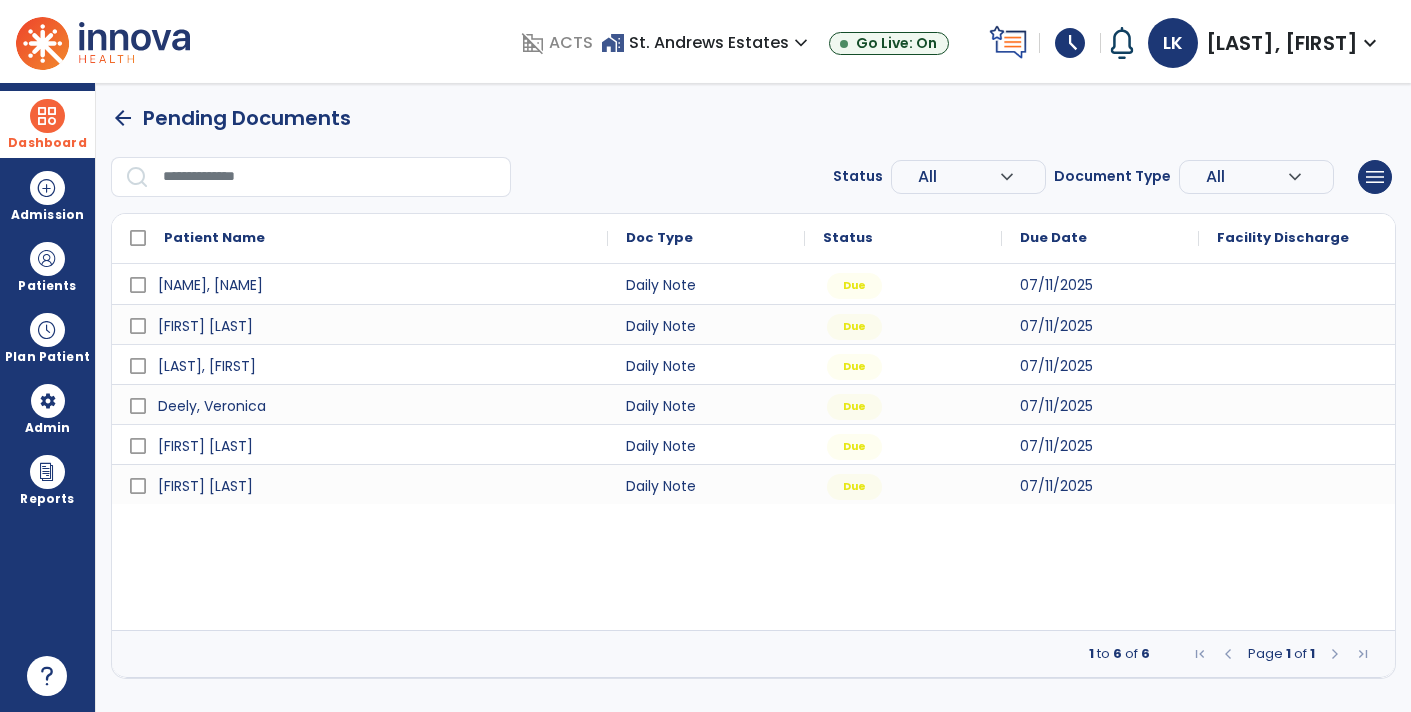 click on "Ehrlich, [NAME] Daily Note Due 07/11/2025
Gerbstadt, [NAME] Daily Note Due 07/11/2025
Baez, [NAME] Daily Note Due 07/11/2025
Deely, [NAME] Daily Note Due 07/11/2025
O'hare, [NAME] Daily Note Due 07/11/2025
Flaxman, [NAME] Daily Note Due 07/11/2025" at bounding box center (753, 447) 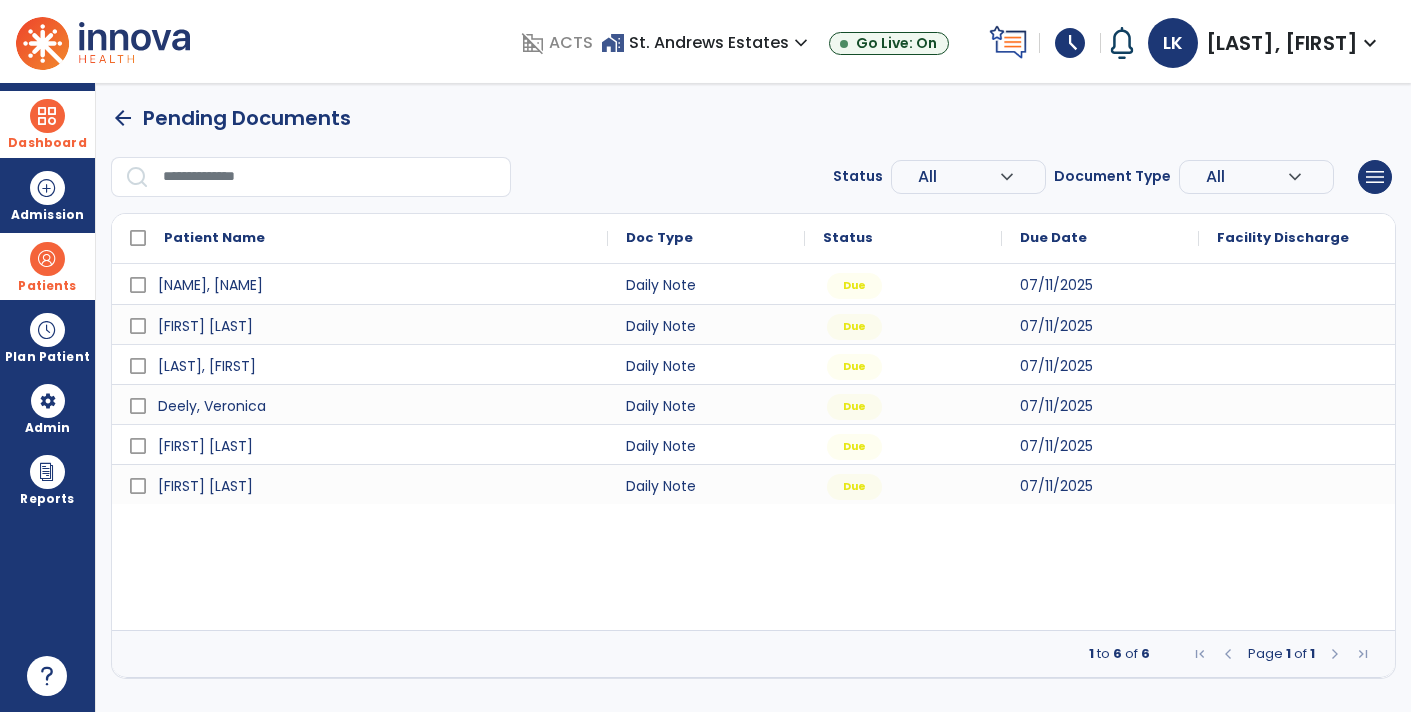 click at bounding box center [47, 259] 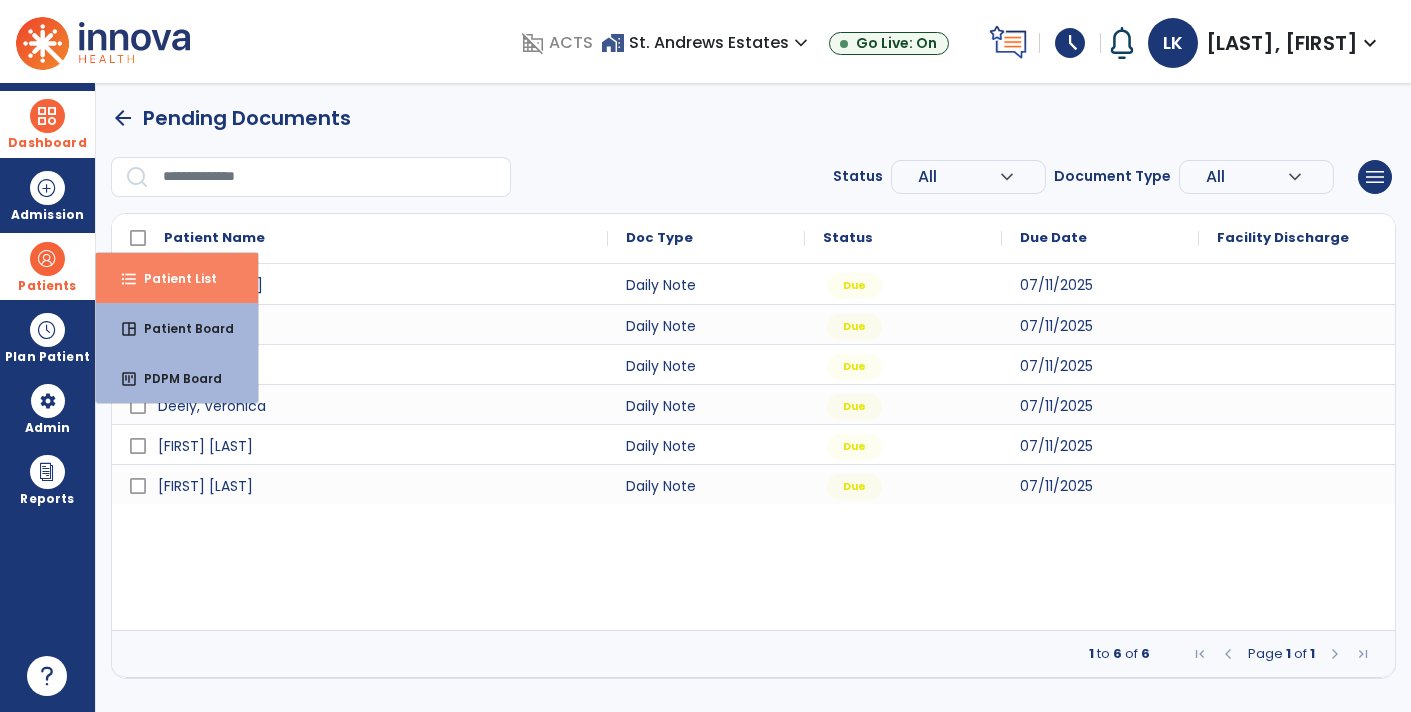 click on "format_list_bulleted  Patient List" at bounding box center [177, 278] 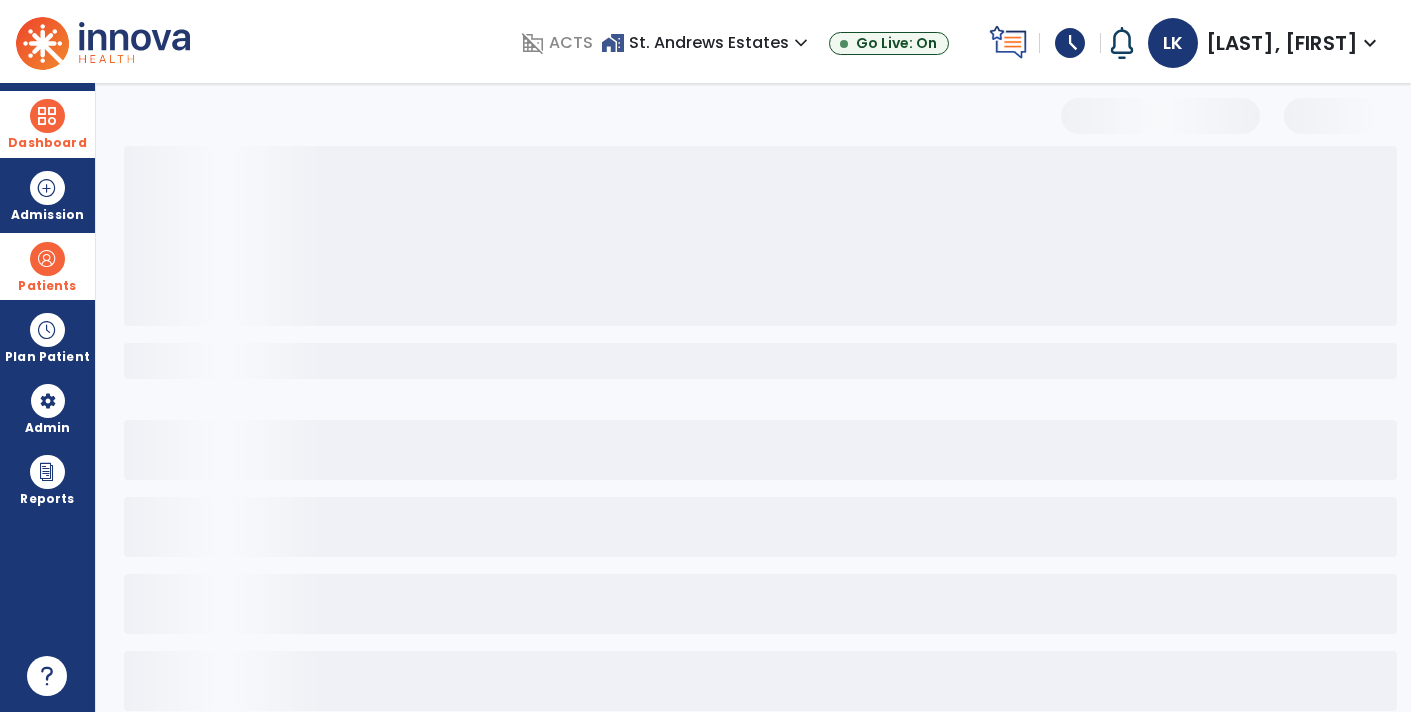 select on "***" 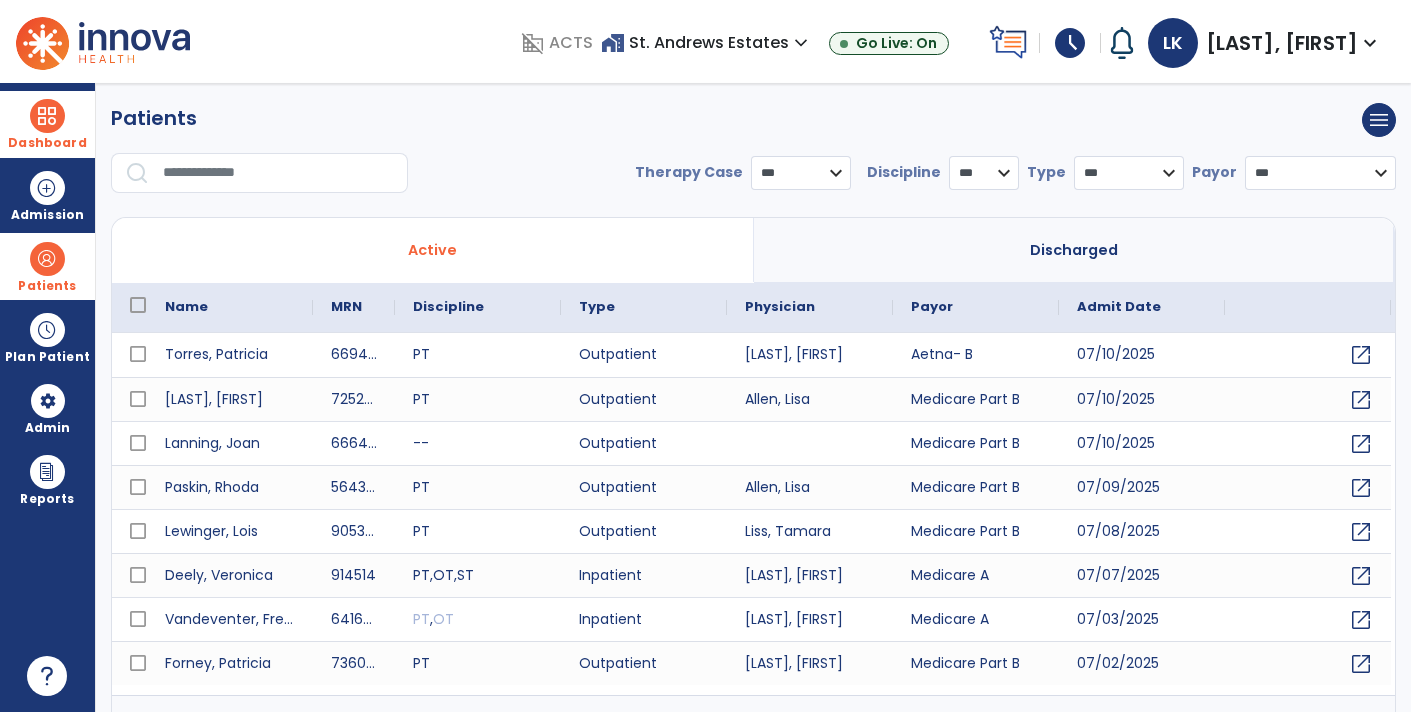 click at bounding box center (278, 173) 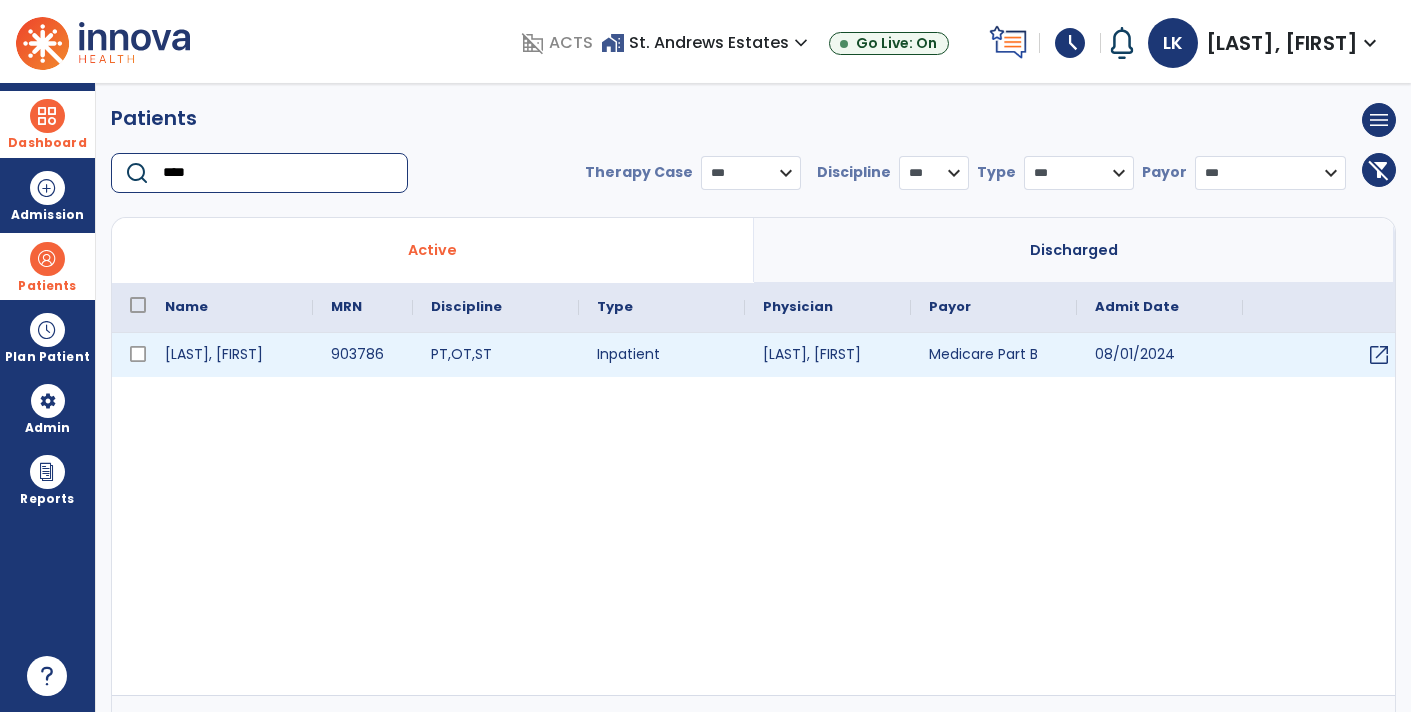 type on "****" 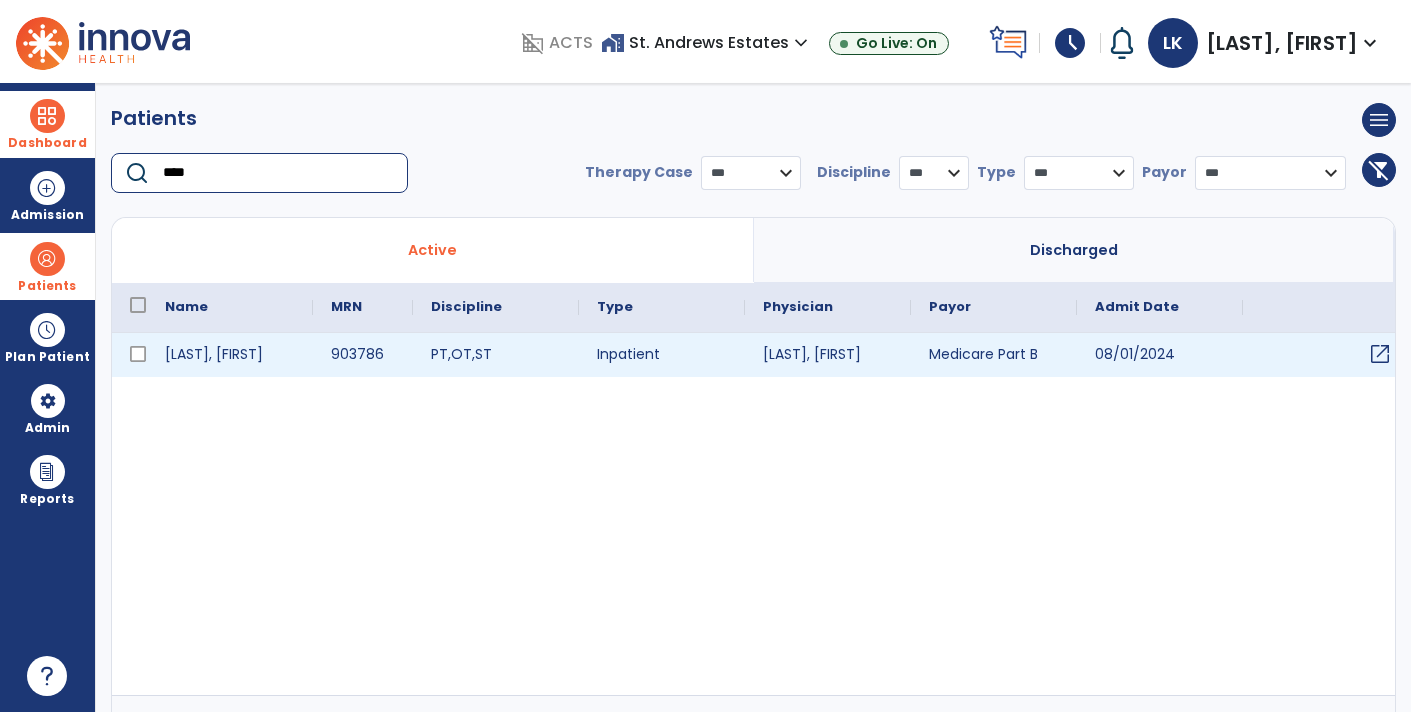 click on "open_in_new" at bounding box center (1380, 354) 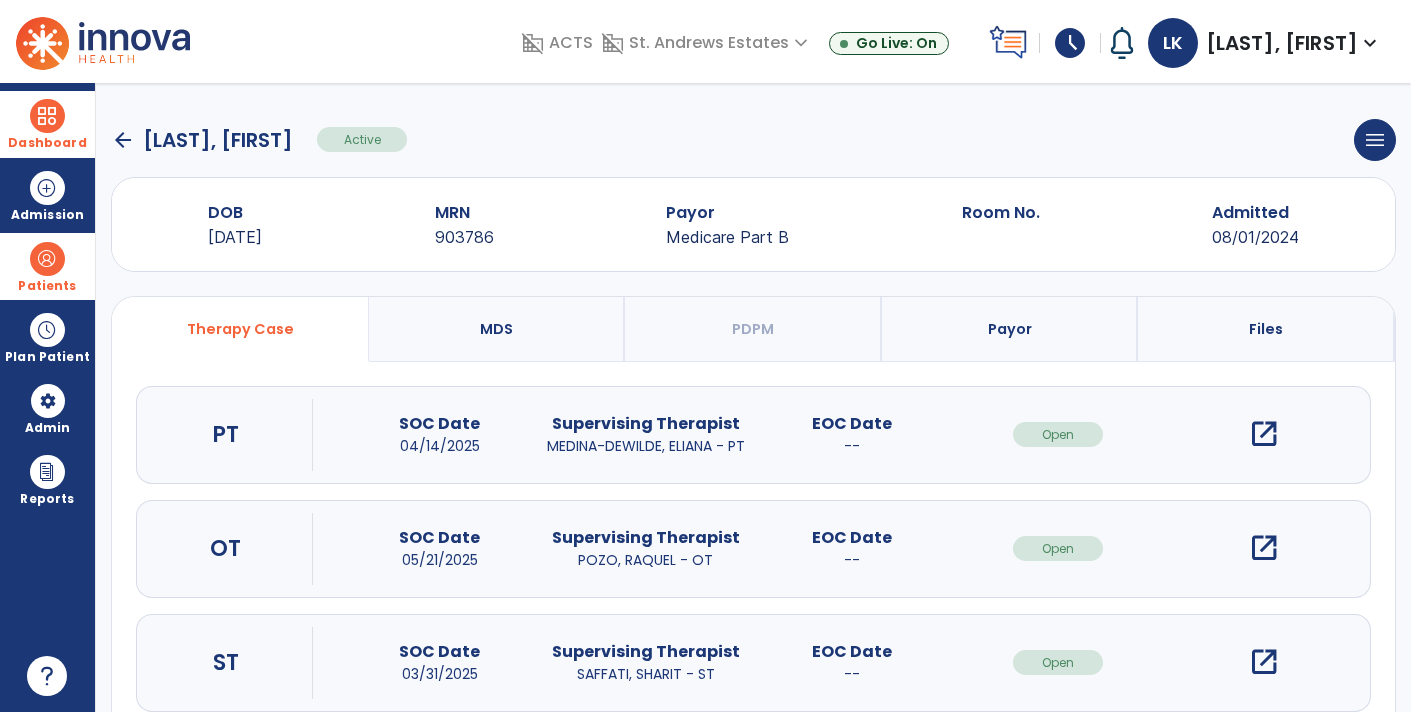 click on "open_in_new" at bounding box center [1264, 662] 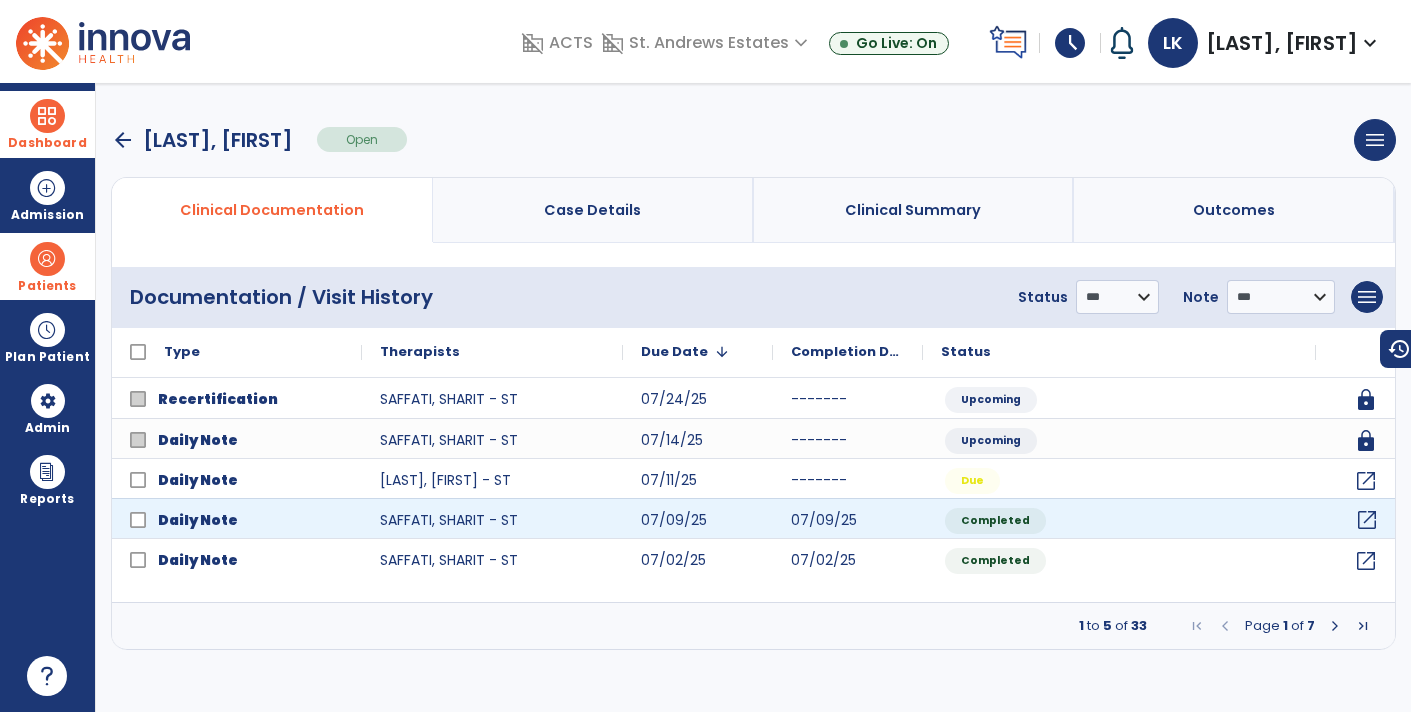 click on "open_in_new" 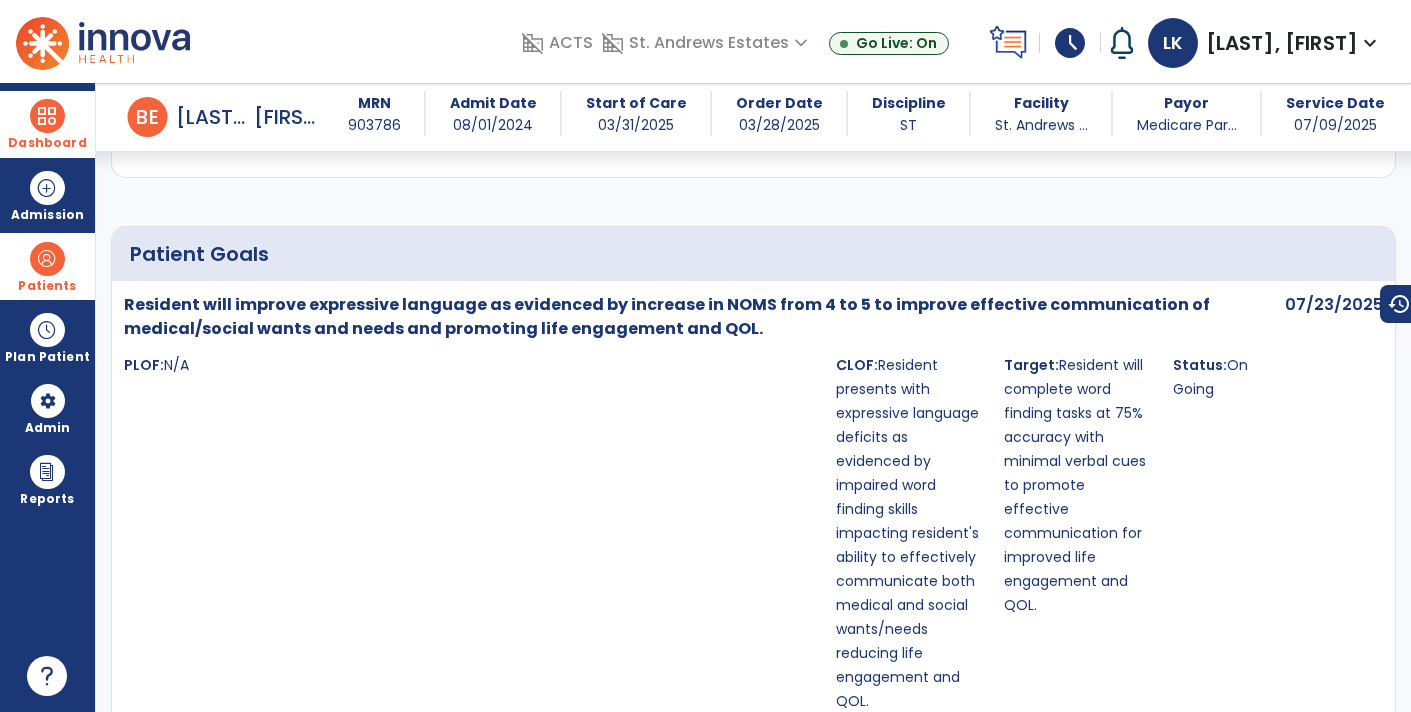 scroll, scrollTop: 0, scrollLeft: 0, axis: both 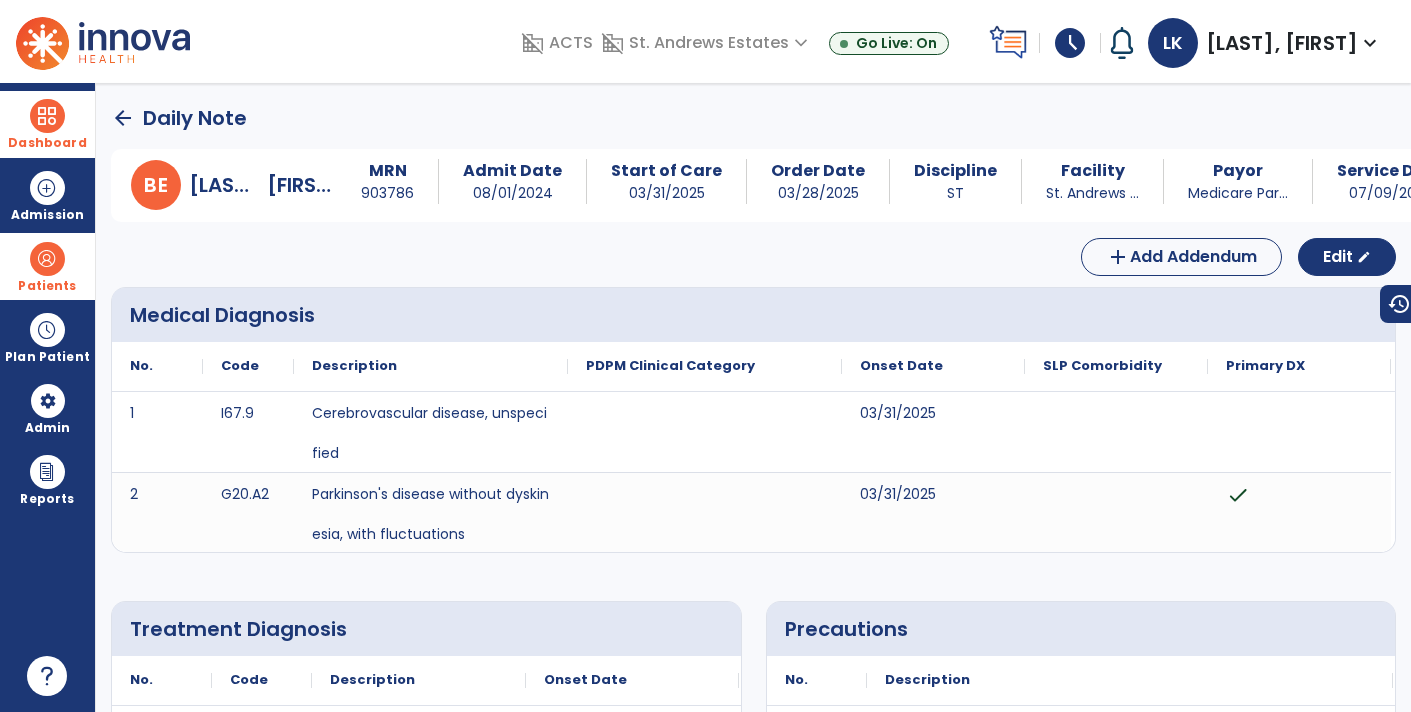 click on "arrow_back" 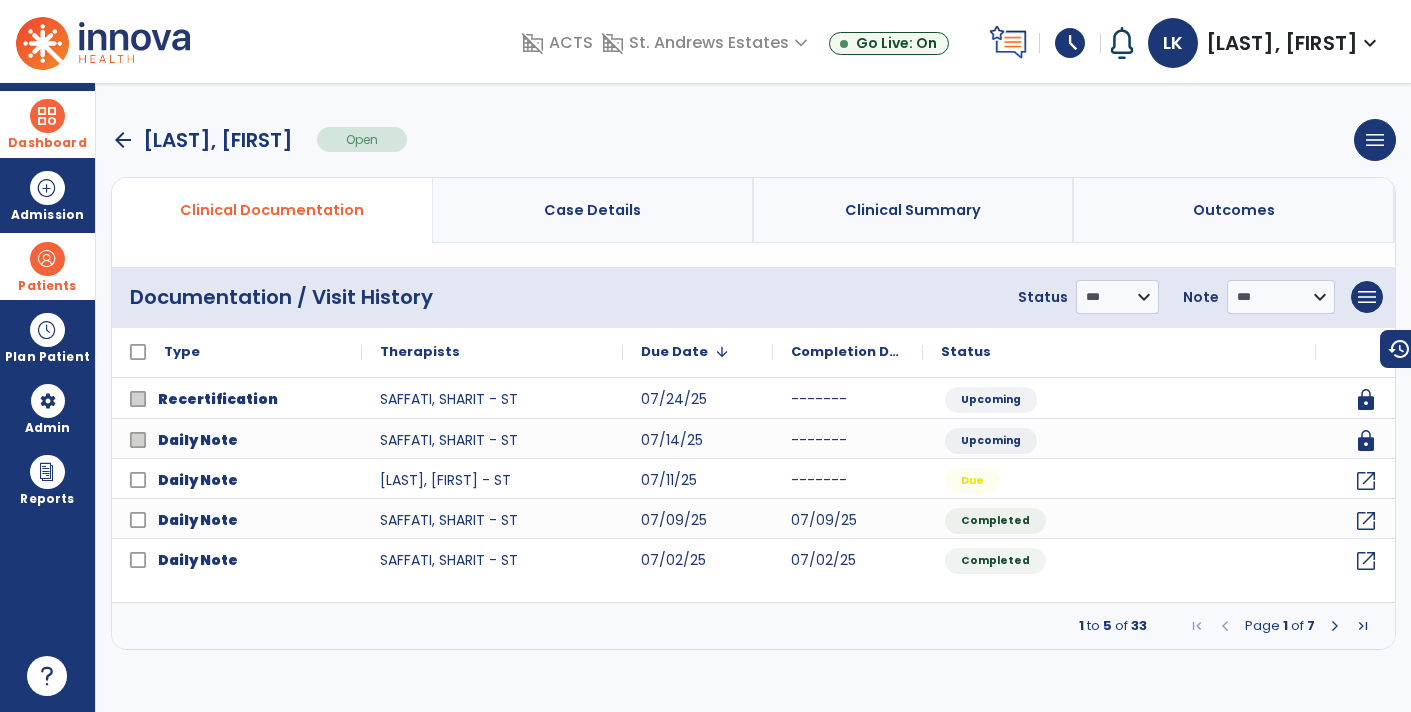 click at bounding box center [47, 116] 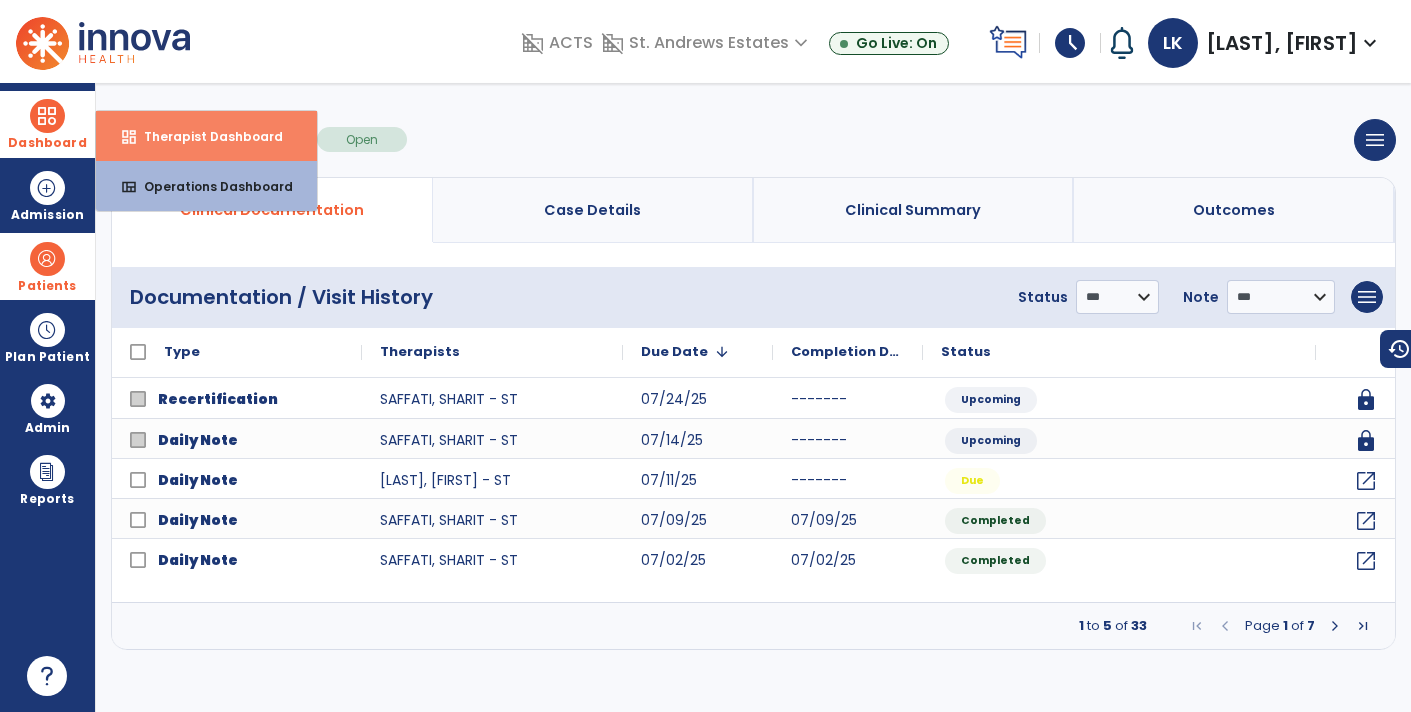click on "Therapist Dashboard" at bounding box center [205, 136] 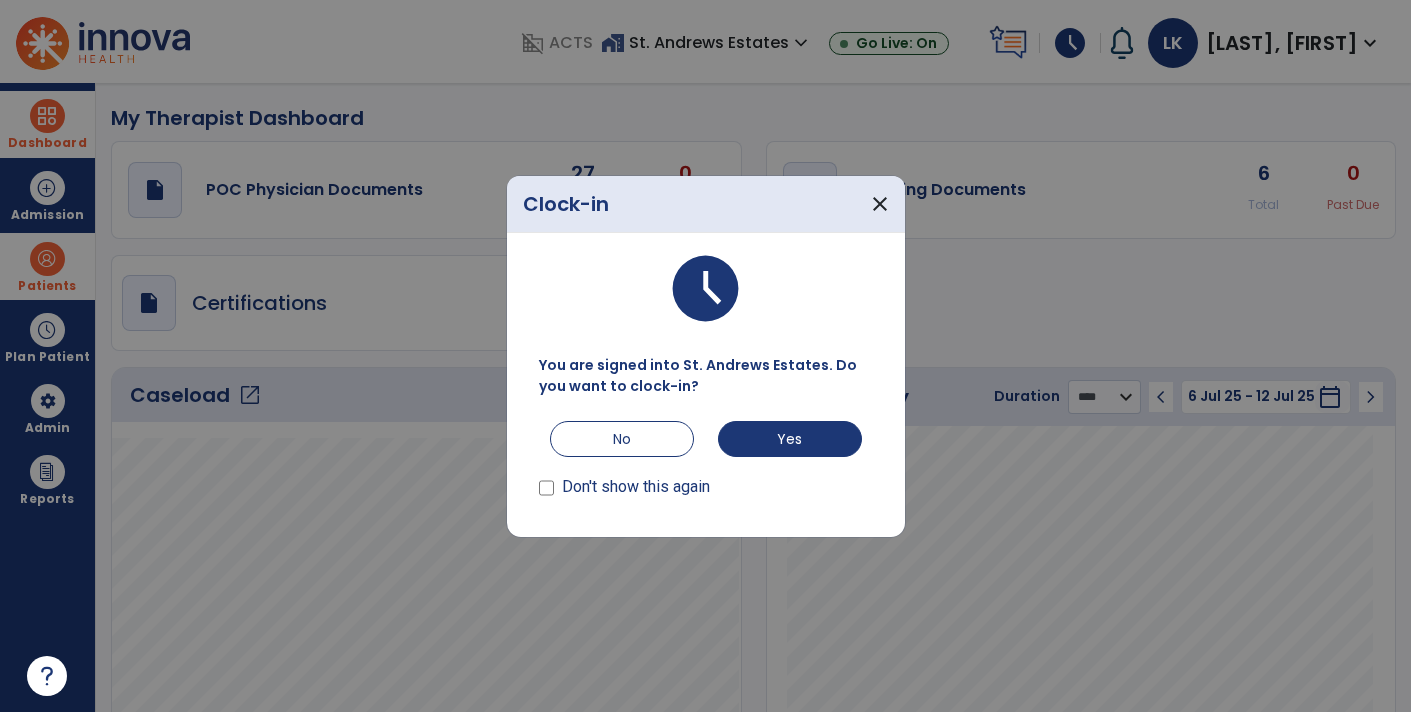 click at bounding box center (547, 490) 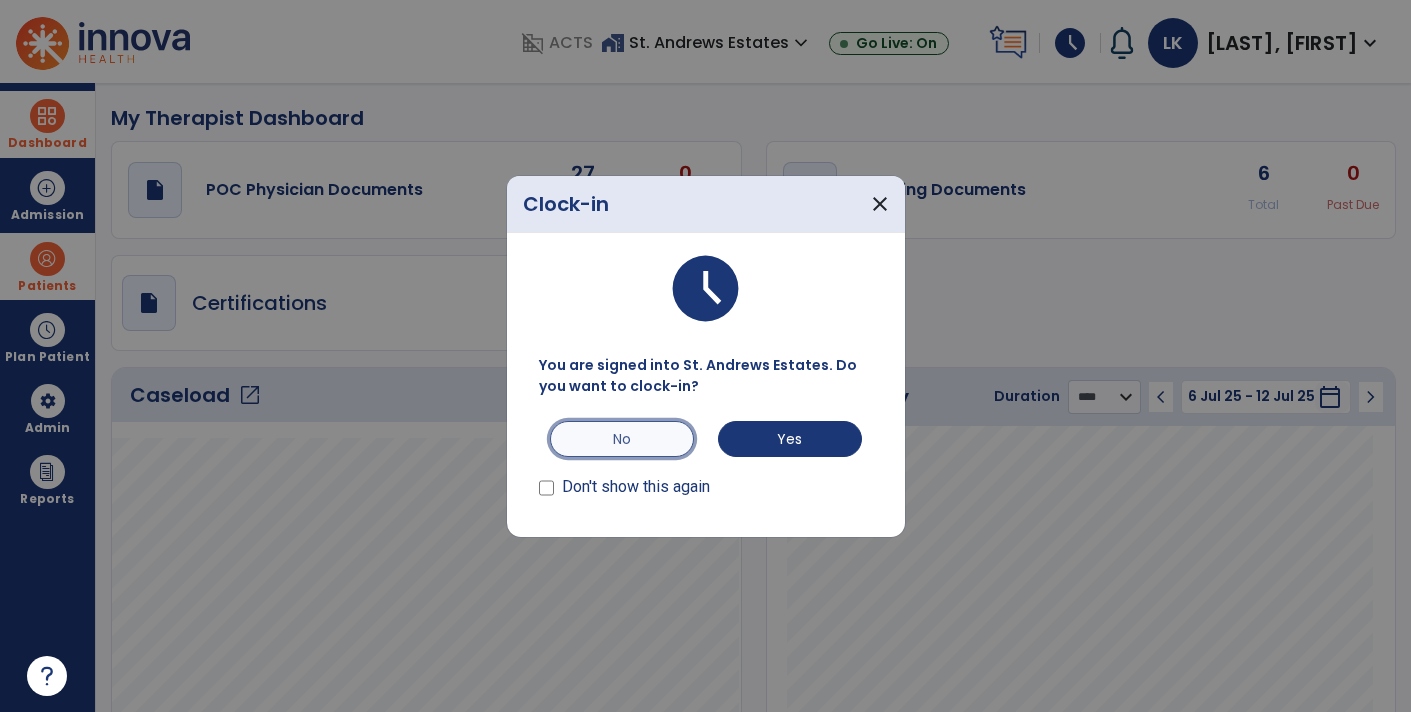 click on "No" at bounding box center (622, 439) 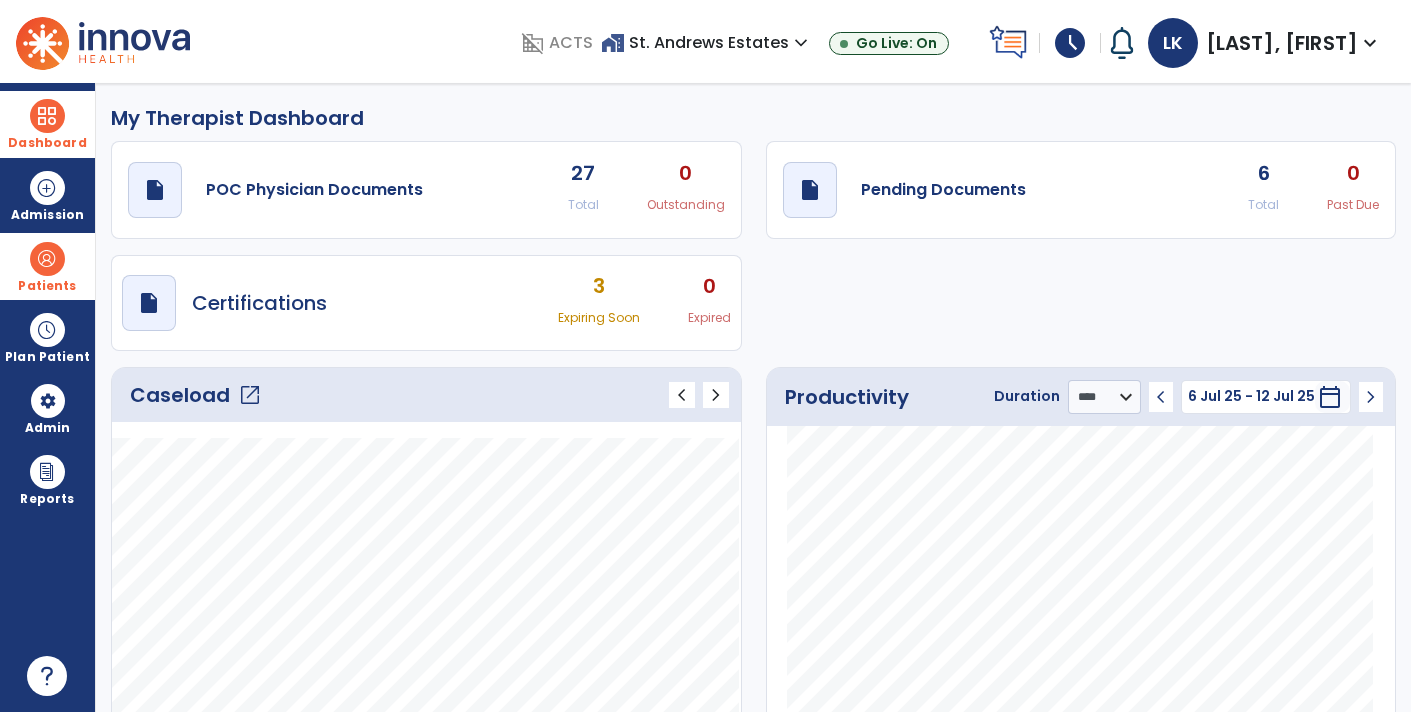 click on "draft   open_in_new  POC Physician Documents 27 Total 0 Outstanding  draft   open_in_new  Pending Documents 6 Total 0 Past Due  draft   open_in_new  Certifications 3 Expiring Soon 0 Expired" 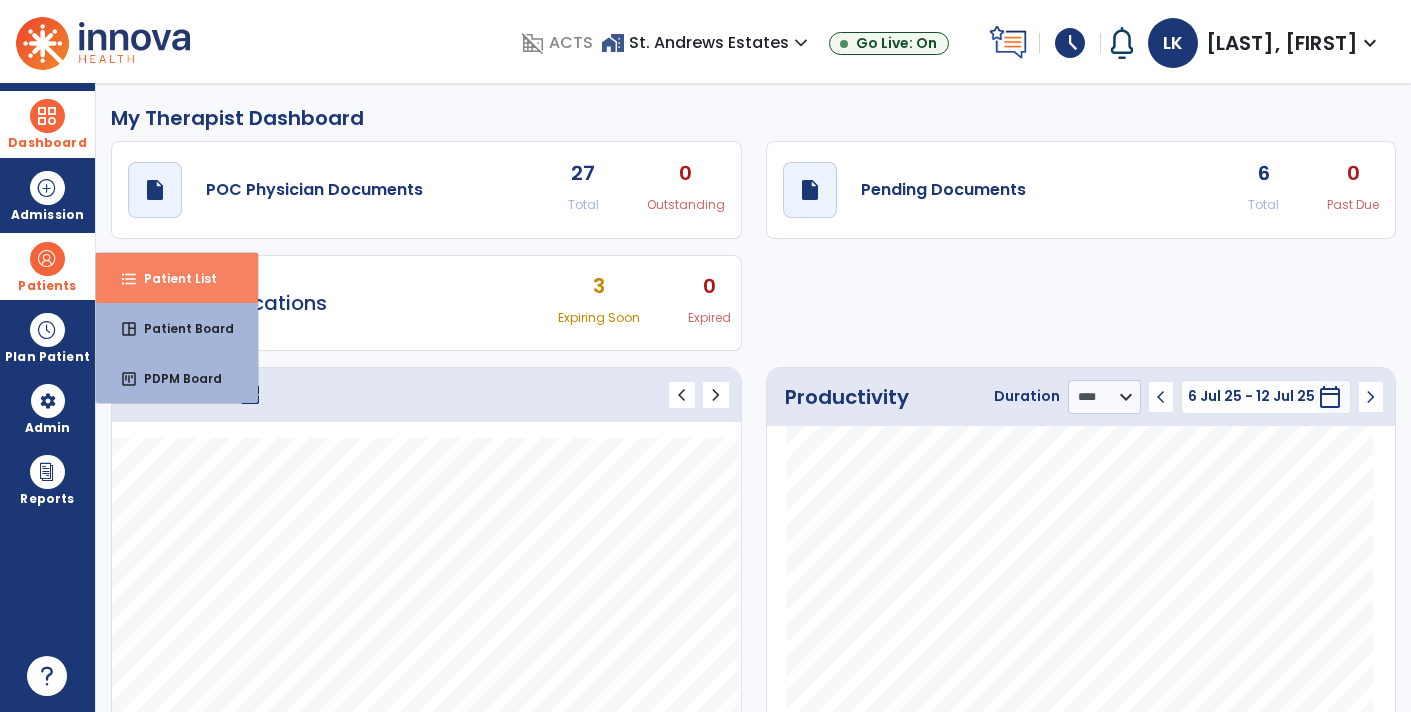 click on "format_list_bulleted  Patient List" at bounding box center [177, 278] 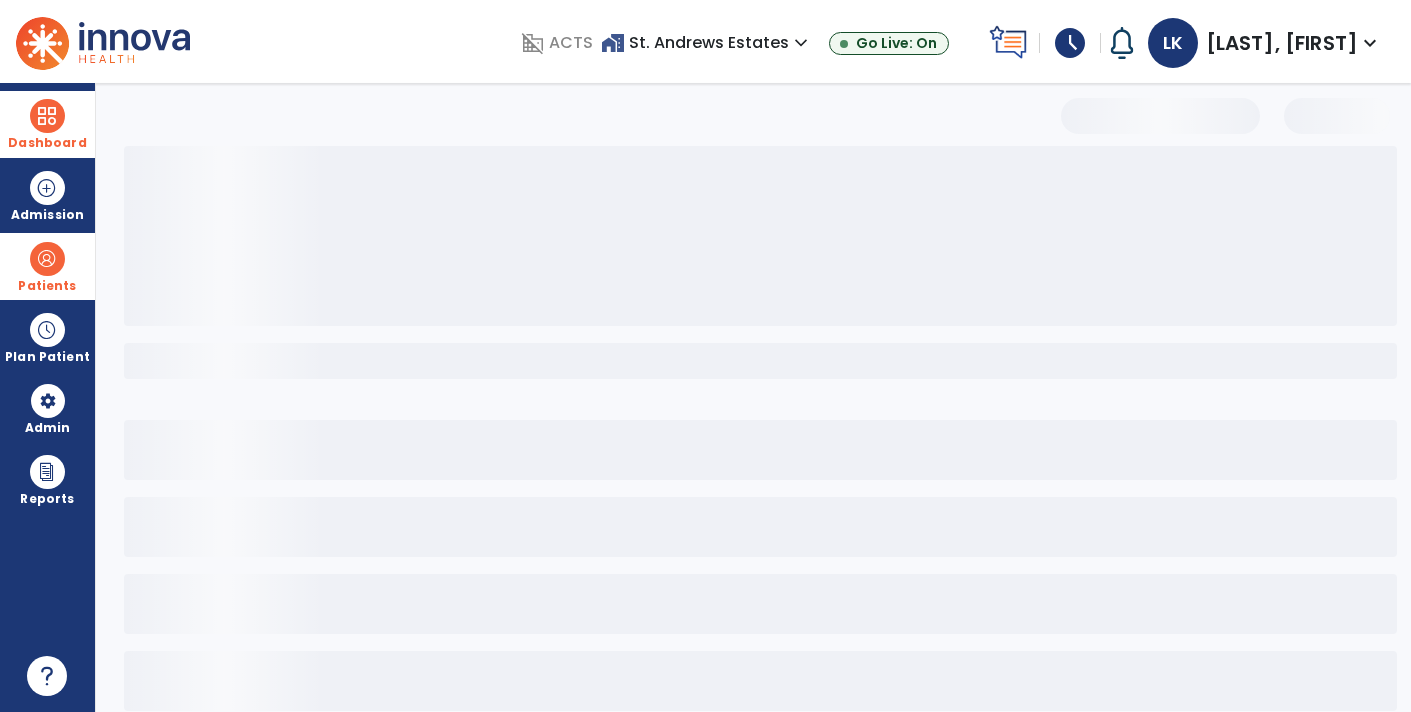 select on "***" 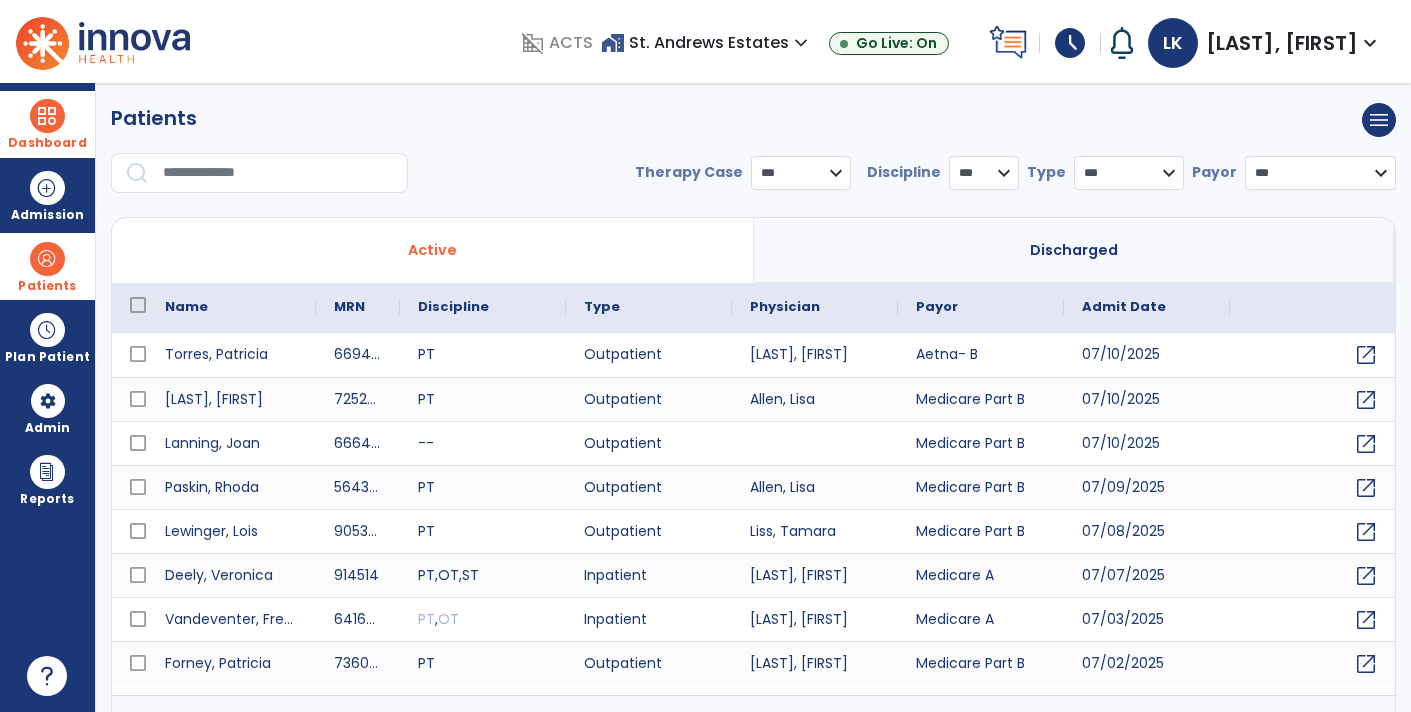 click at bounding box center [278, 173] 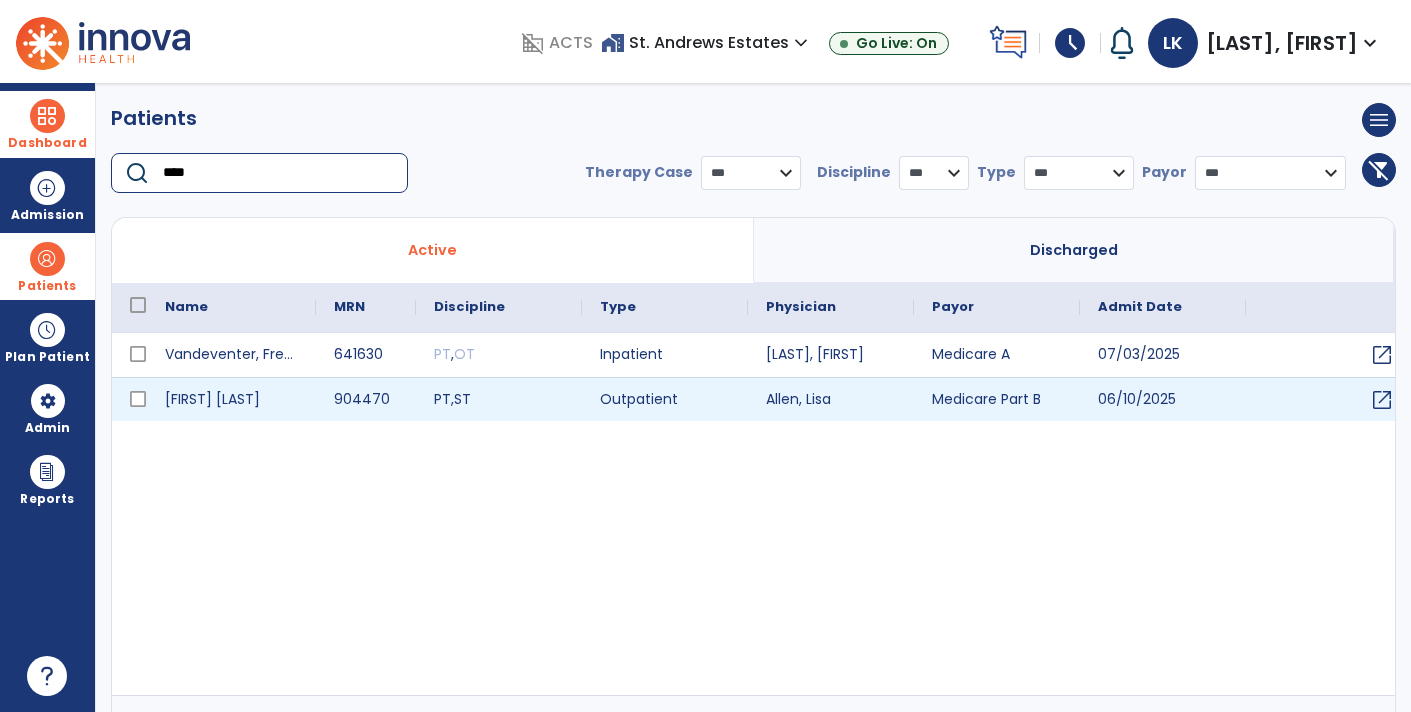 type on "****" 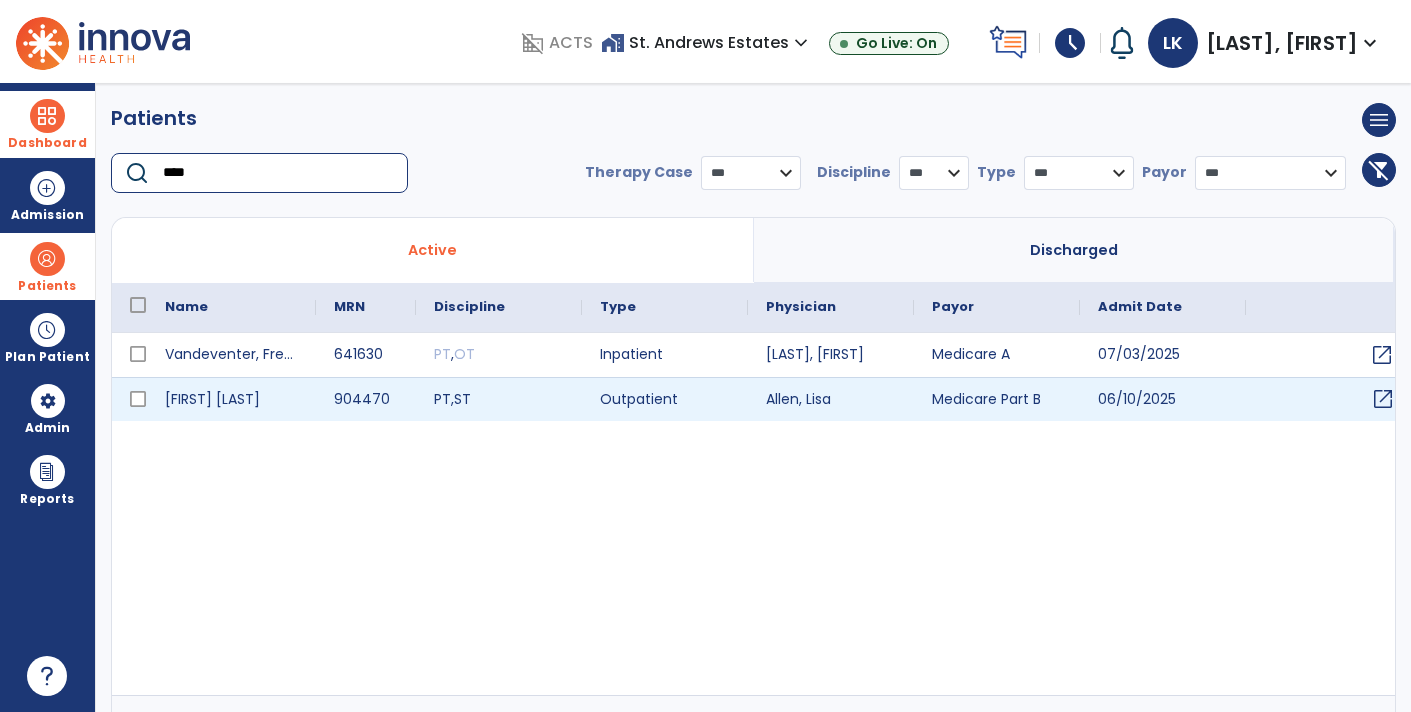 click on "open_in_new" at bounding box center (1383, 399) 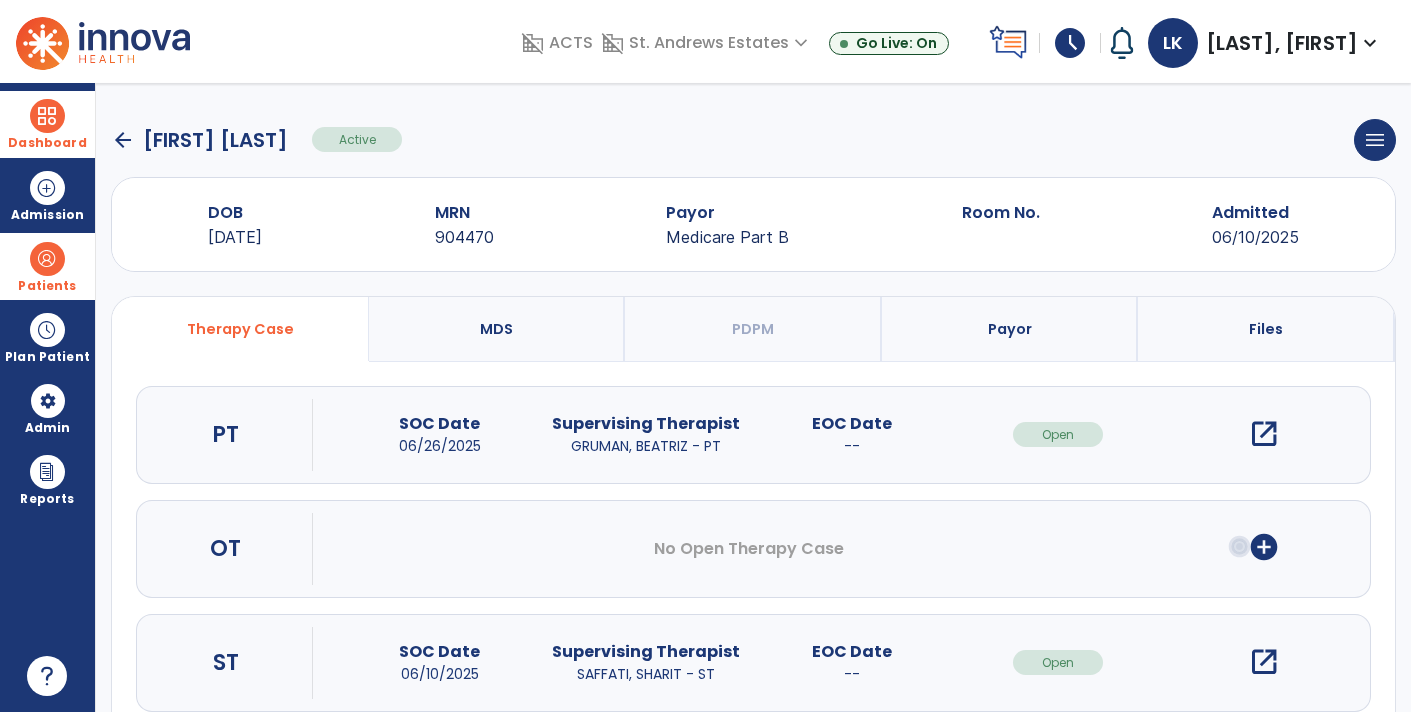 click on "open_in_new" at bounding box center (1264, 662) 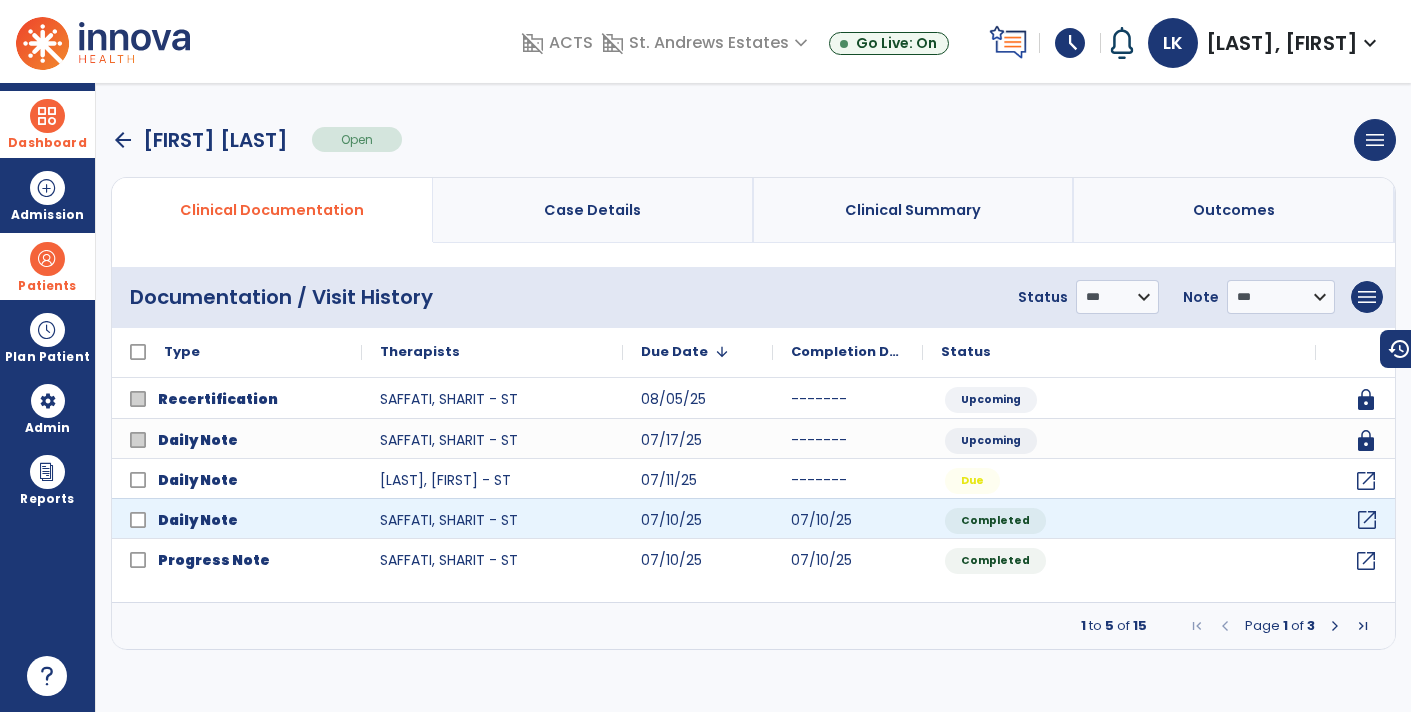 click on "open_in_new" 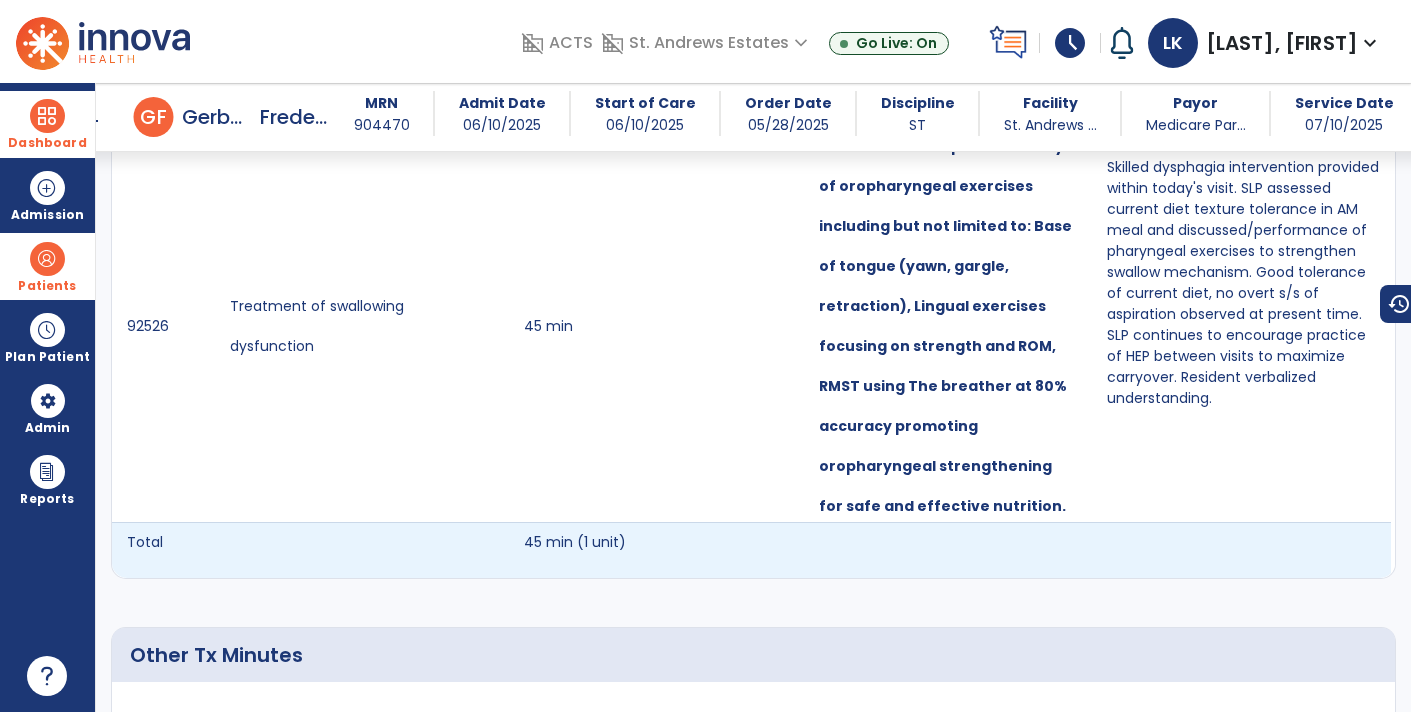 scroll, scrollTop: 0, scrollLeft: 0, axis: both 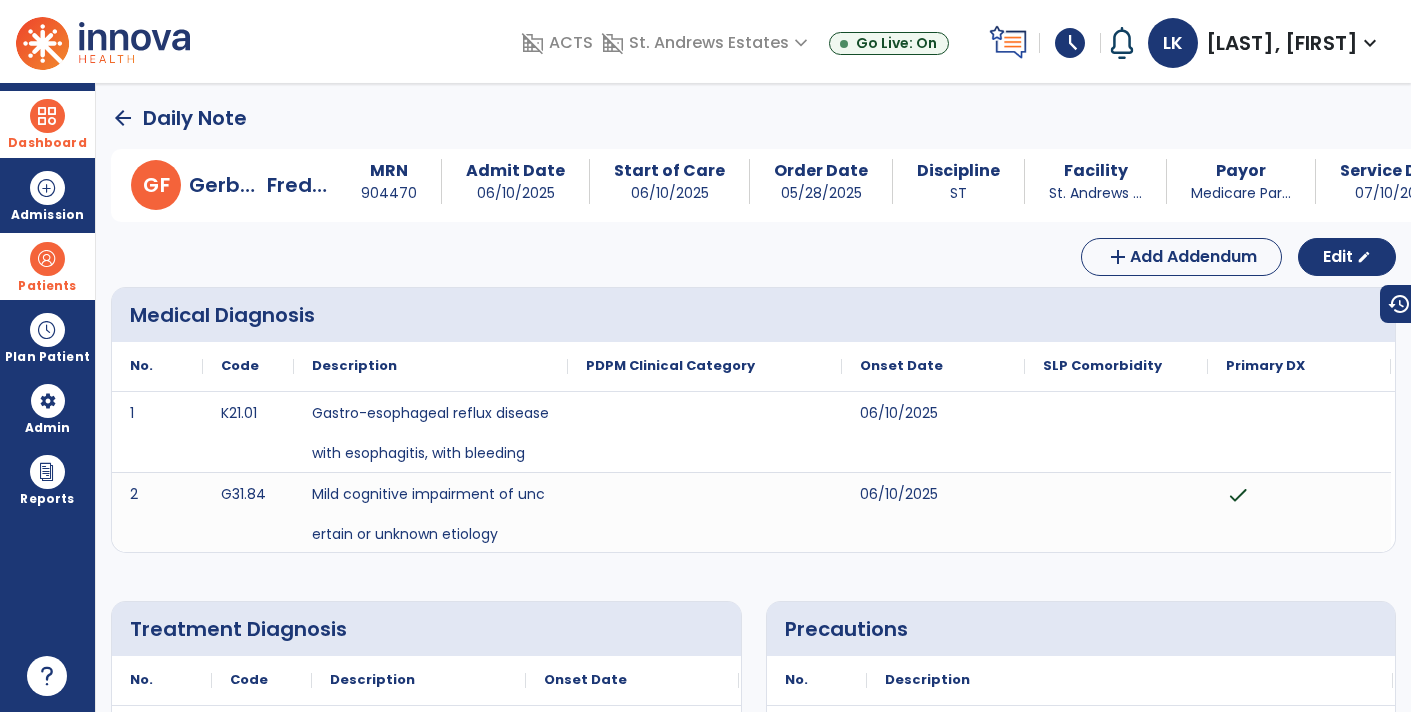 click at bounding box center (47, 116) 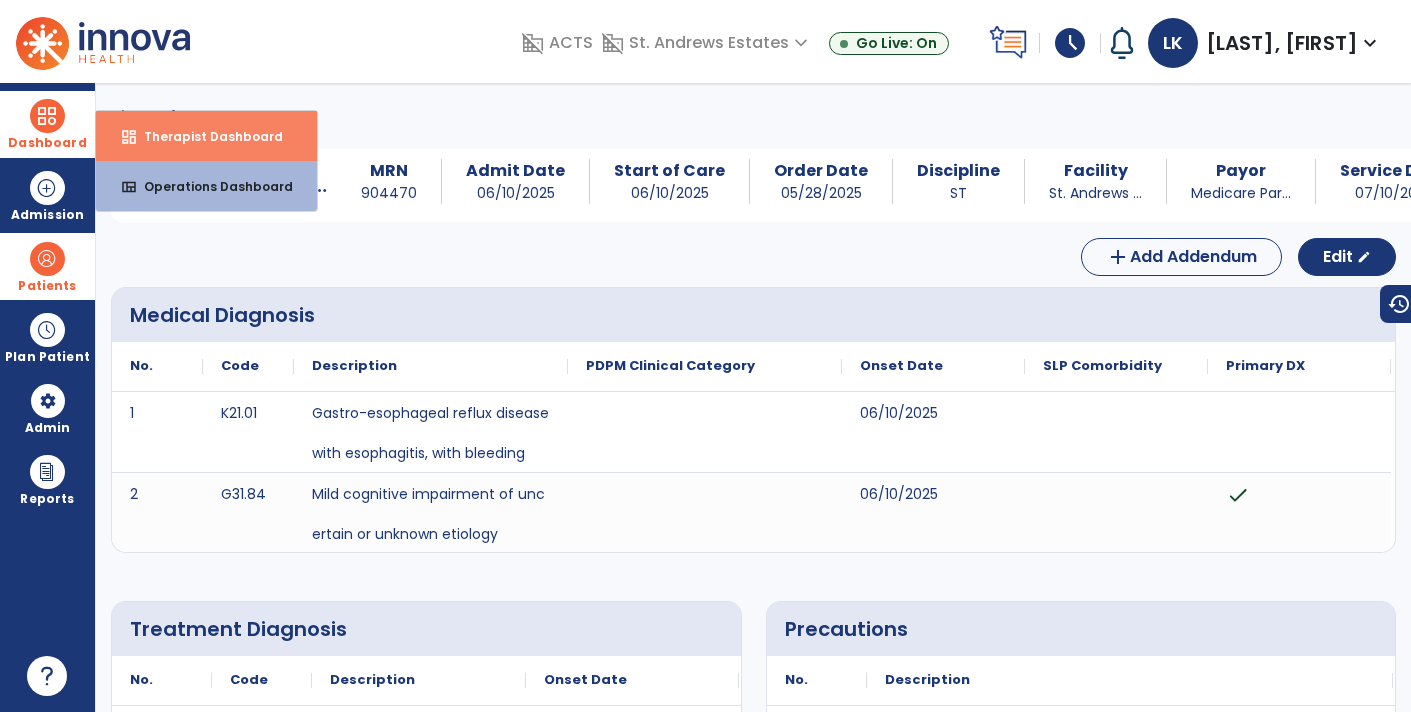 click on "Therapist Dashboard" at bounding box center (205, 136) 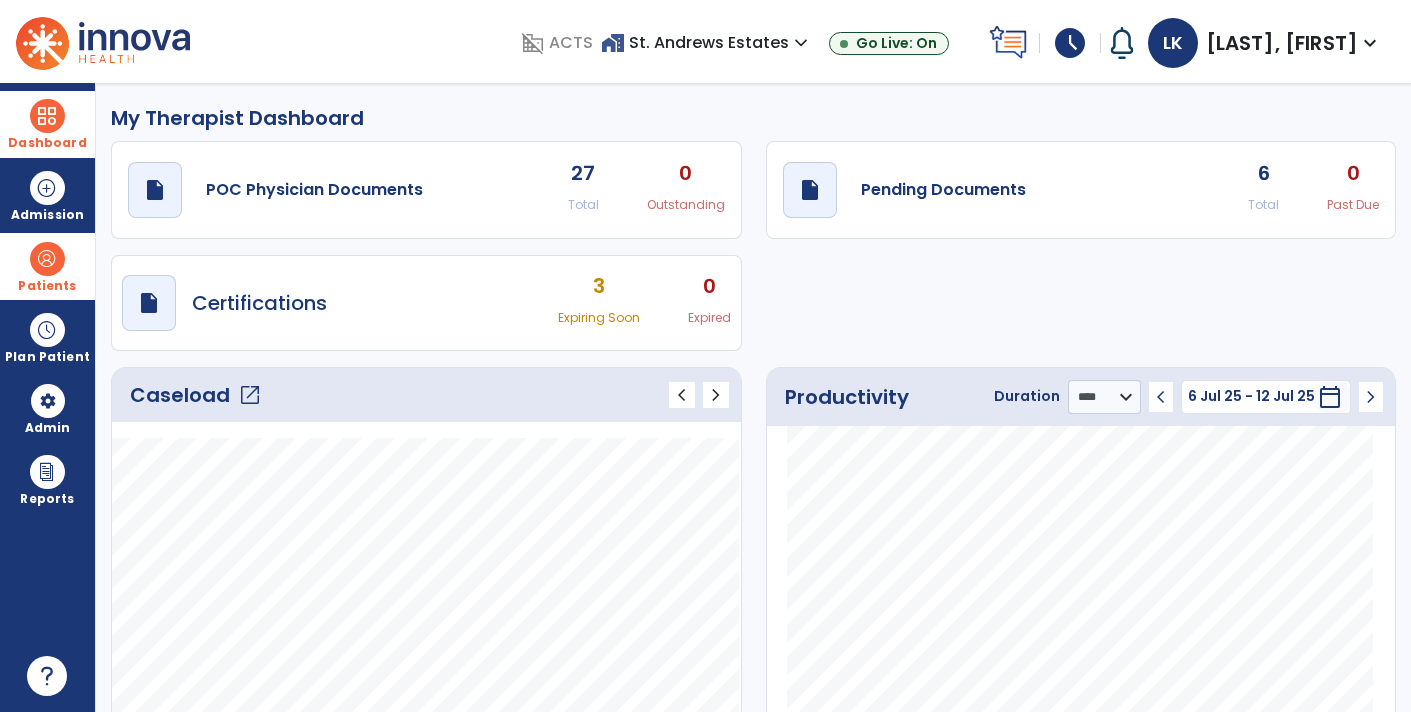 click on "6 Total" 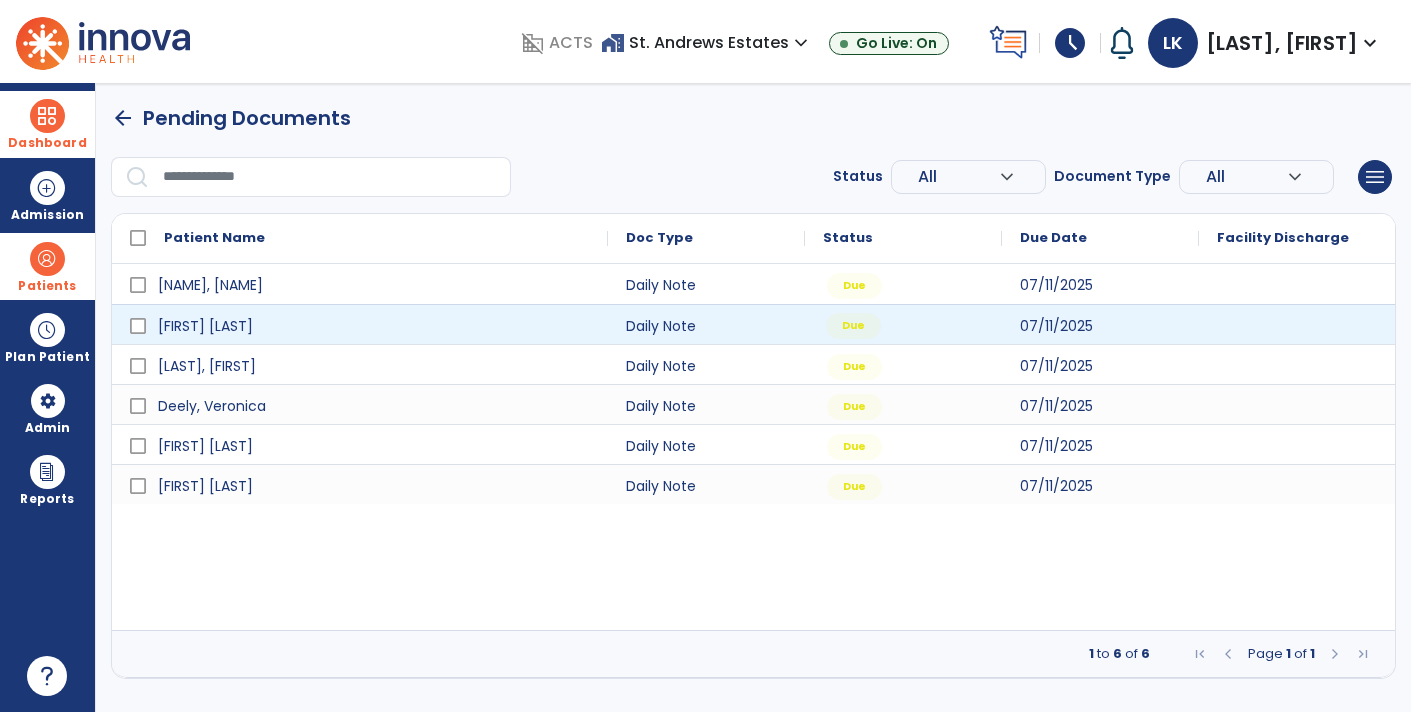 click on "Due" at bounding box center (903, 324) 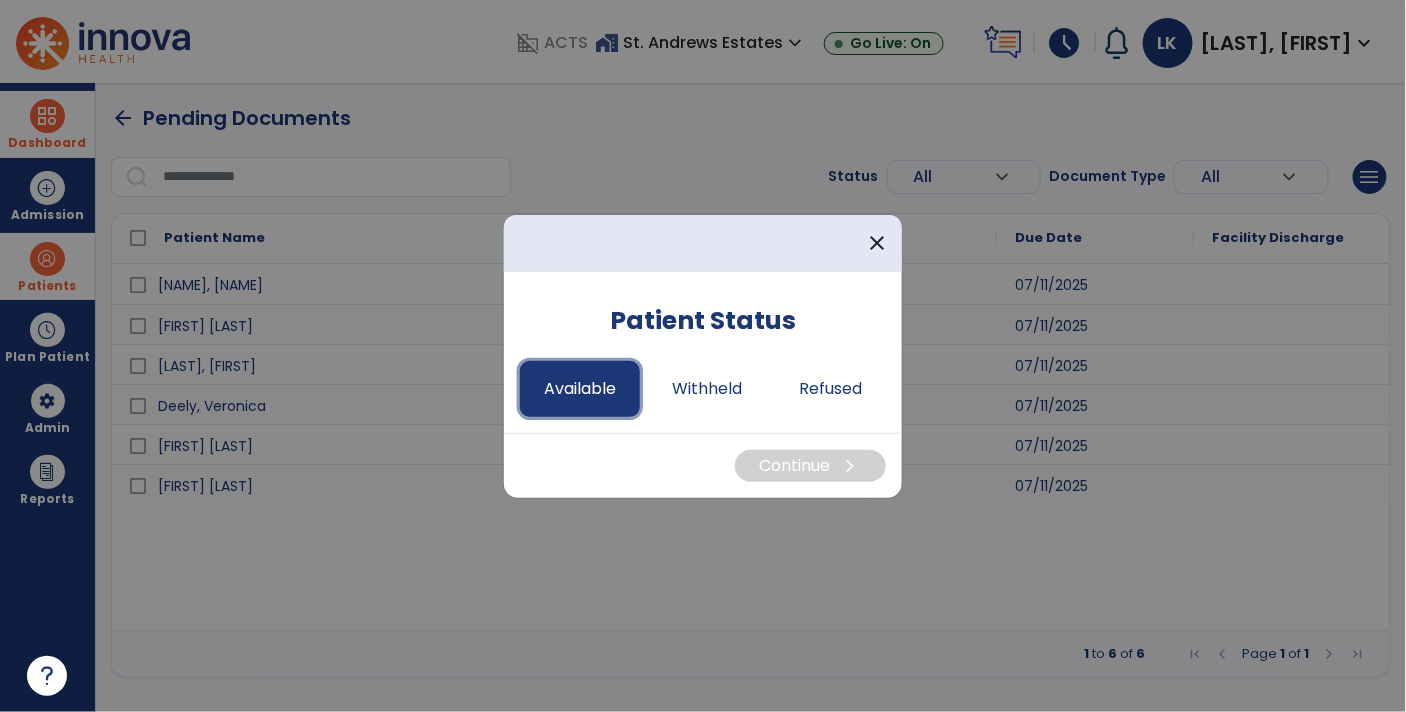 click on "Available" at bounding box center (580, 389) 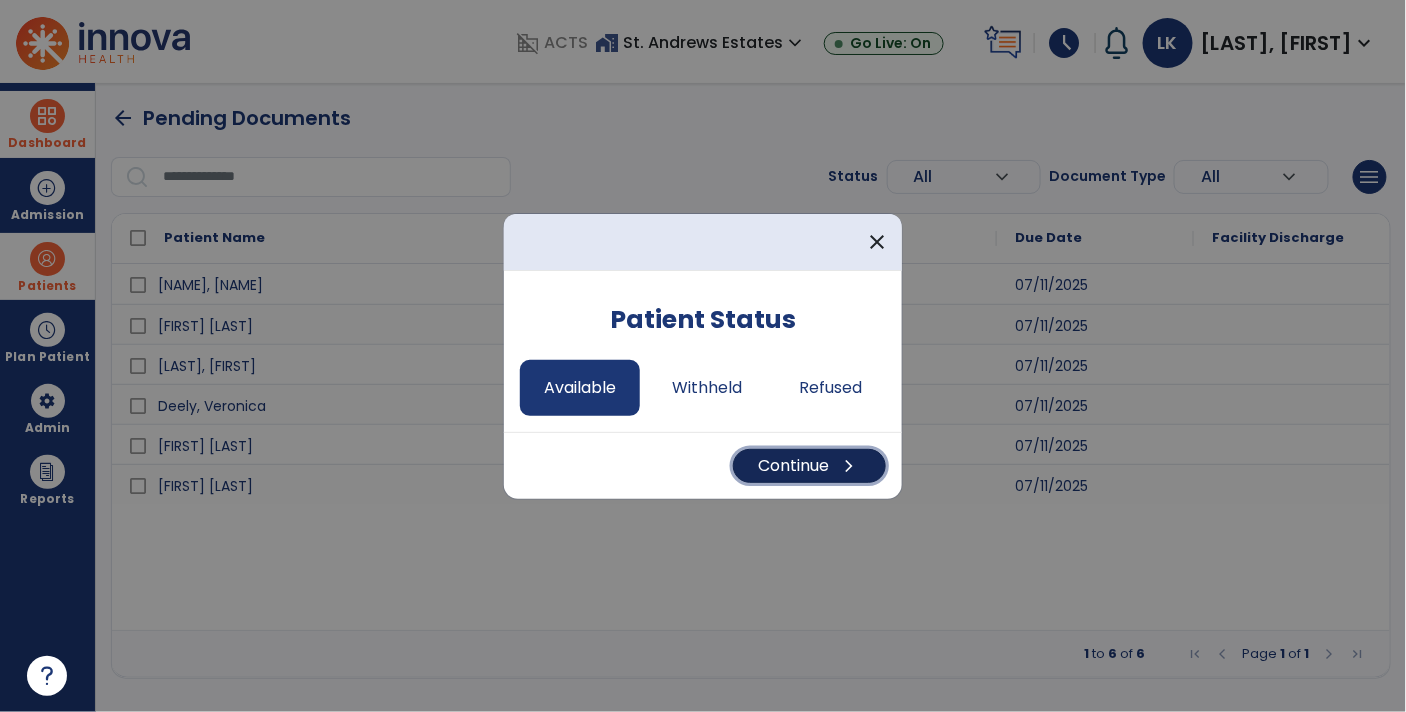 click on "Continue   chevron_right" at bounding box center [809, 466] 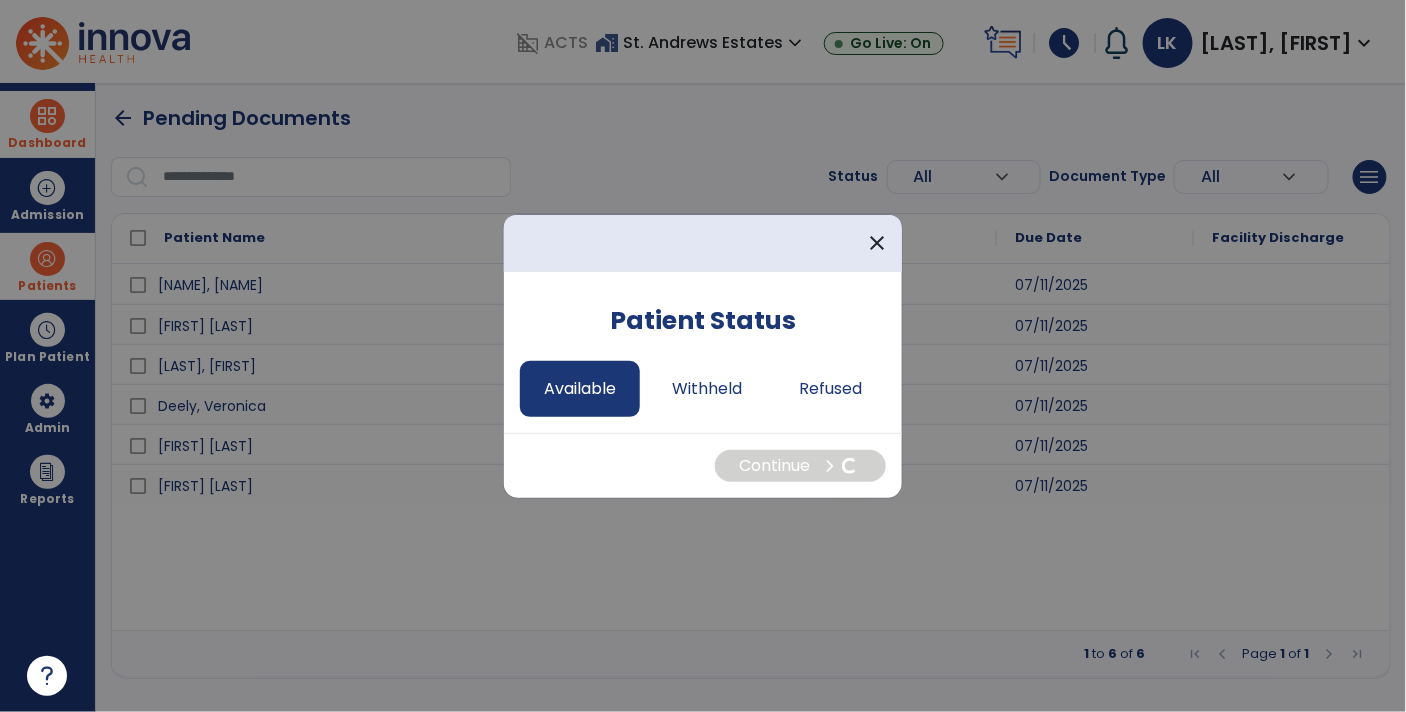 select on "*" 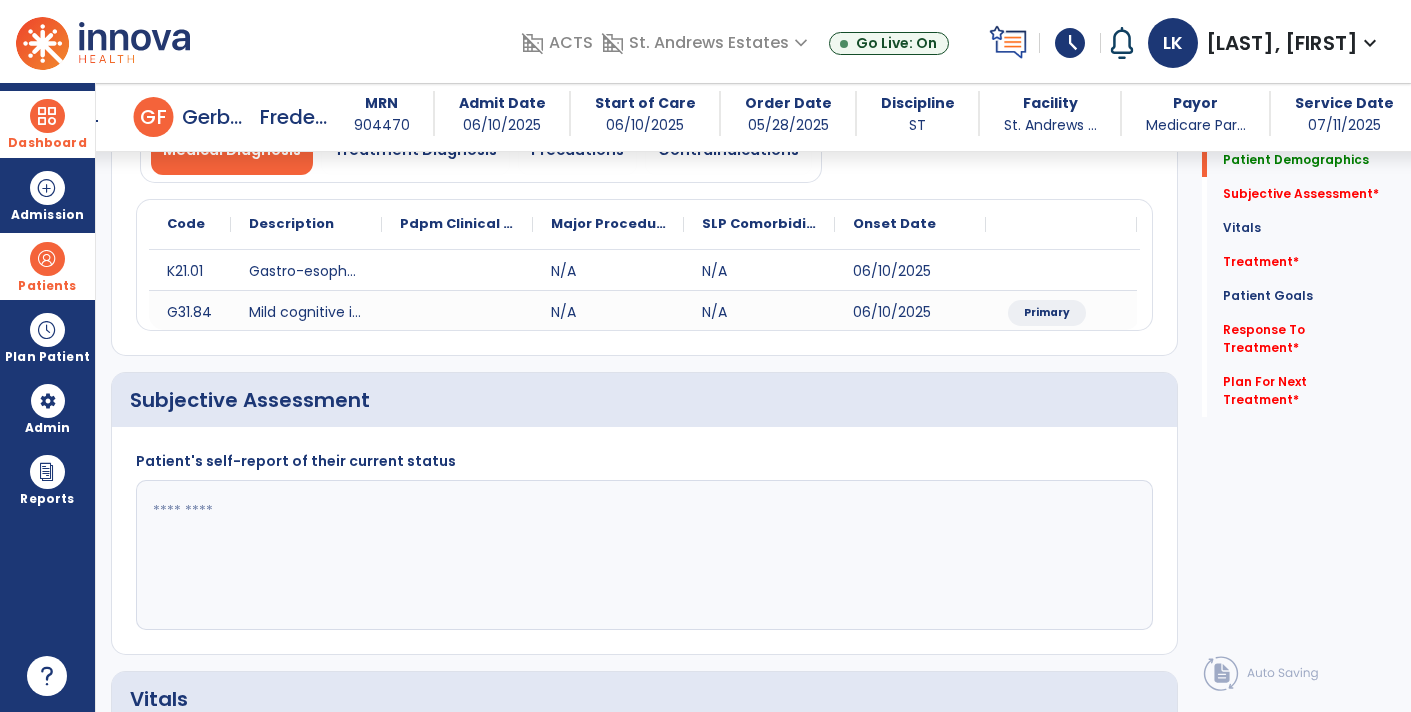 scroll, scrollTop: 218, scrollLeft: 0, axis: vertical 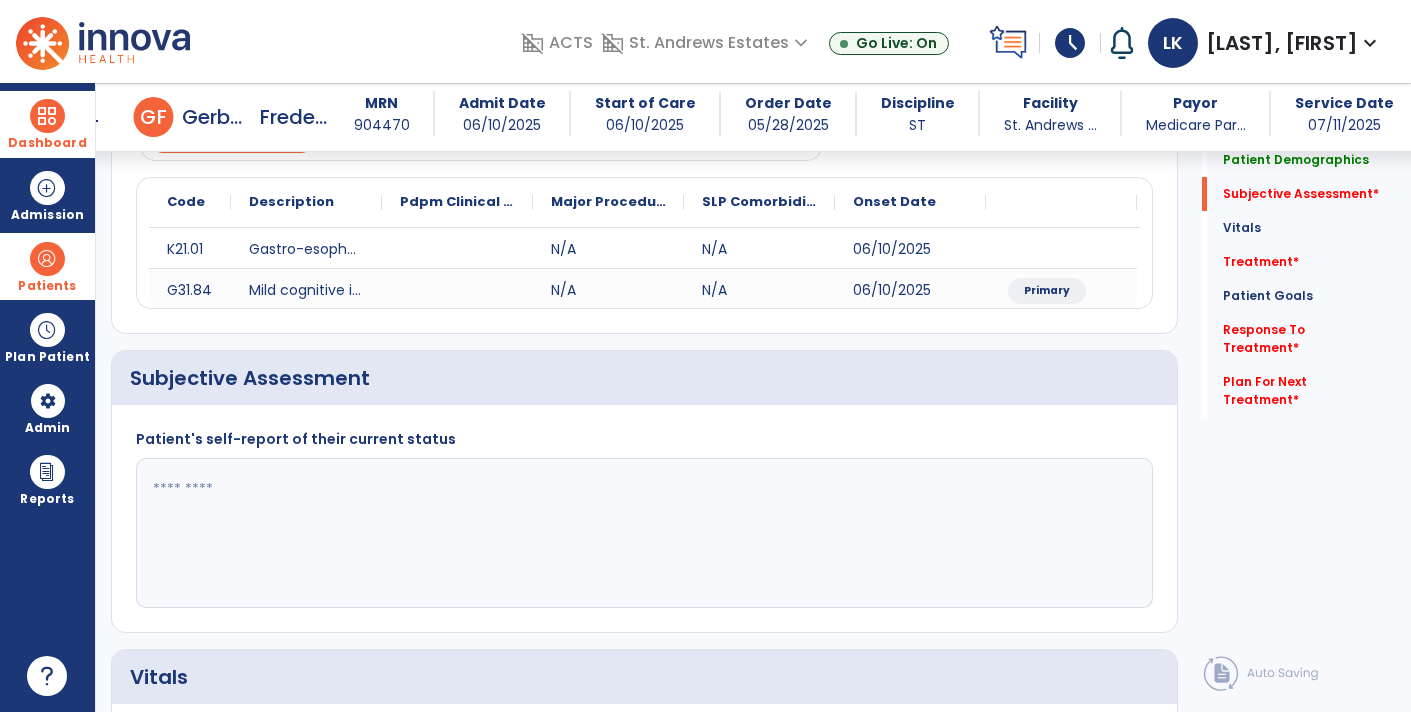click 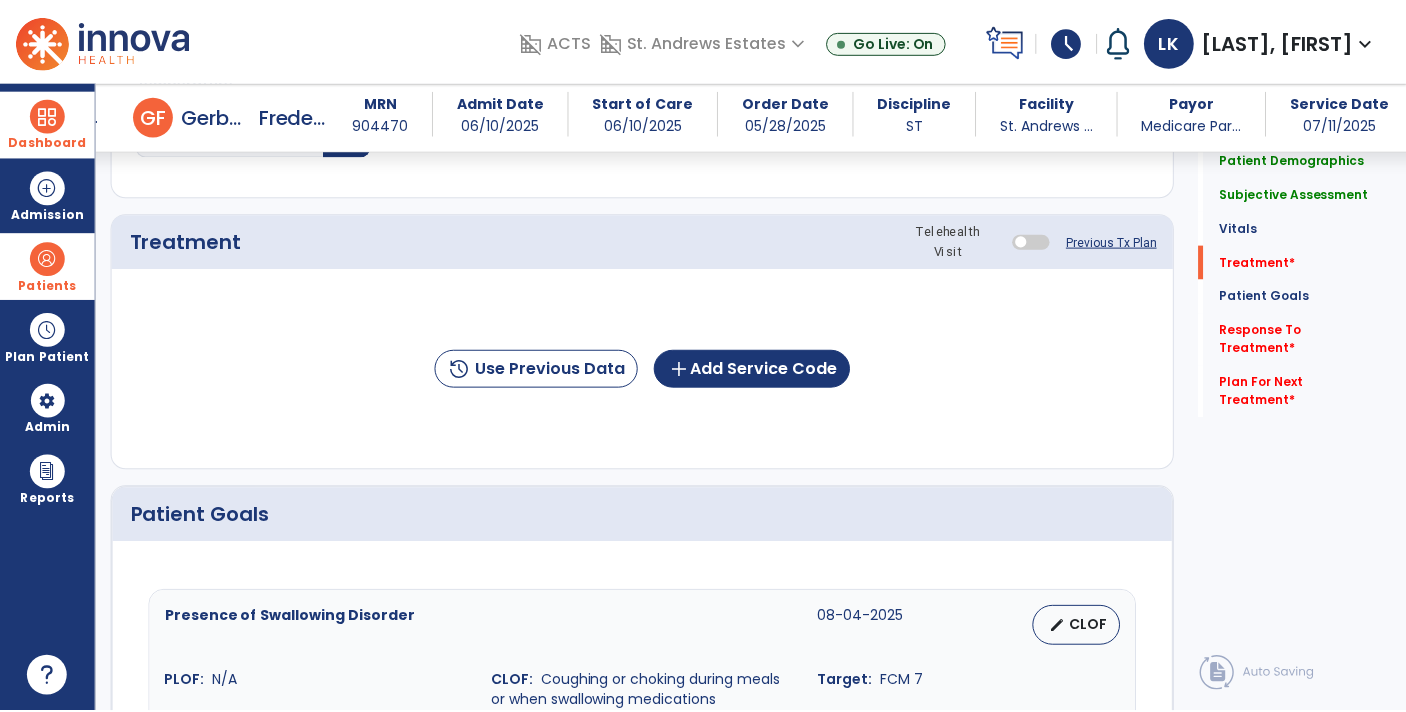 scroll, scrollTop: 1069, scrollLeft: 0, axis: vertical 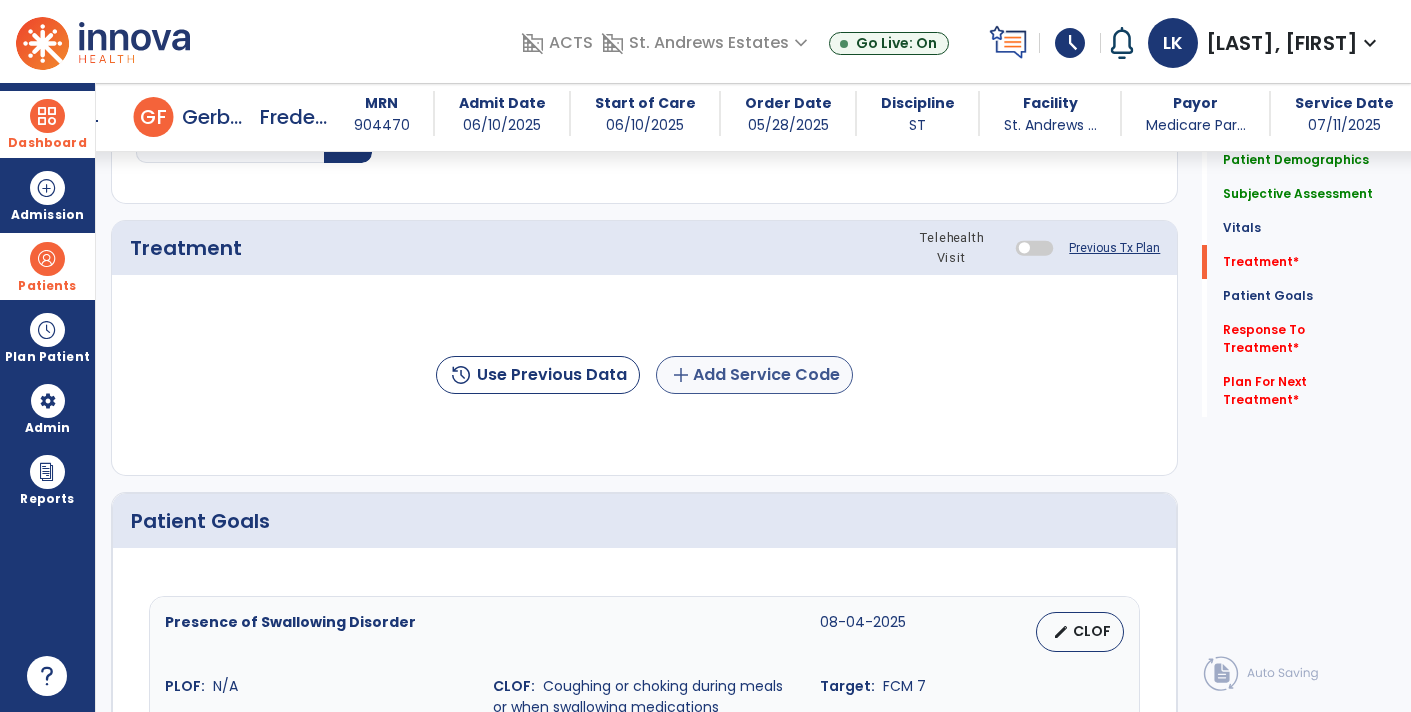 type on "**********" 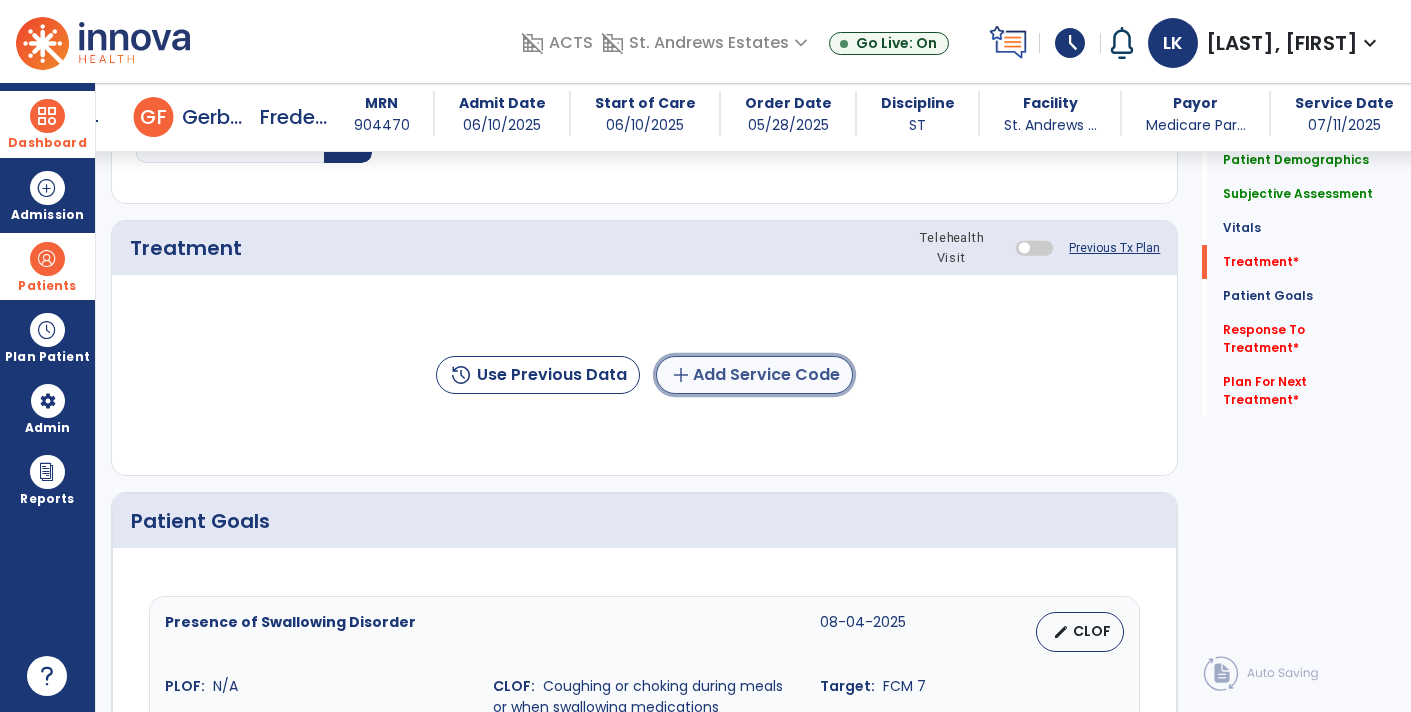 click on "add  Add Service Code" 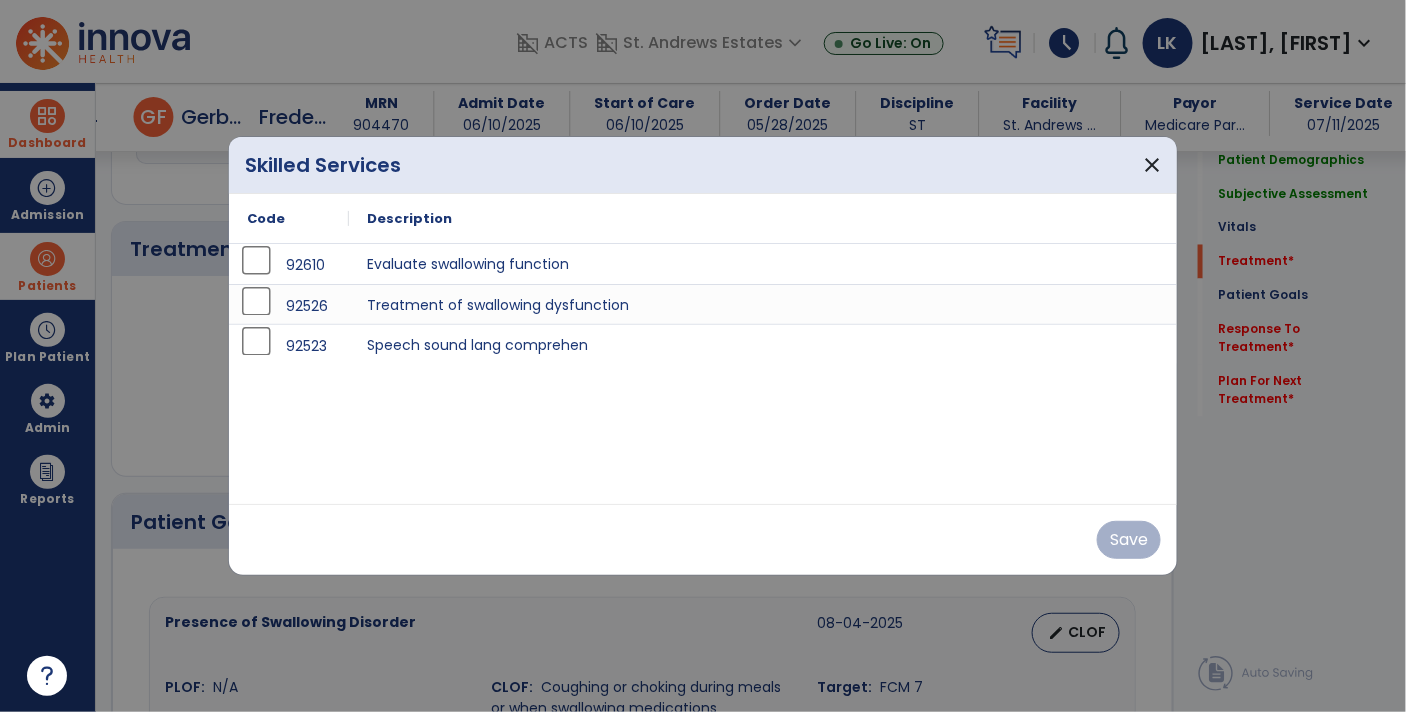 scroll, scrollTop: 1069, scrollLeft: 0, axis: vertical 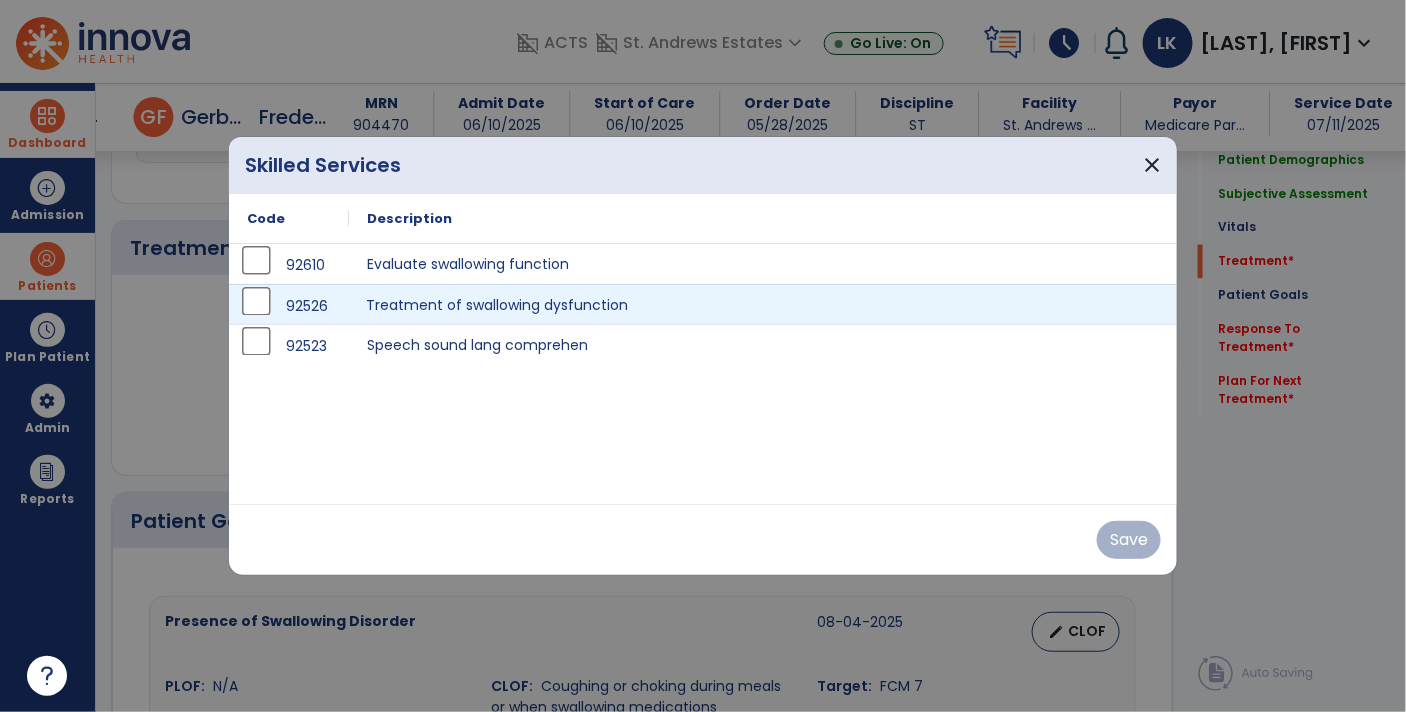 click on "Treatment of swallowing dysfunction" at bounding box center (763, 304) 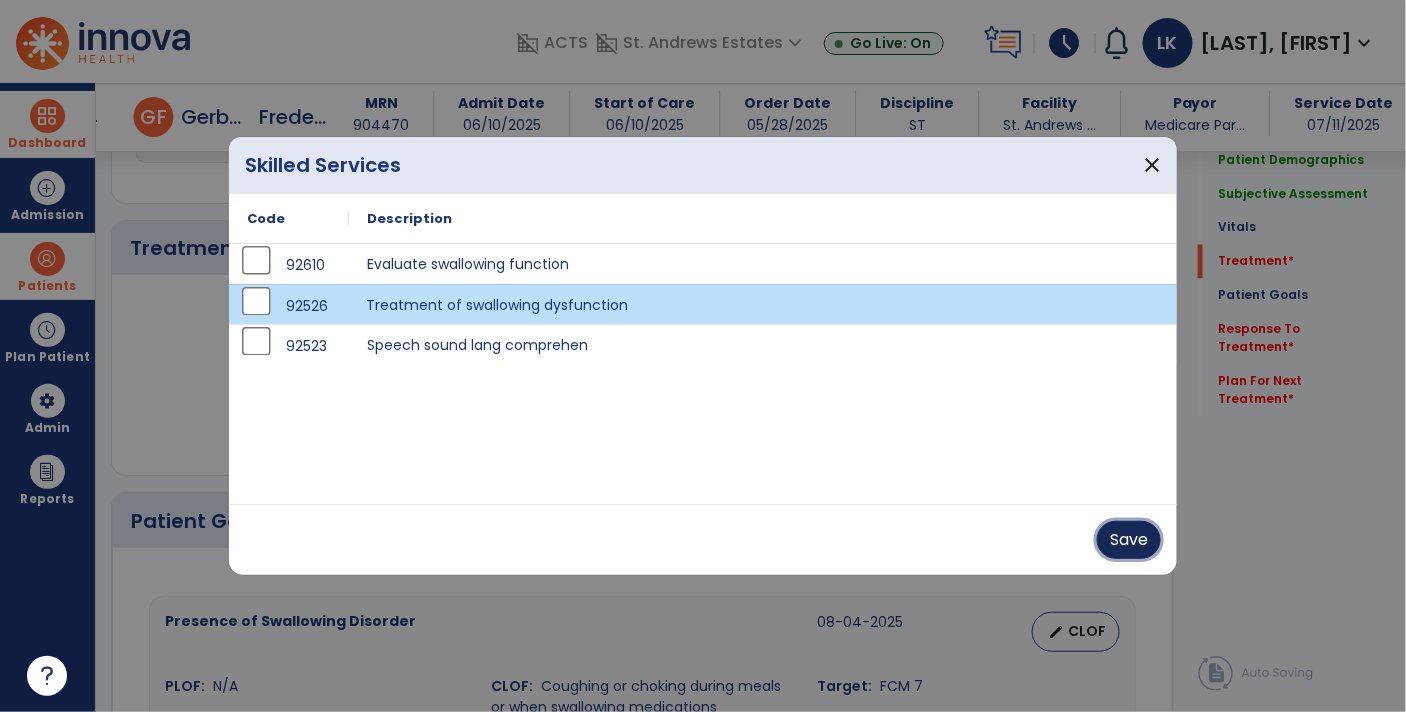 click on "Save" at bounding box center (1129, 540) 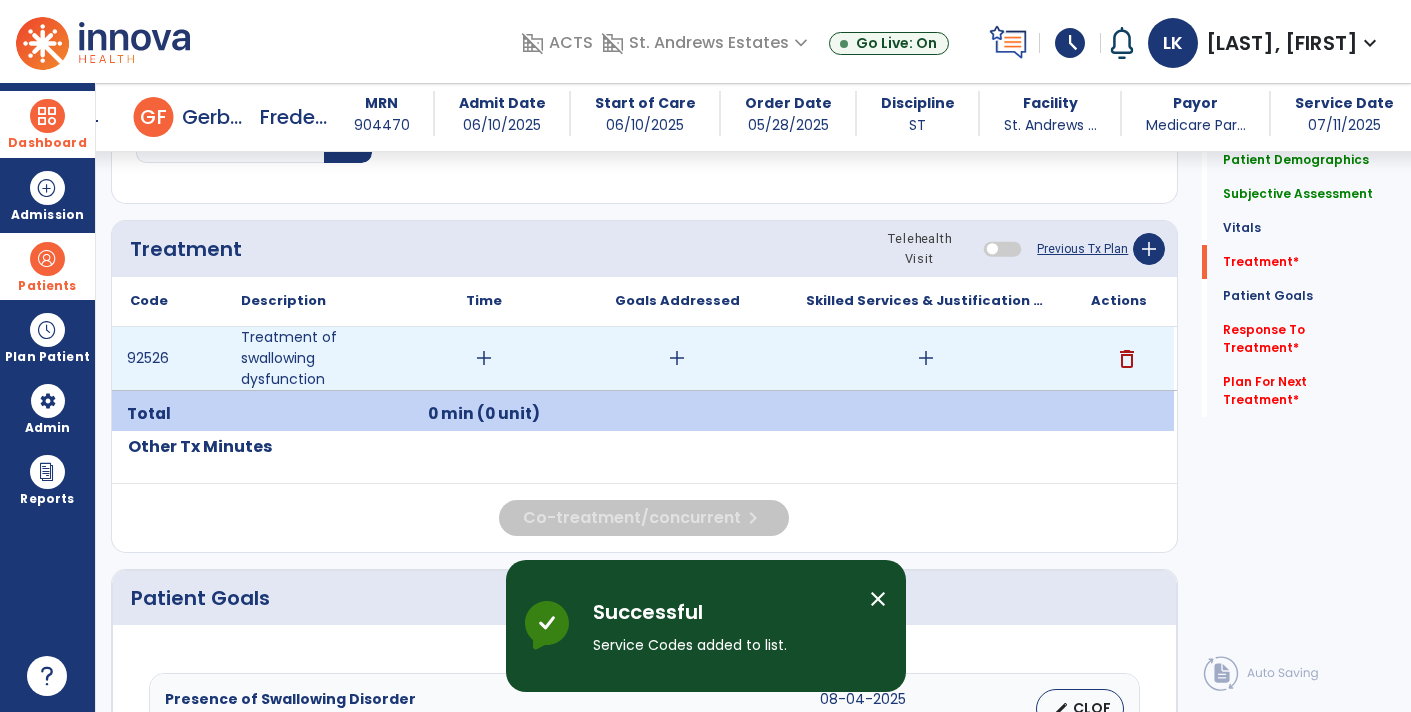 click on "add" at bounding box center (926, 358) 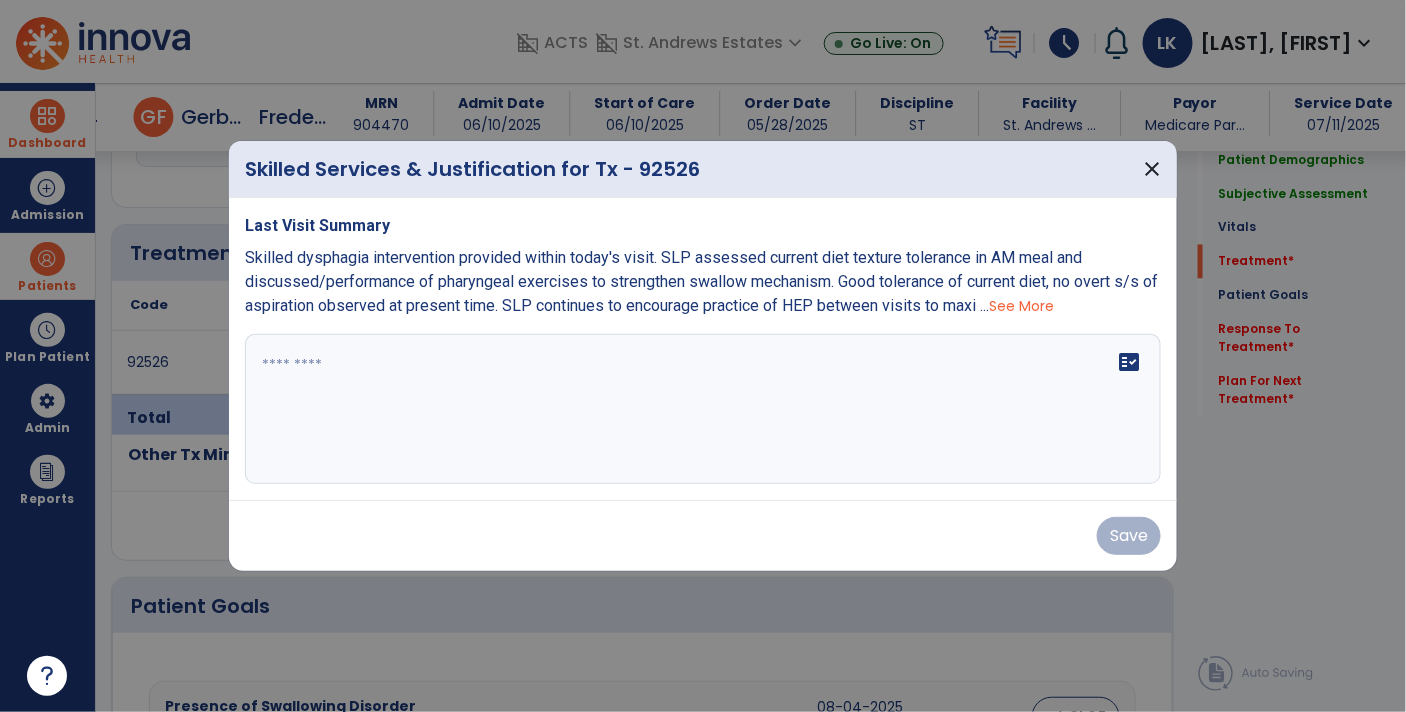 scroll, scrollTop: 1069, scrollLeft: 0, axis: vertical 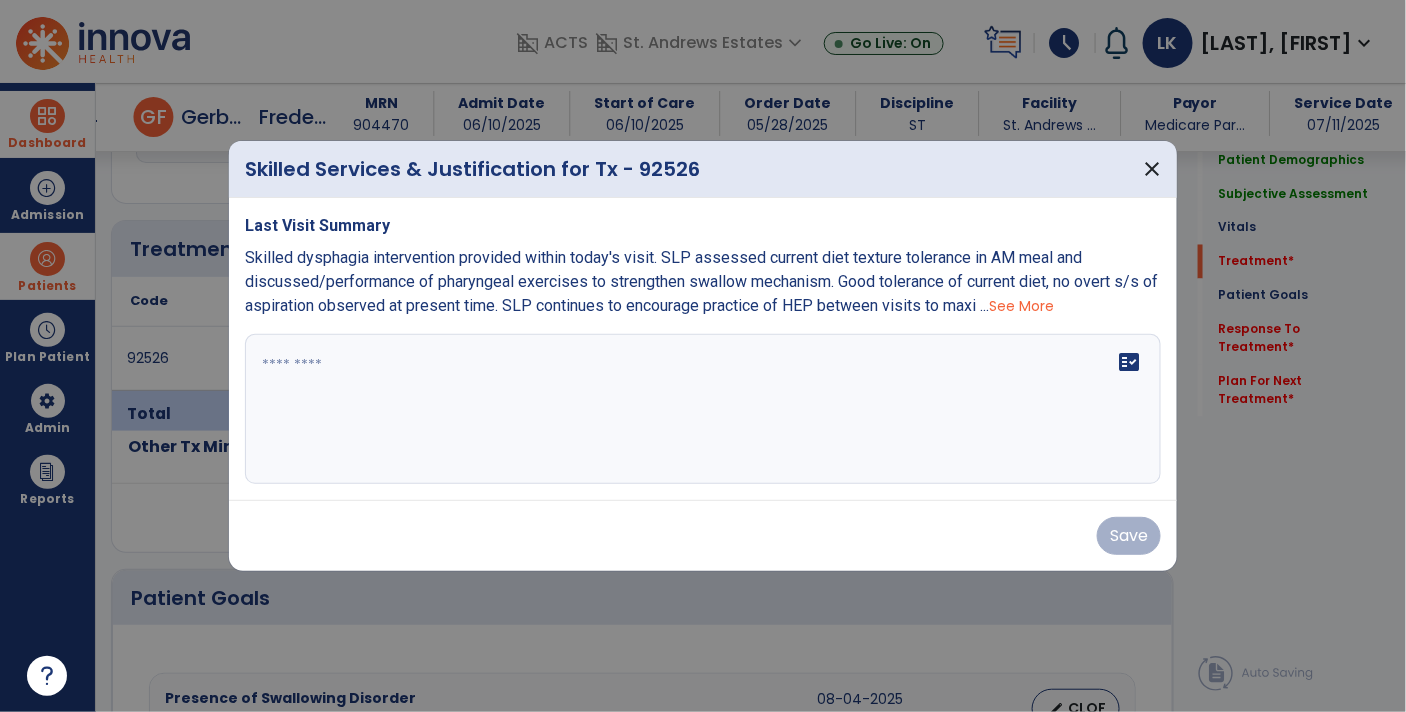 click on "fact_check" at bounding box center (703, 409) 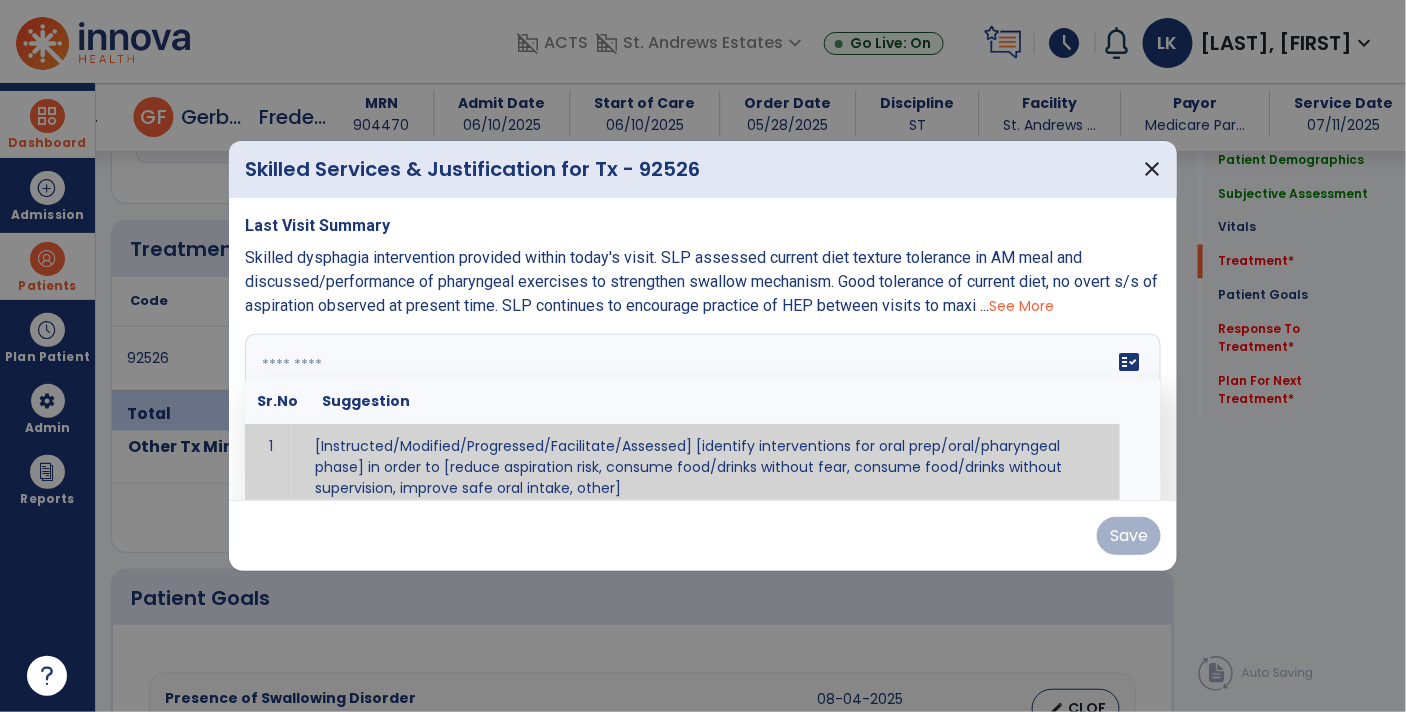 scroll, scrollTop: 11, scrollLeft: 0, axis: vertical 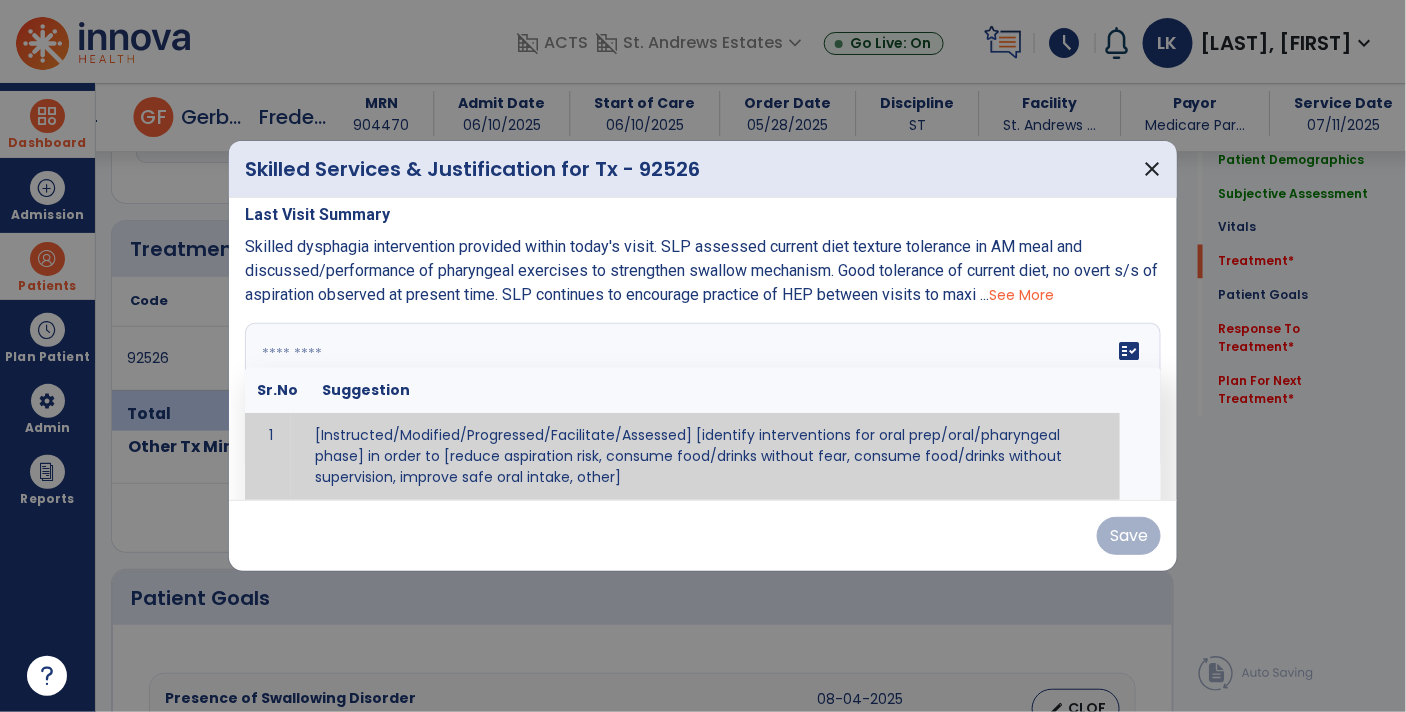 paste on "**********" 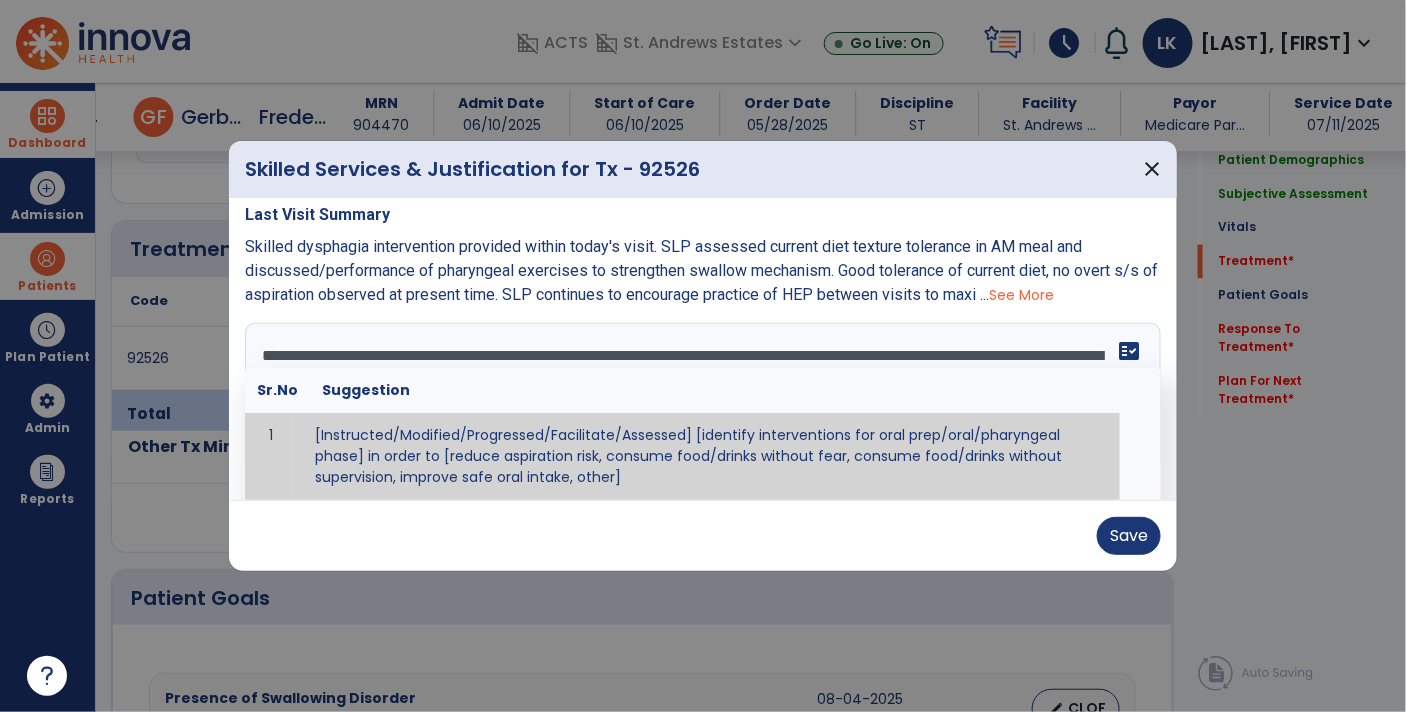 scroll, scrollTop: 86, scrollLeft: 0, axis: vertical 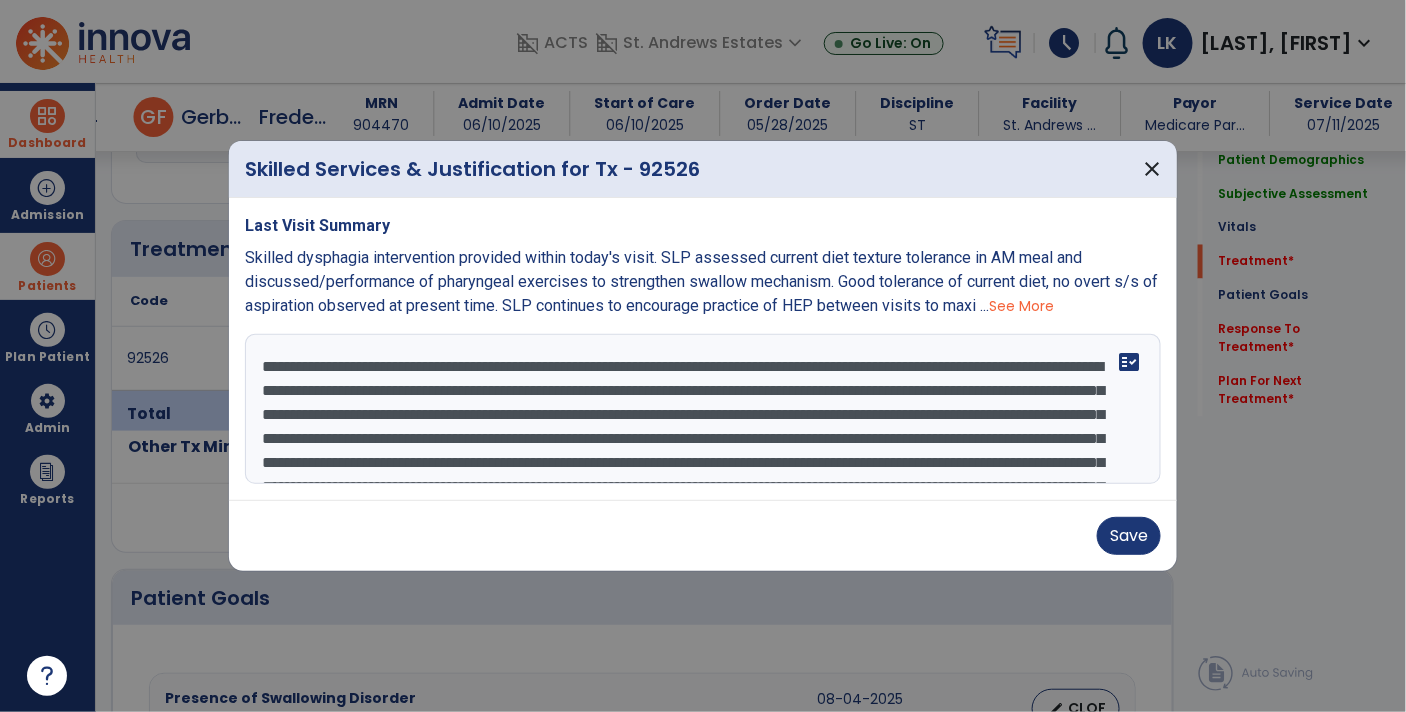 click on "**********" at bounding box center [703, 409] 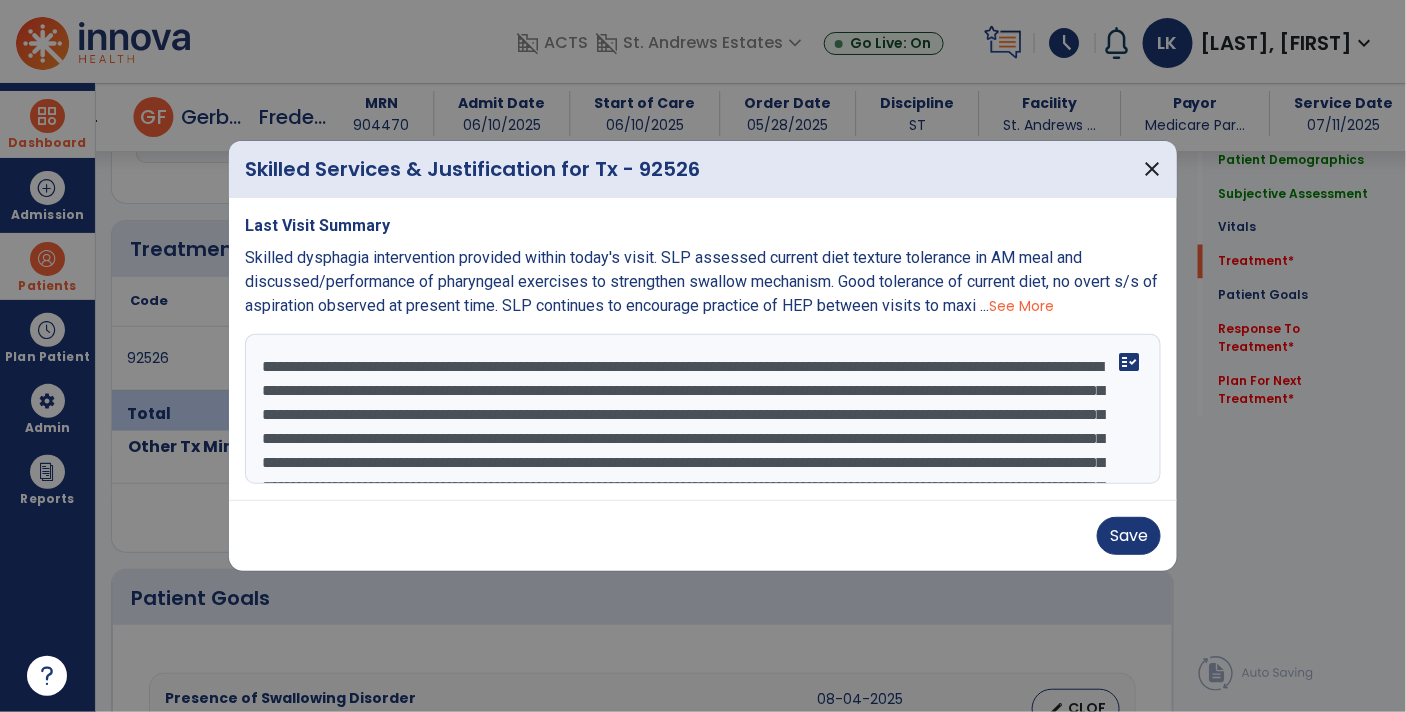 click on "**********" at bounding box center (703, 409) 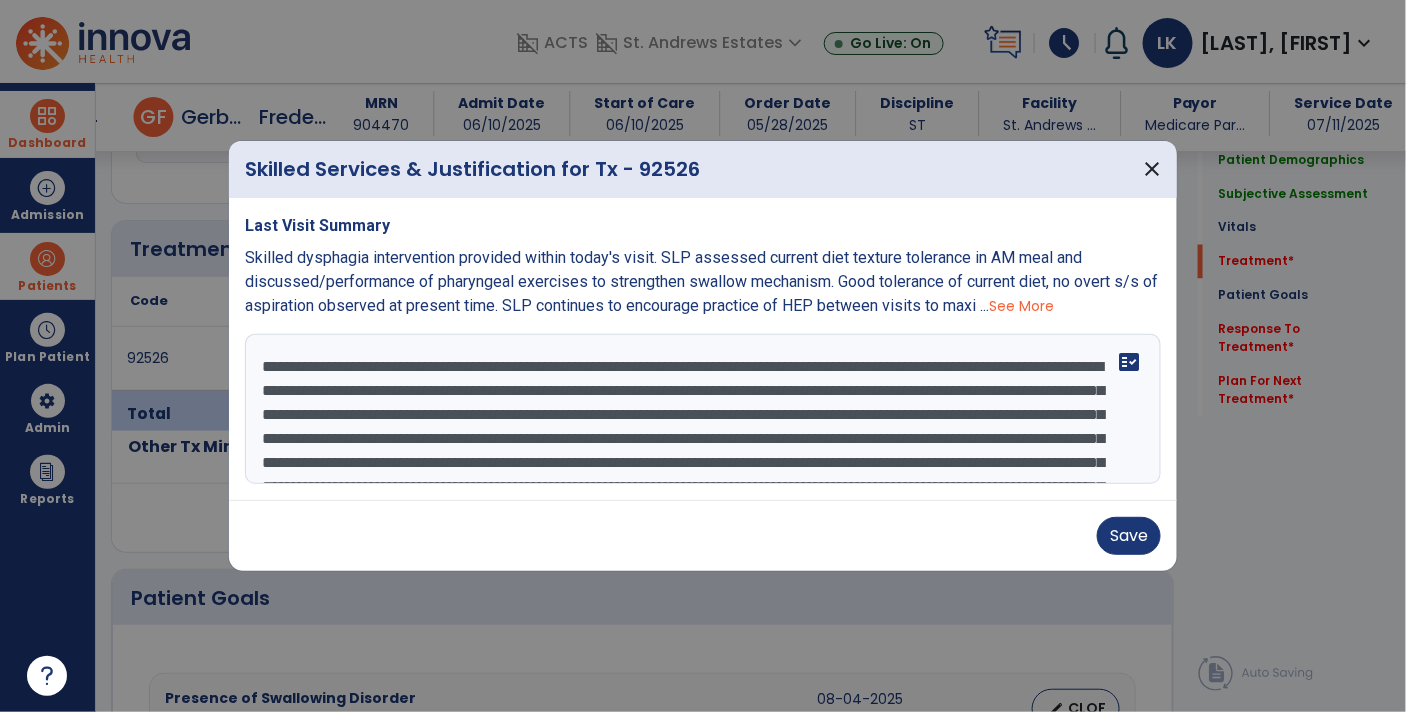 drag, startPoint x: 860, startPoint y: 390, endPoint x: 738, endPoint y: 369, distance: 123.79418 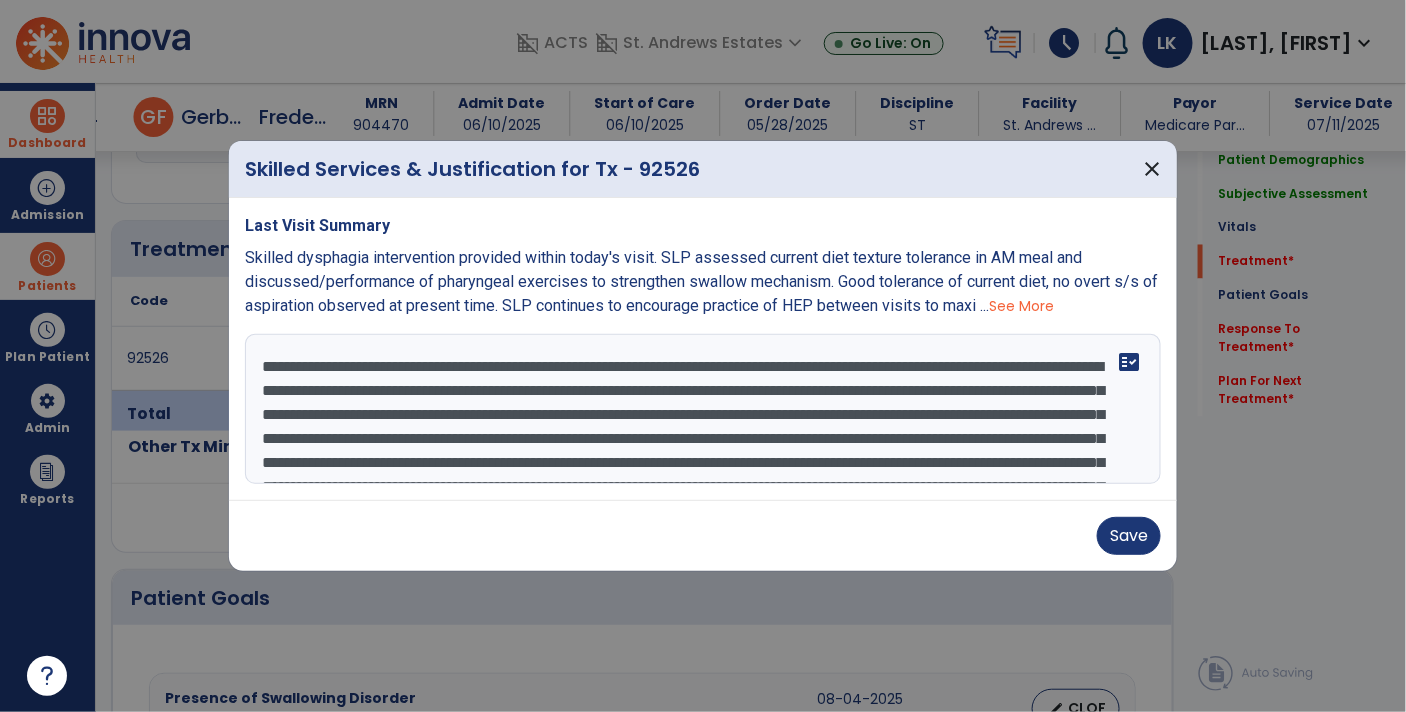 click on "**********" at bounding box center (703, 409) 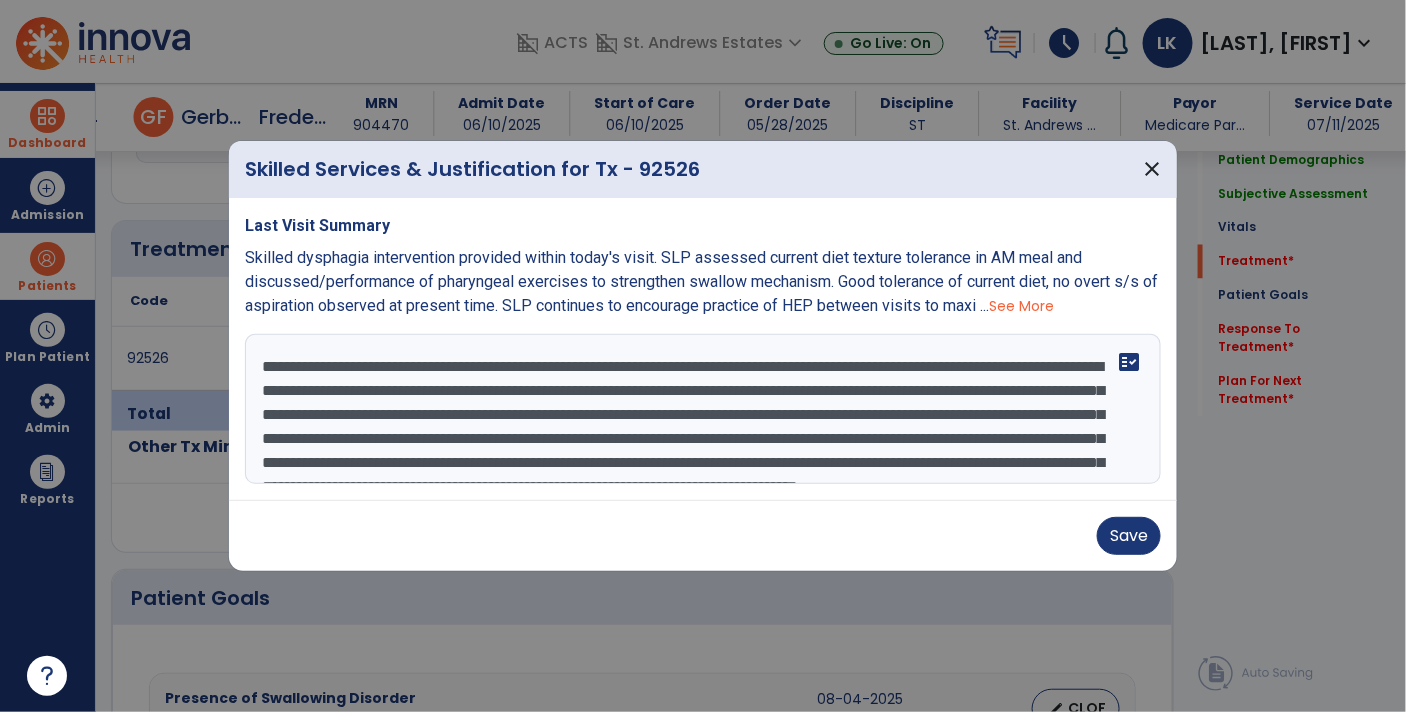 click on "**********" at bounding box center [703, 409] 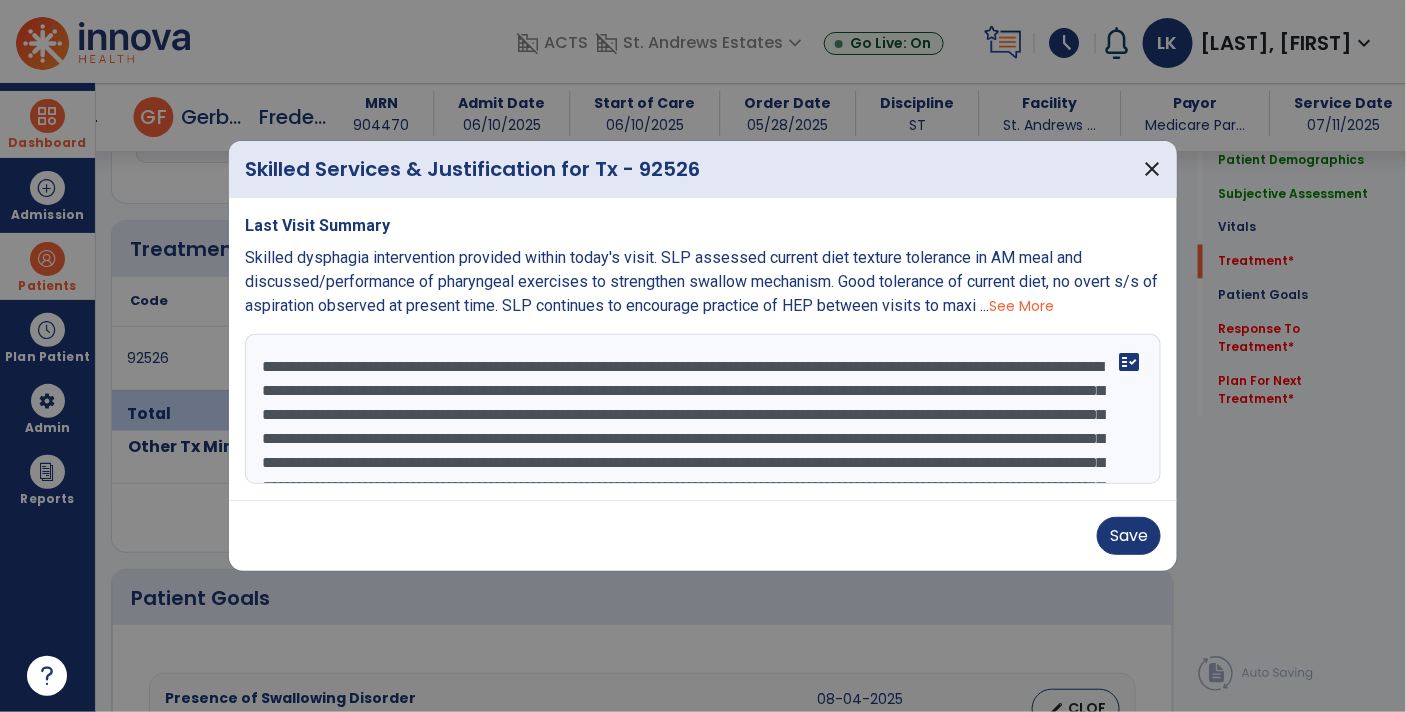 click on "**********" at bounding box center [703, 409] 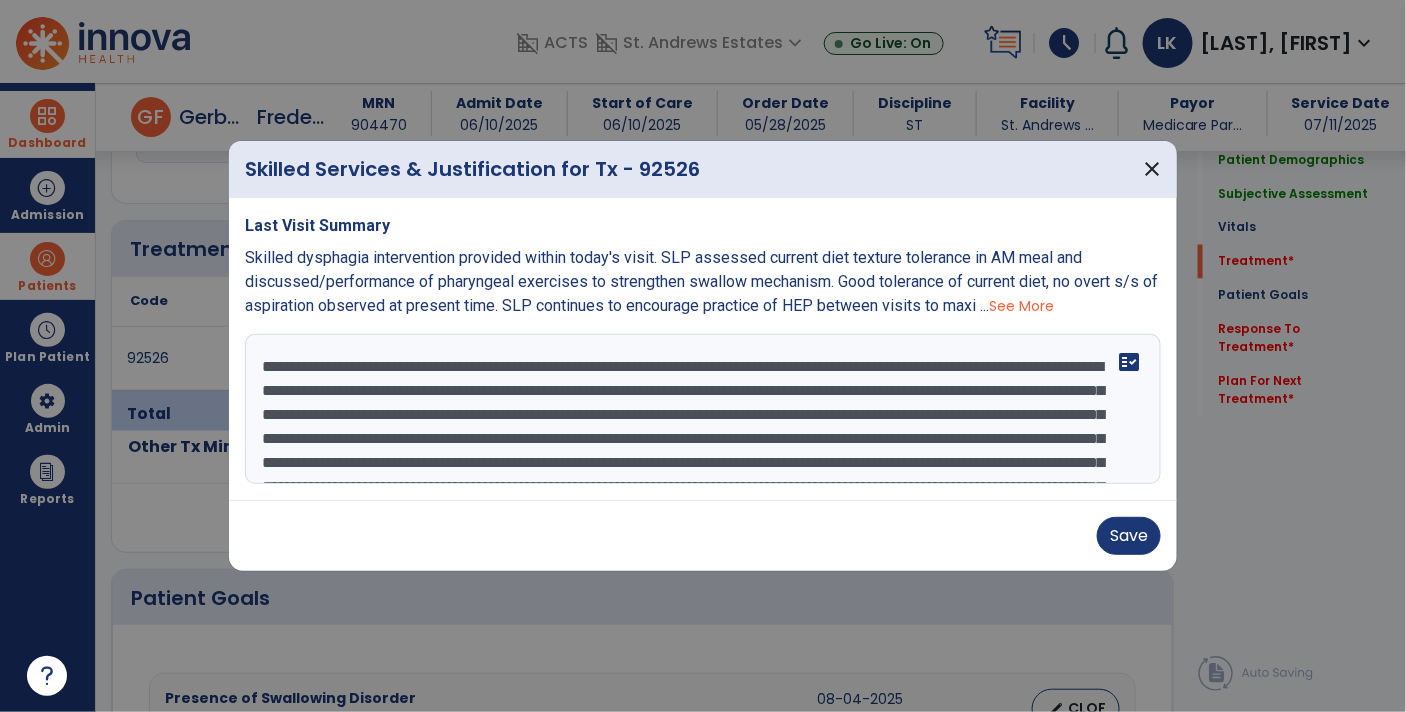click on "**********" at bounding box center [703, 409] 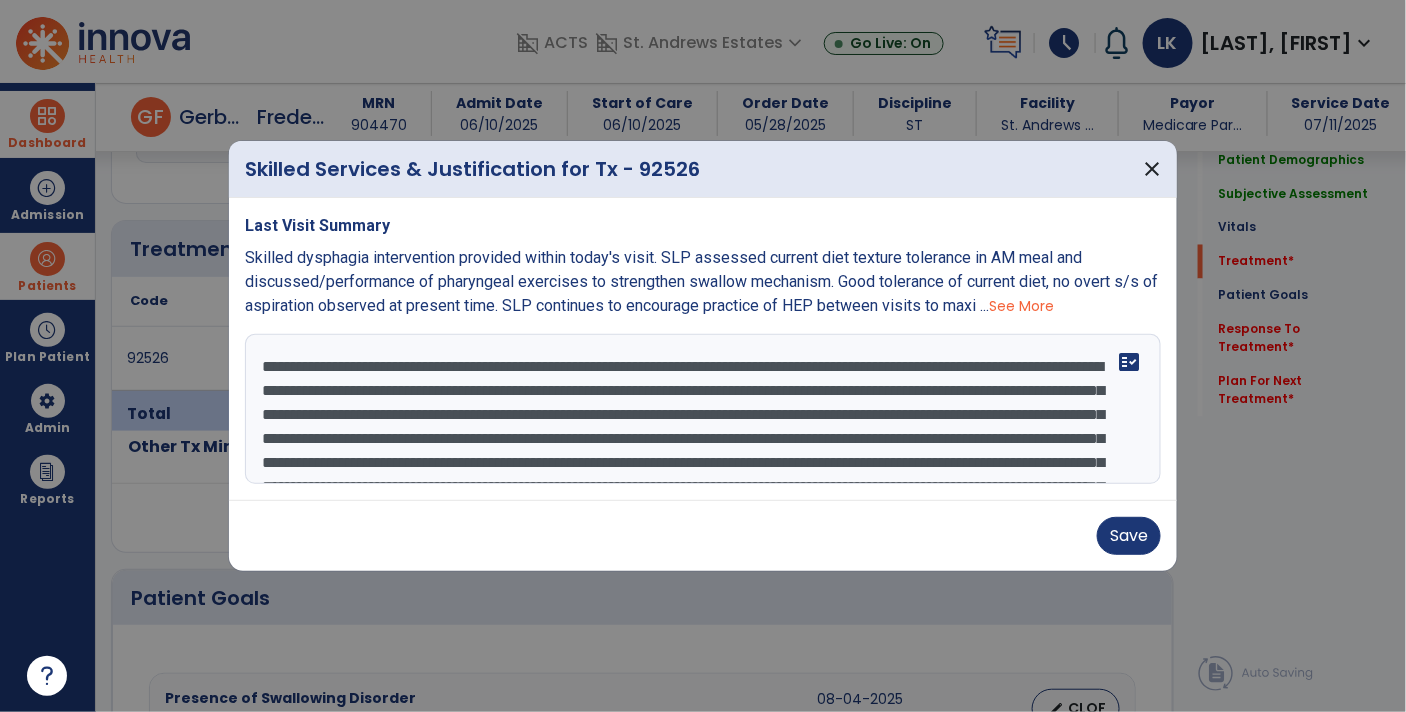 scroll, scrollTop: 8, scrollLeft: 0, axis: vertical 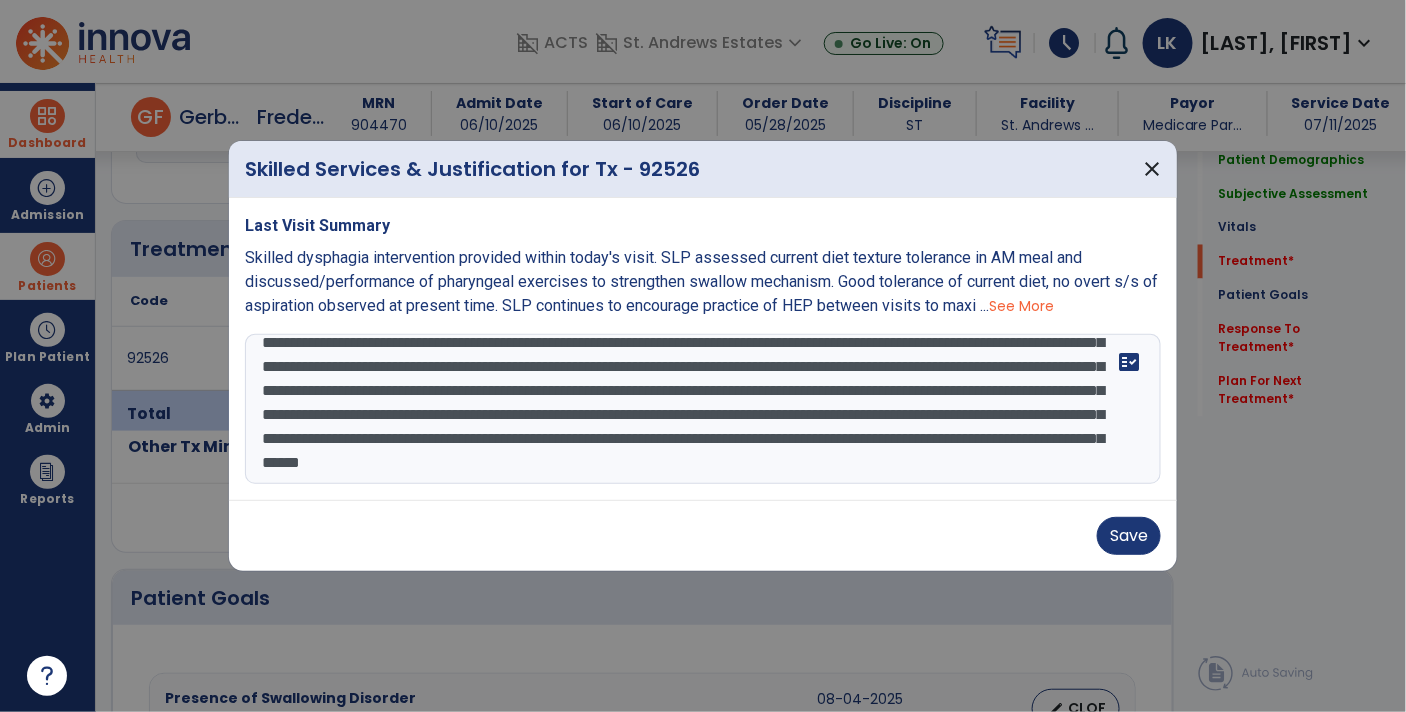 click on "**********" at bounding box center (703, 409) 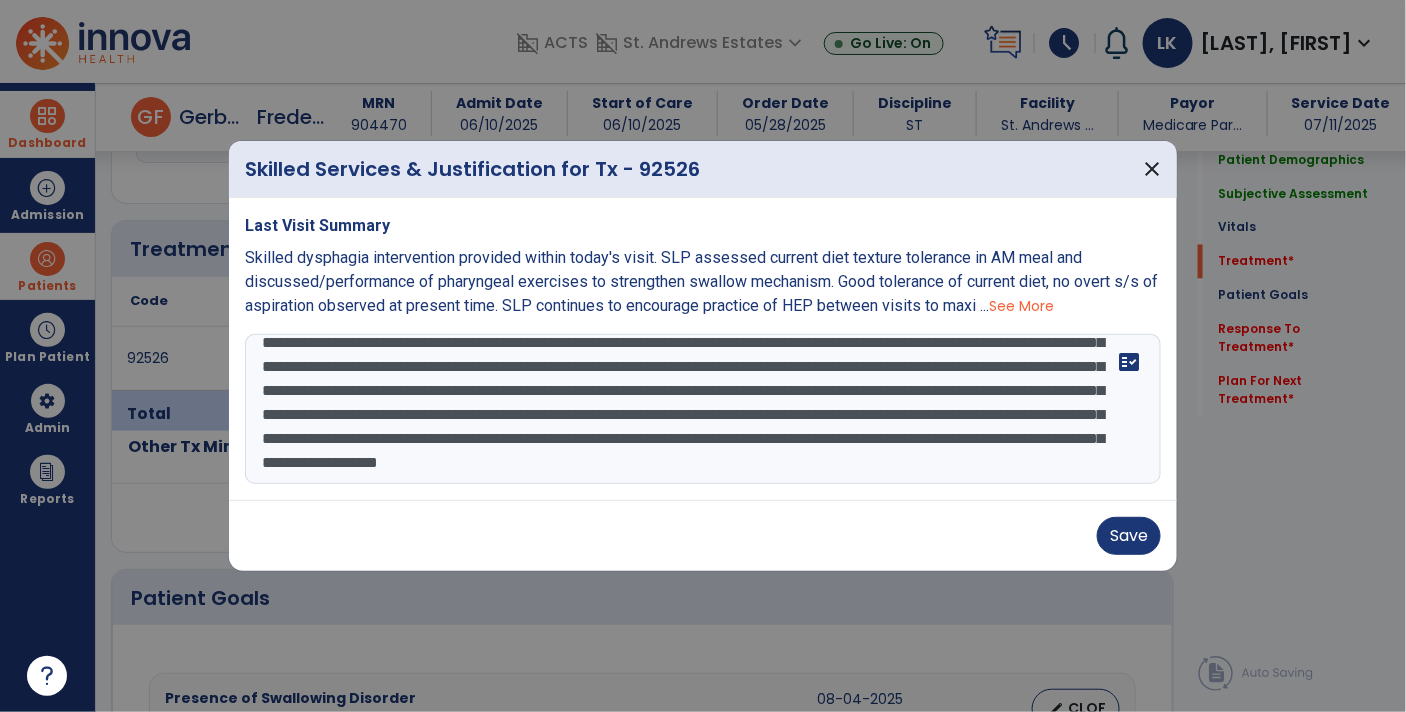 scroll, scrollTop: 77, scrollLeft: 0, axis: vertical 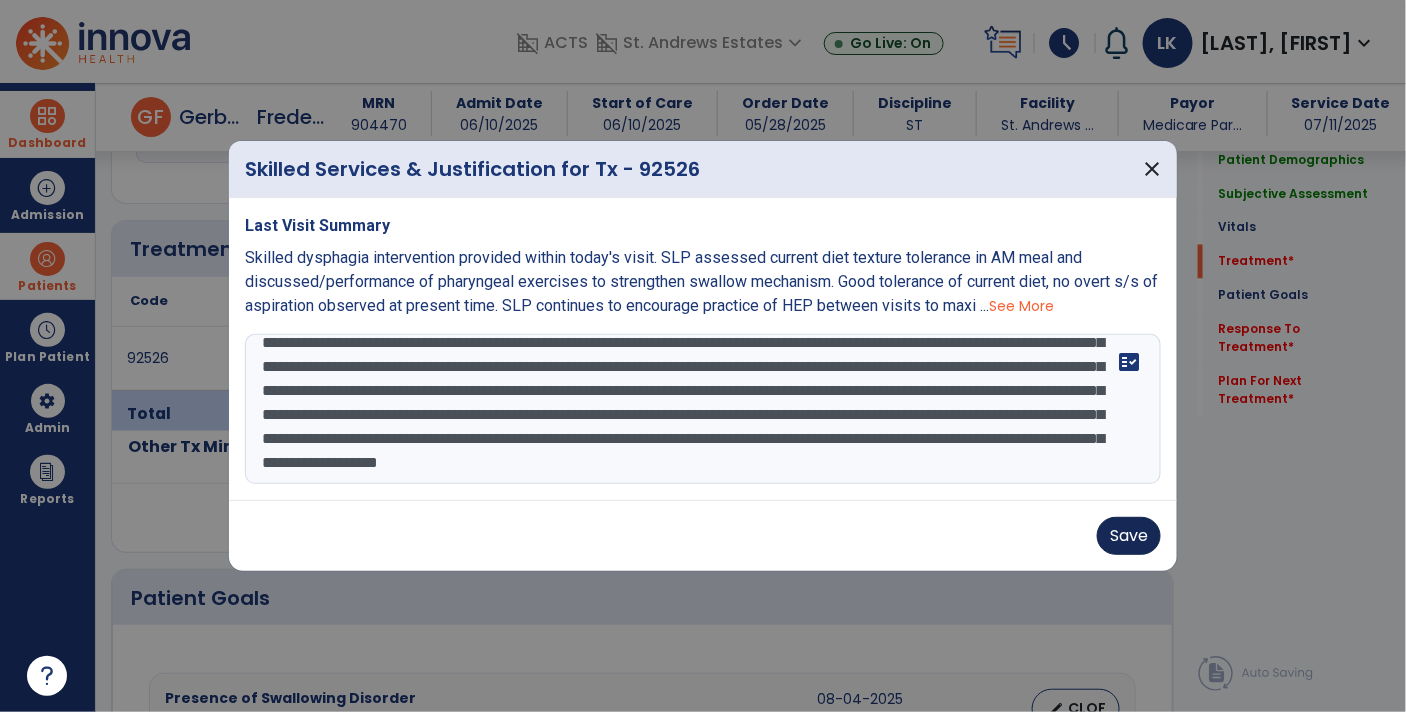 type on "**********" 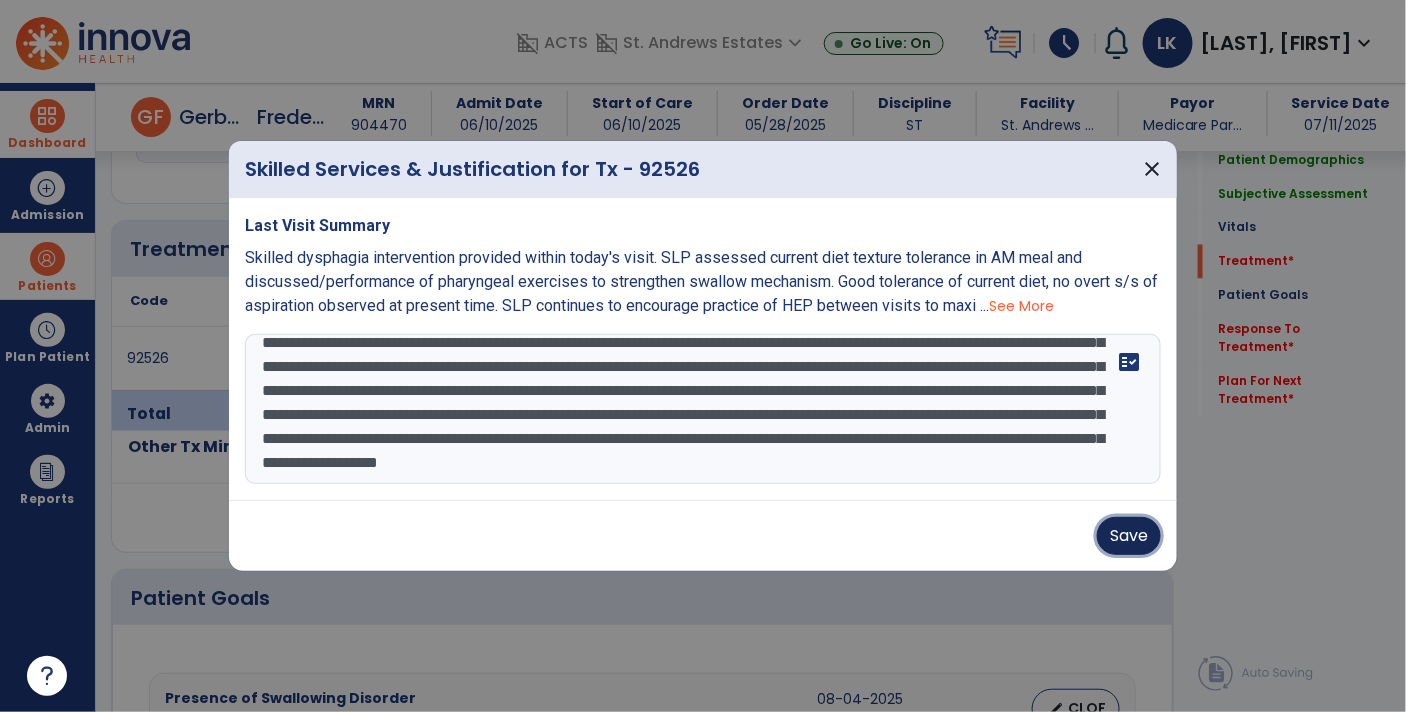 click on "Save" at bounding box center [1129, 536] 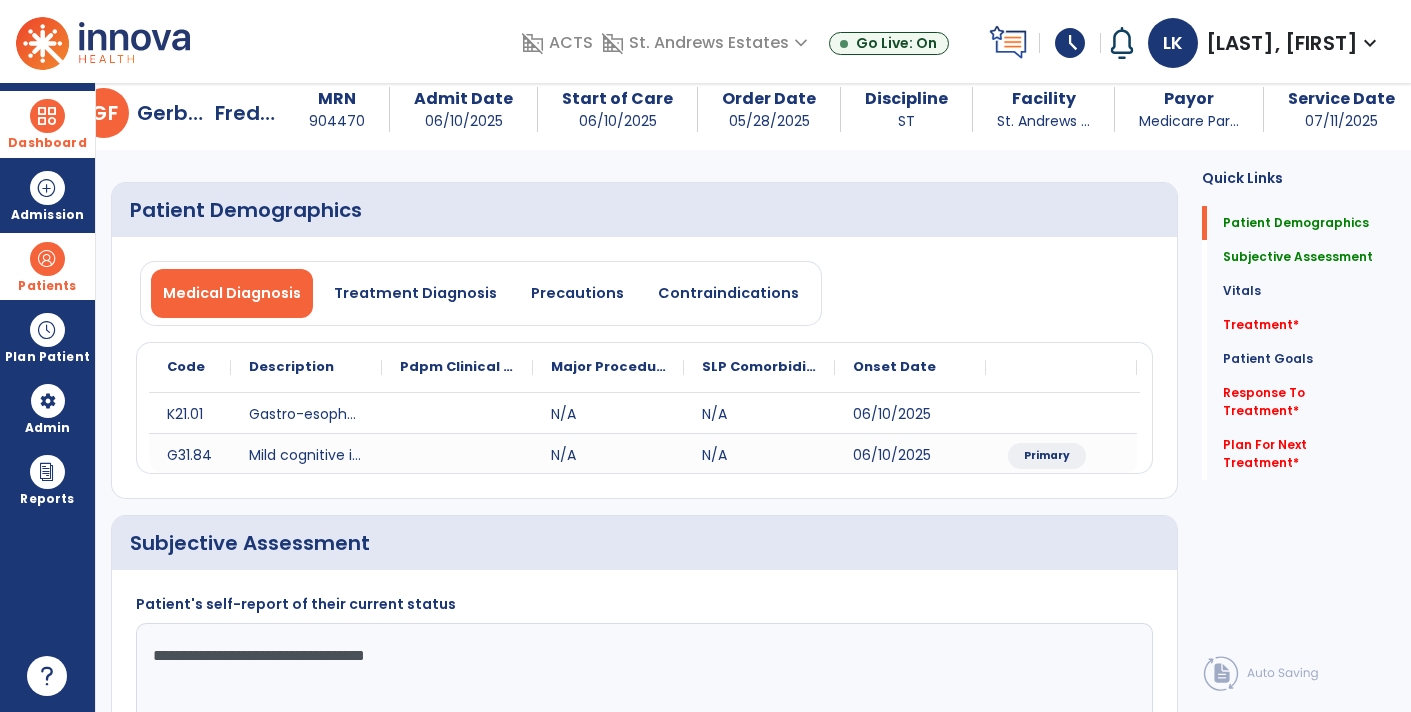 scroll, scrollTop: 0, scrollLeft: 0, axis: both 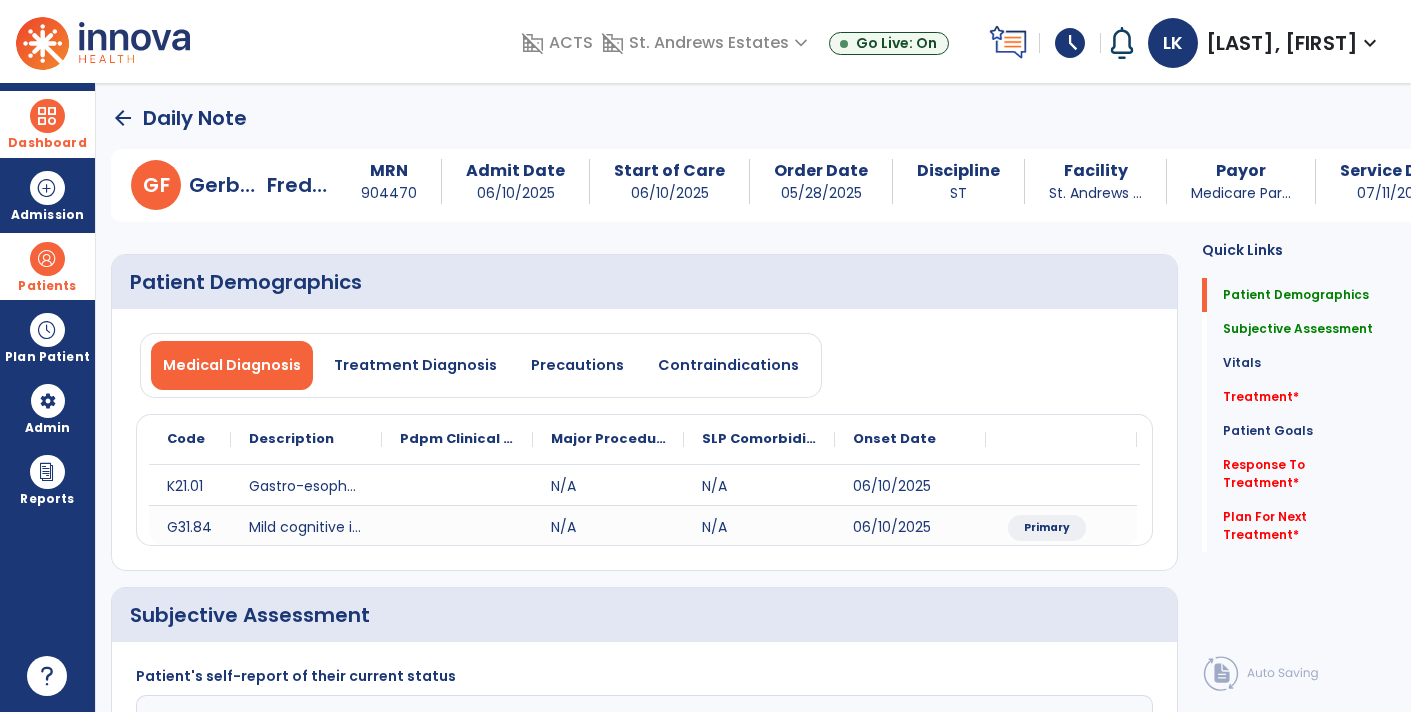 click on "Dashboard" at bounding box center (47, 124) 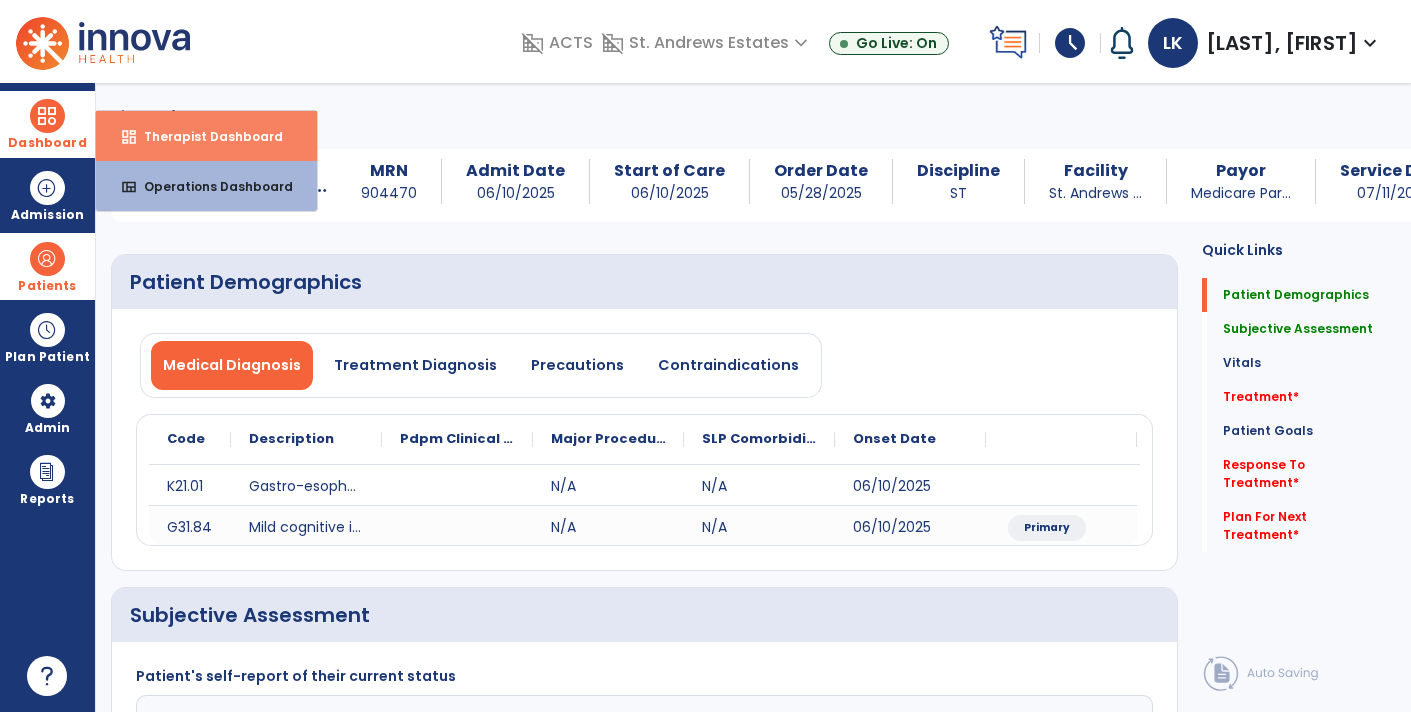 click on "Therapist Dashboard" at bounding box center (205, 136) 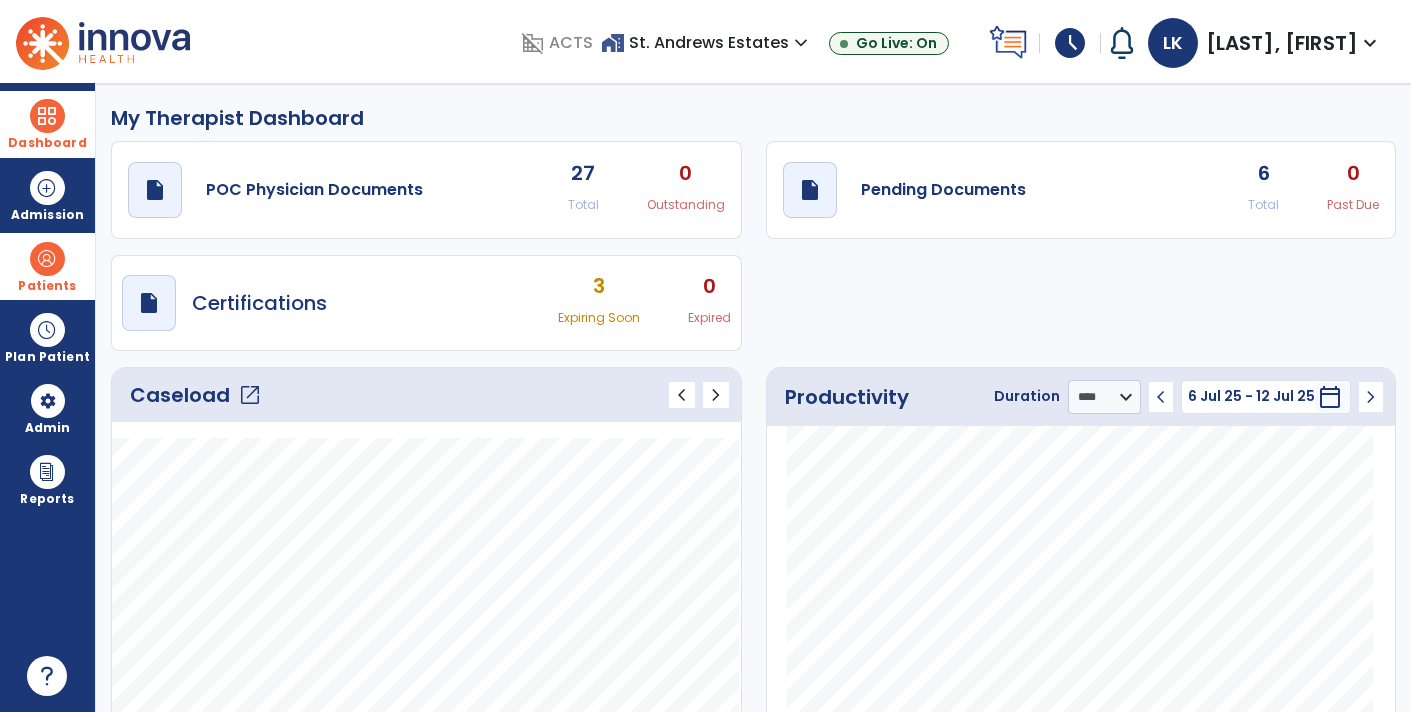click on "draft   open_in_new  POC Physician Documents 27 Total 0 Outstanding  draft   open_in_new  Pending Documents 6 Total 0 Past Due  draft   open_in_new  Certifications 3 Expiring Soon 0 Expired" 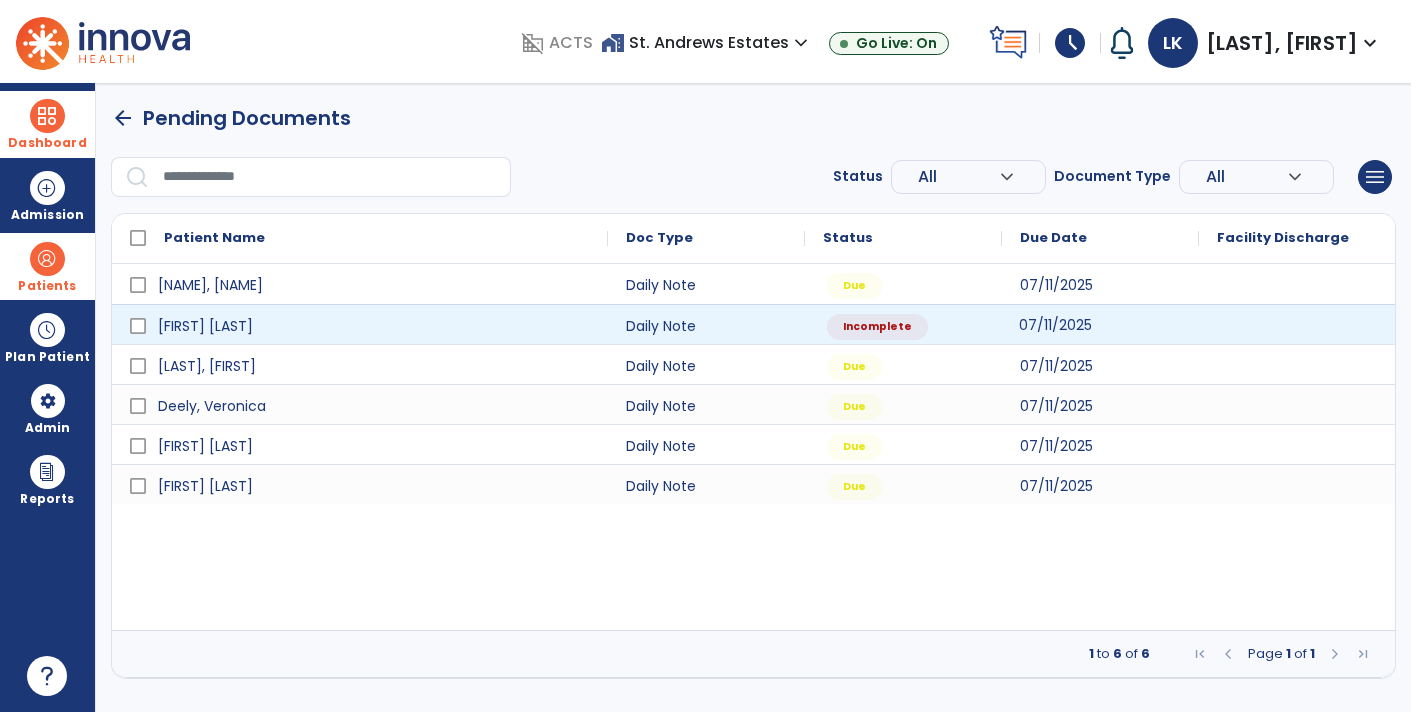 click on "07/11/2025" at bounding box center (1100, 324) 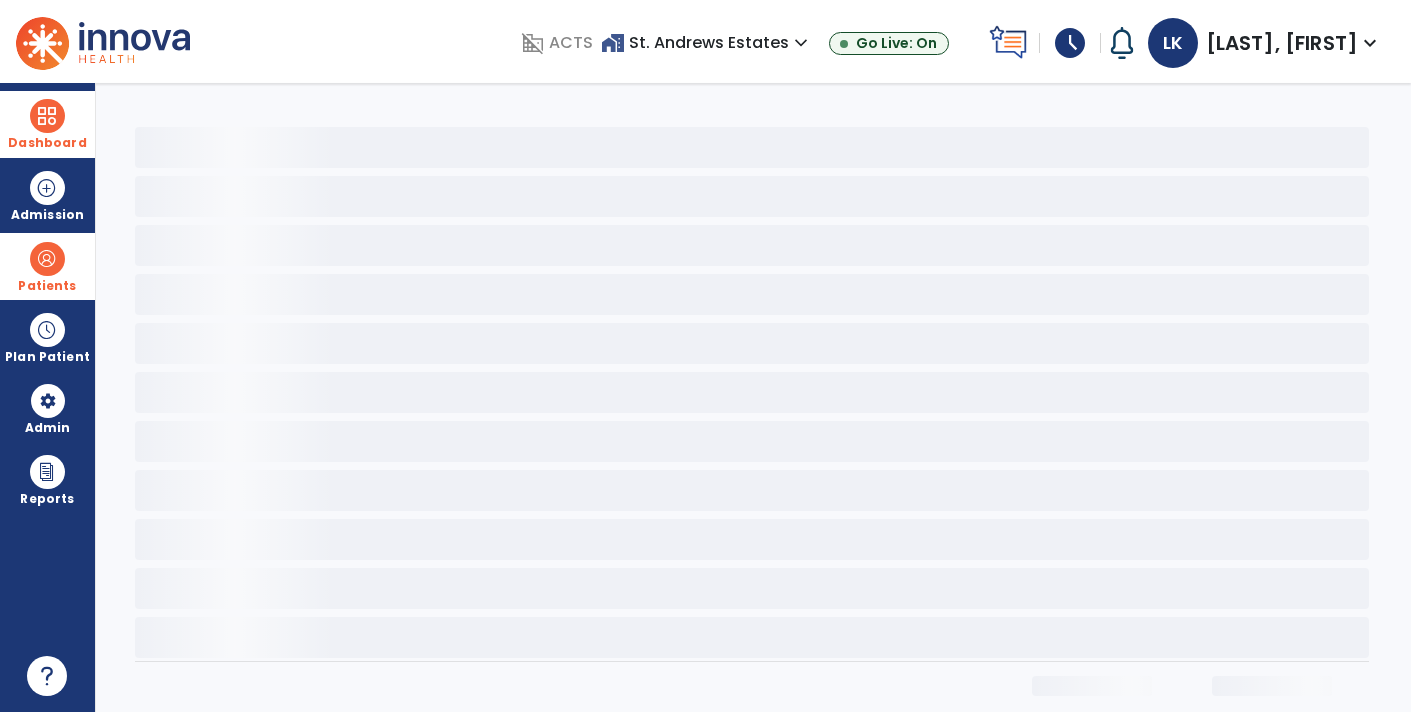 select on "*" 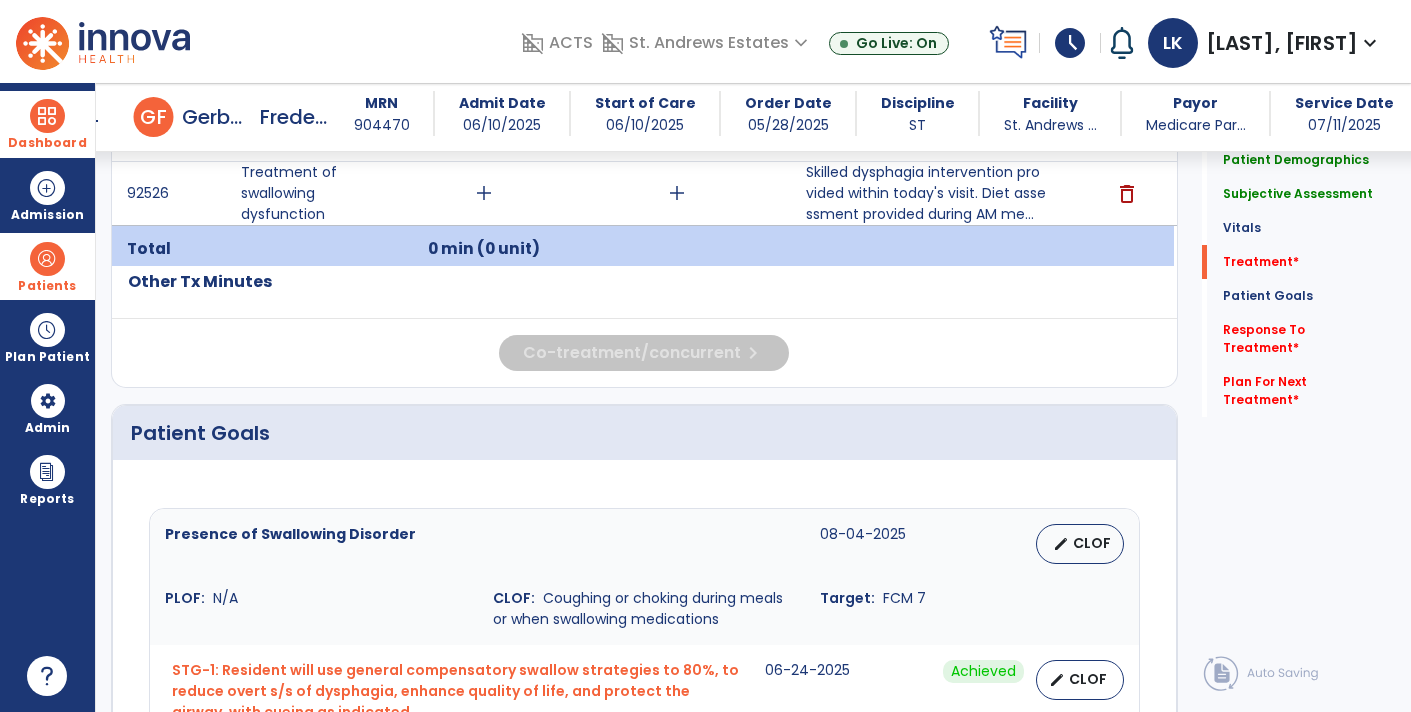 scroll, scrollTop: 1235, scrollLeft: 0, axis: vertical 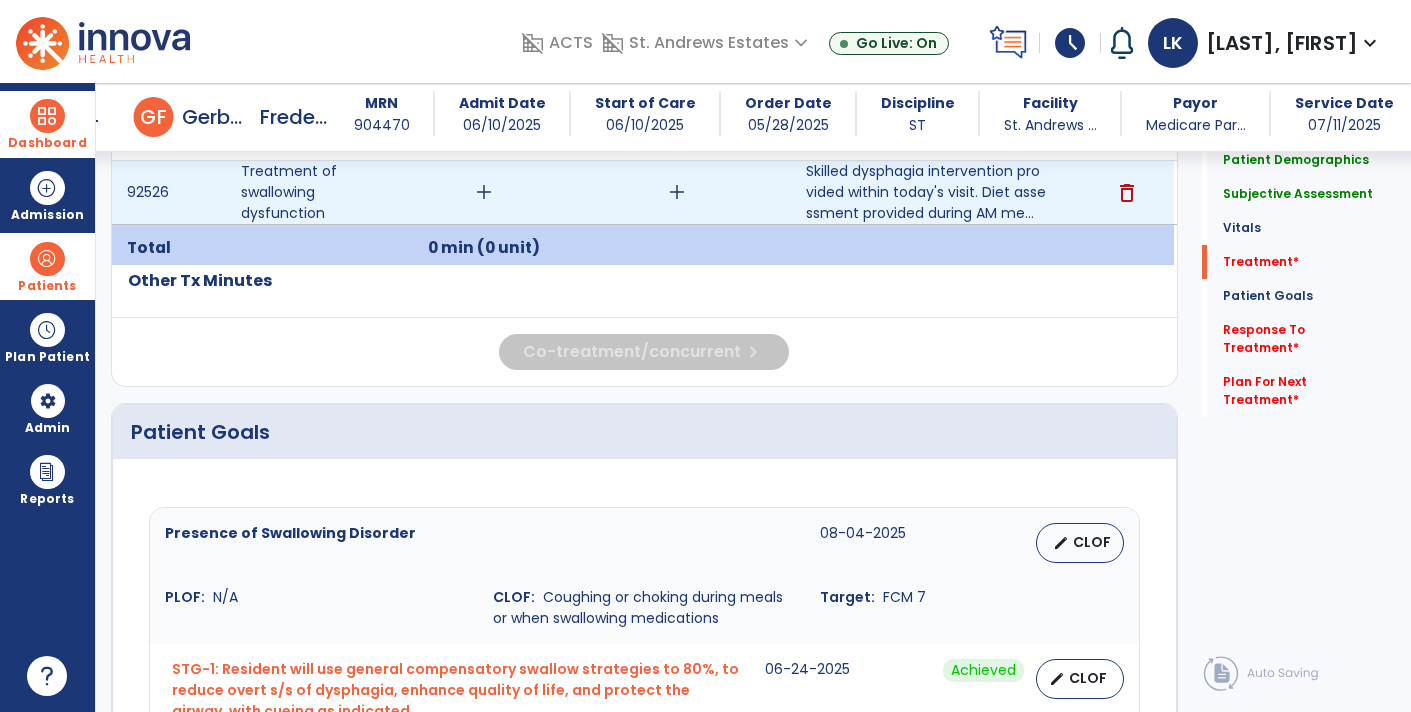 click on "add" at bounding box center [484, 192] 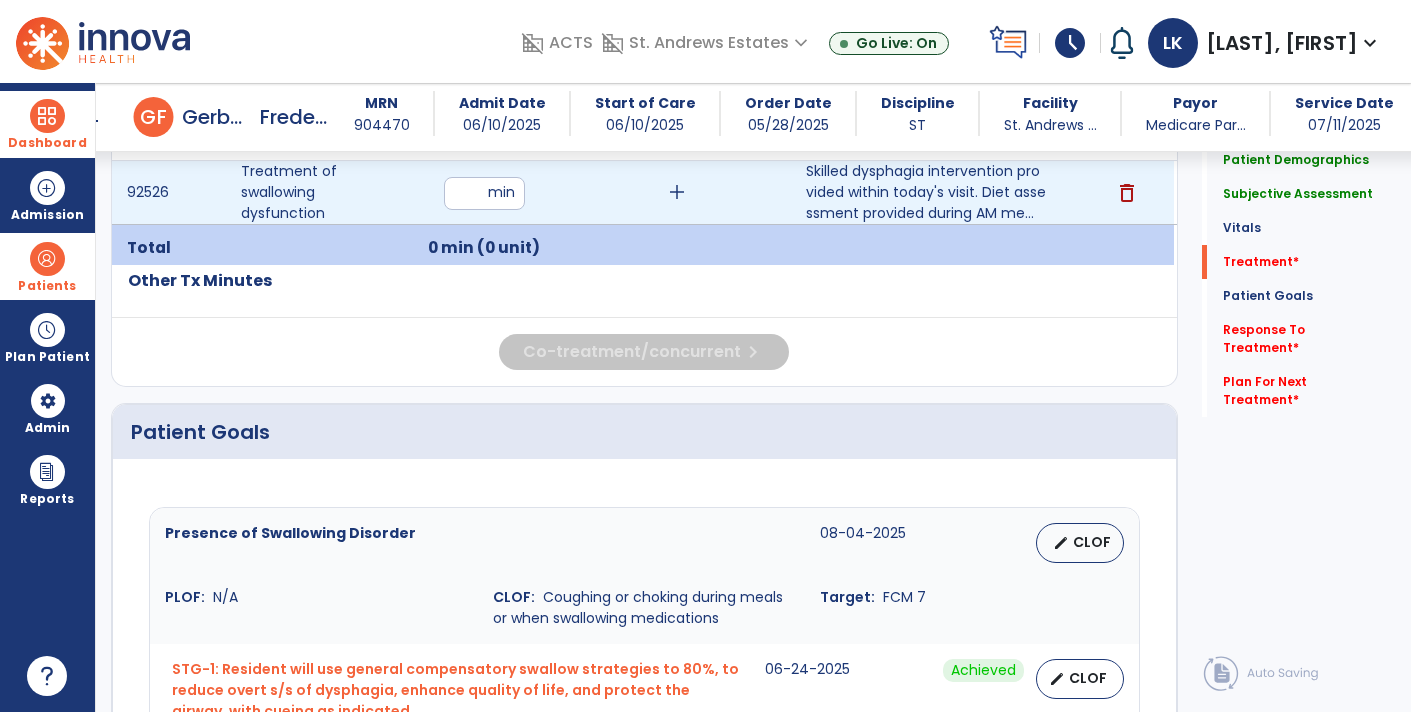 type on "**" 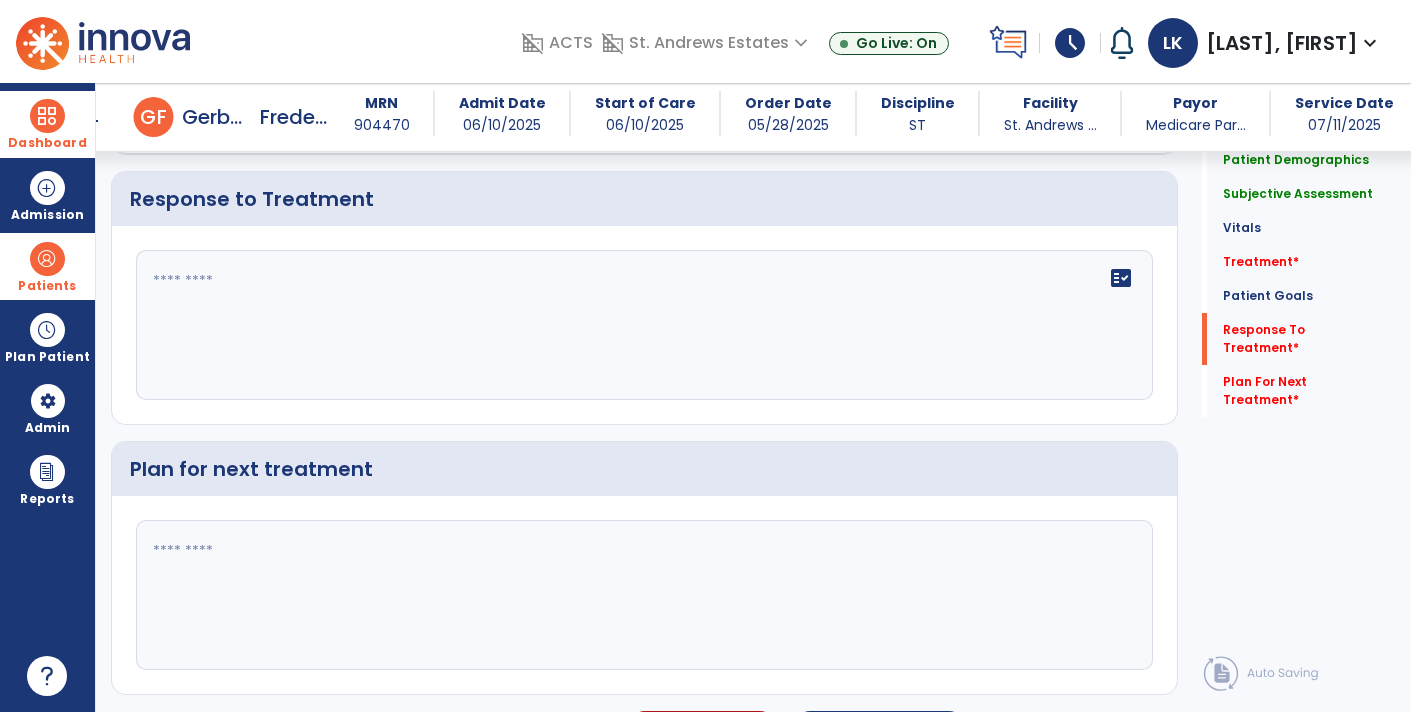 scroll, scrollTop: 2432, scrollLeft: 0, axis: vertical 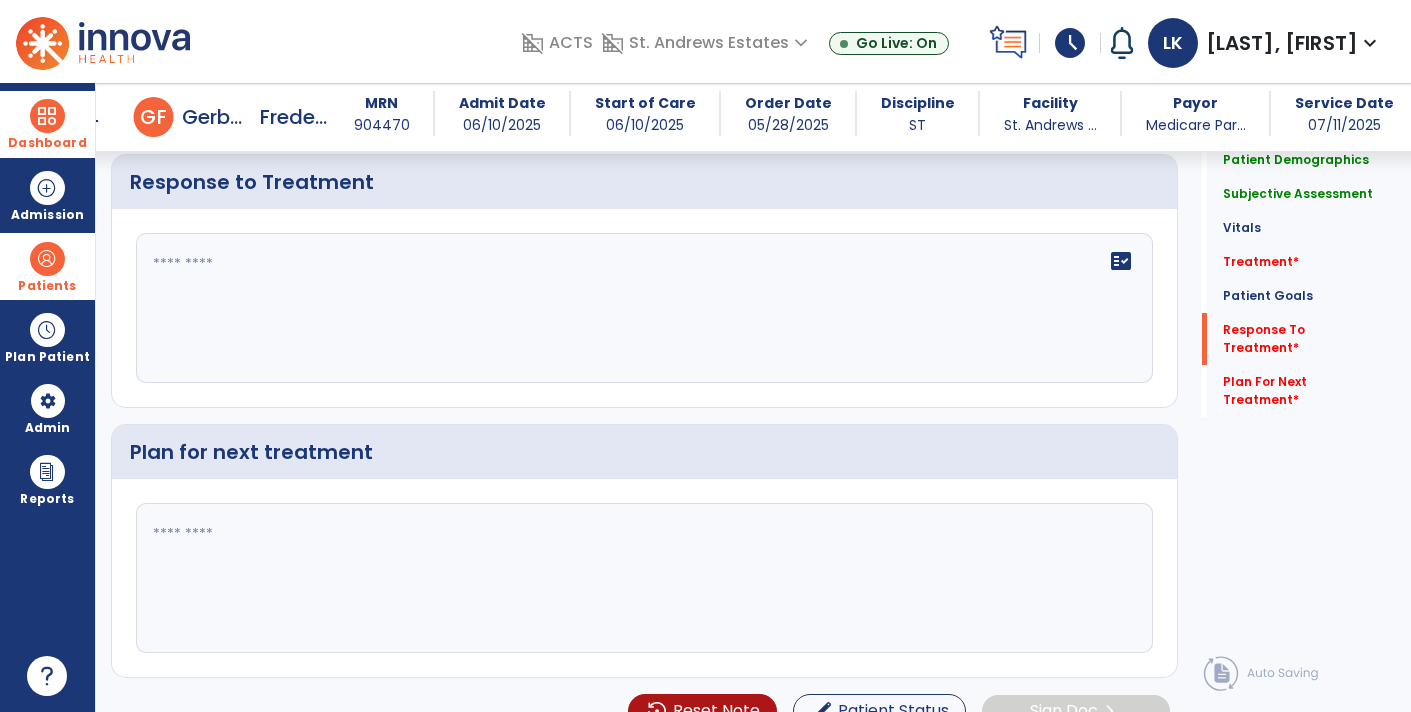 click on "fact_check" 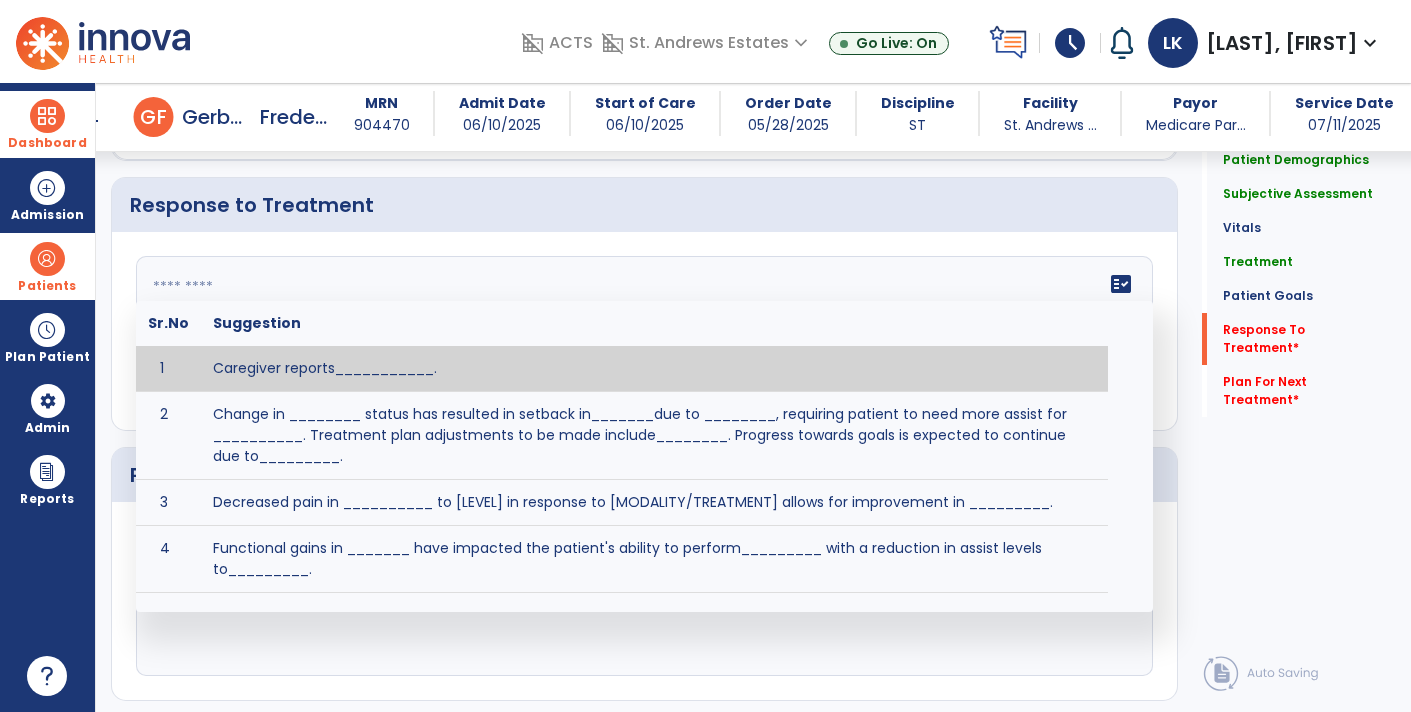 scroll, scrollTop: 2432, scrollLeft: 0, axis: vertical 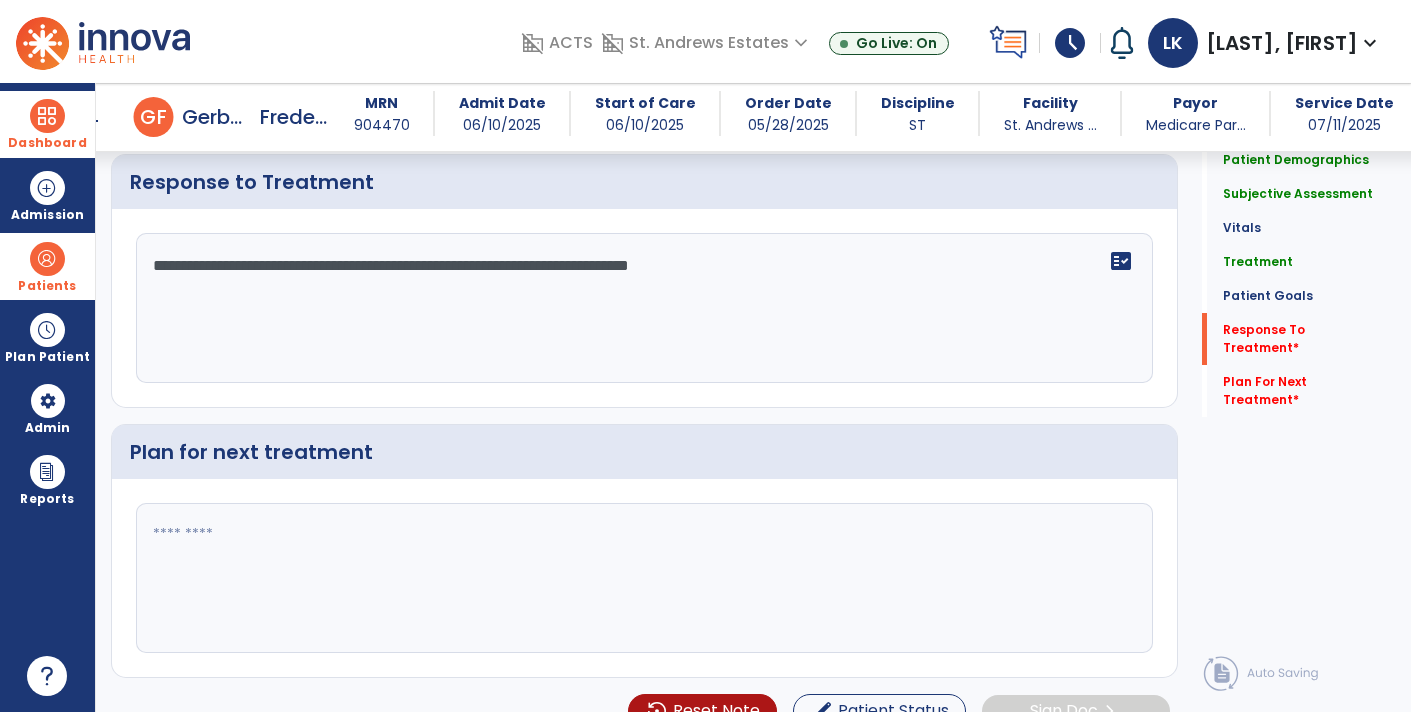 type on "**********" 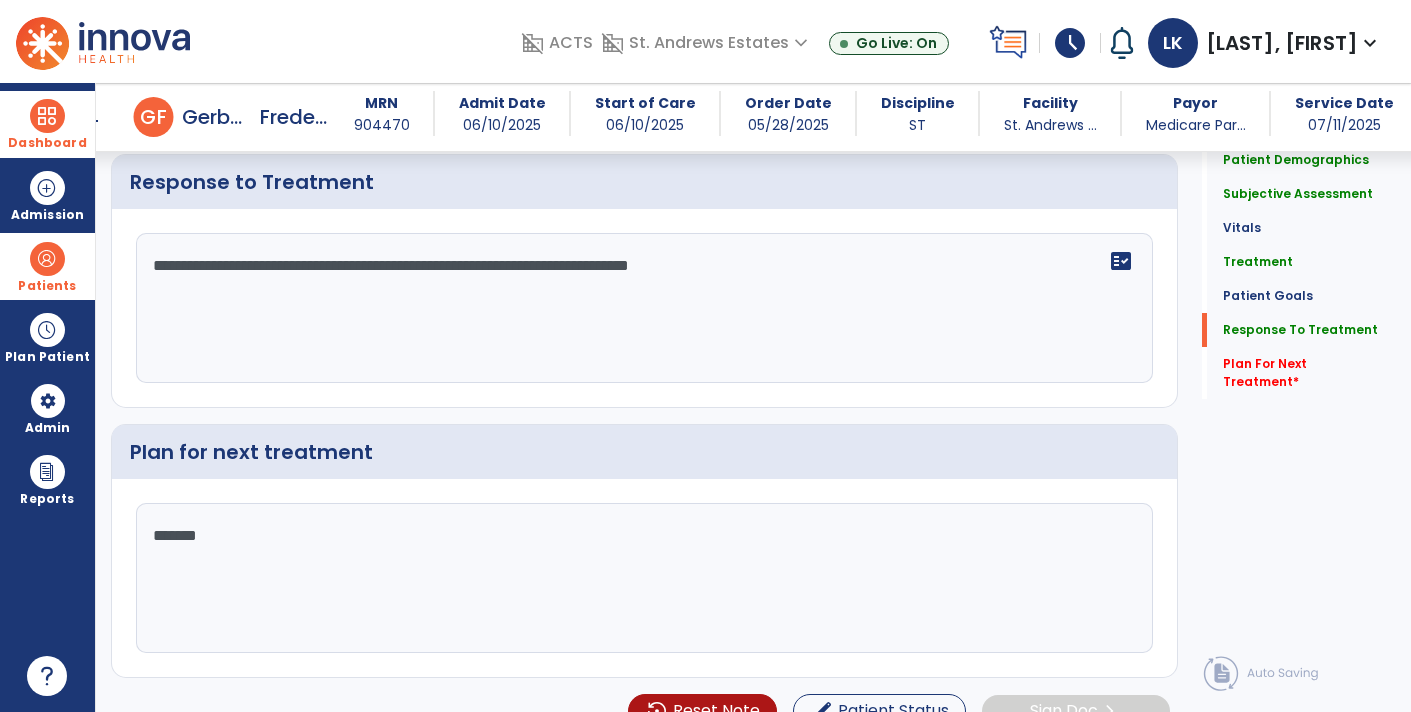 type on "********" 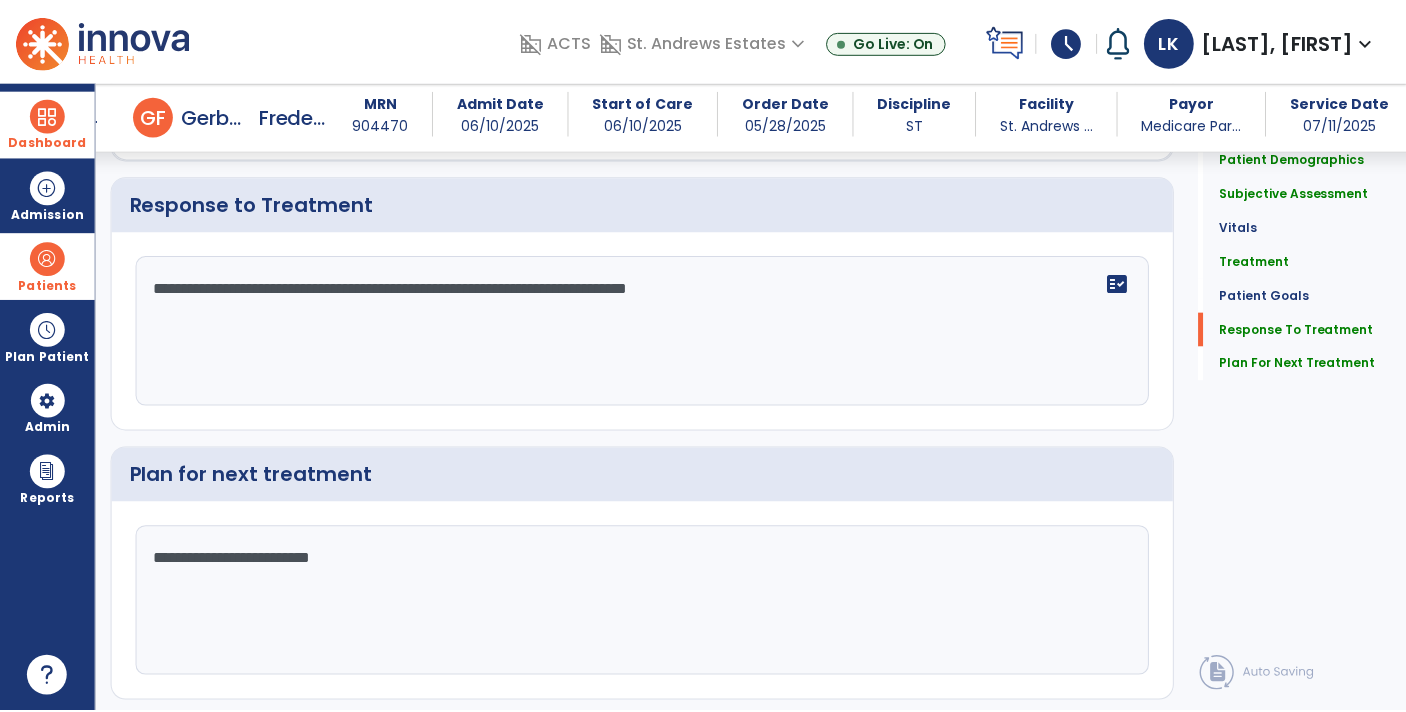 scroll, scrollTop: 2432, scrollLeft: 0, axis: vertical 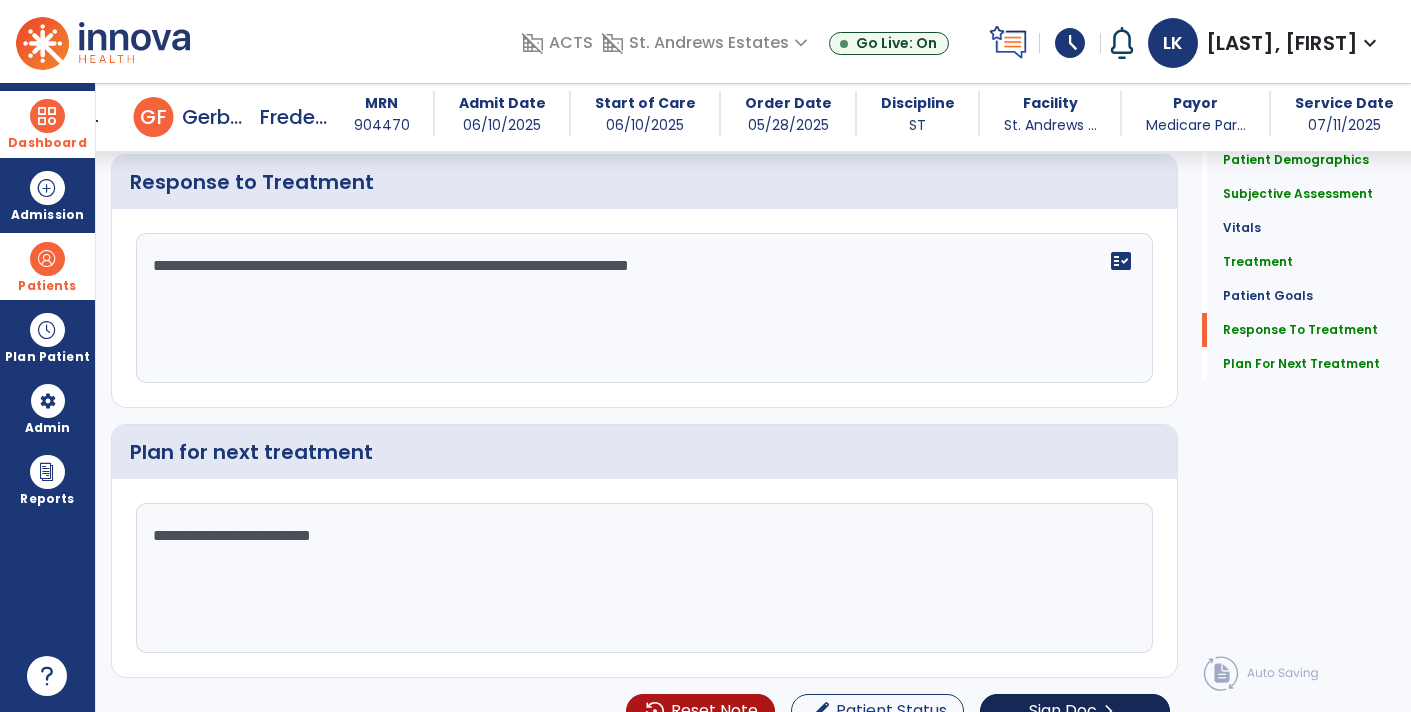 type on "**********" 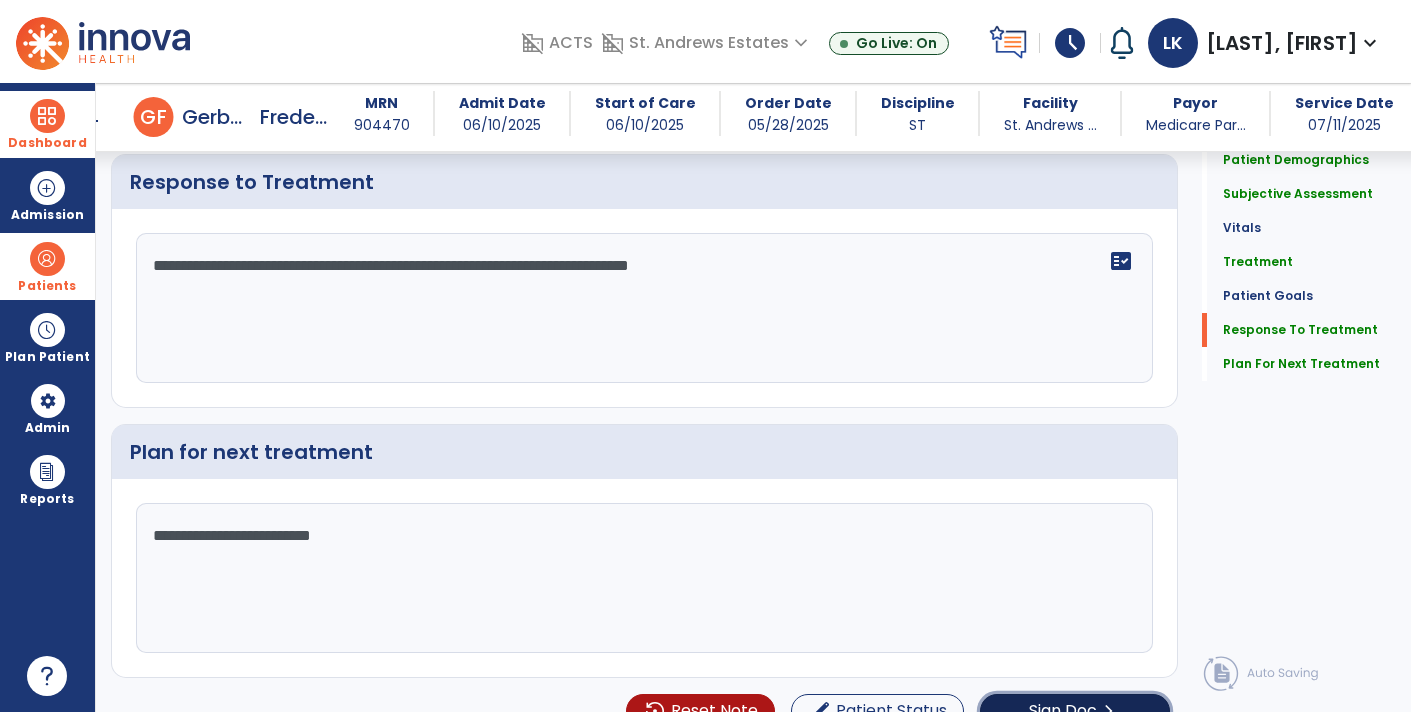 click on "Sign Doc" 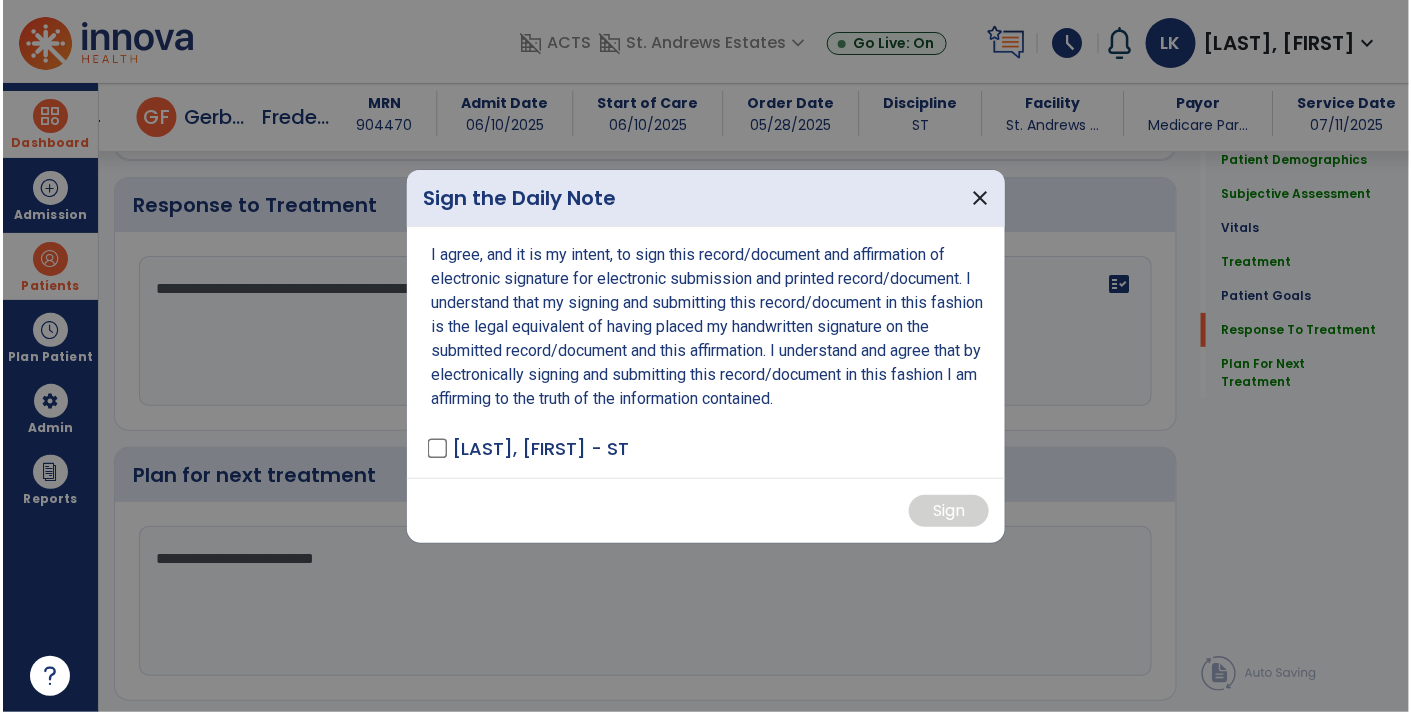 scroll, scrollTop: 2432, scrollLeft: 0, axis: vertical 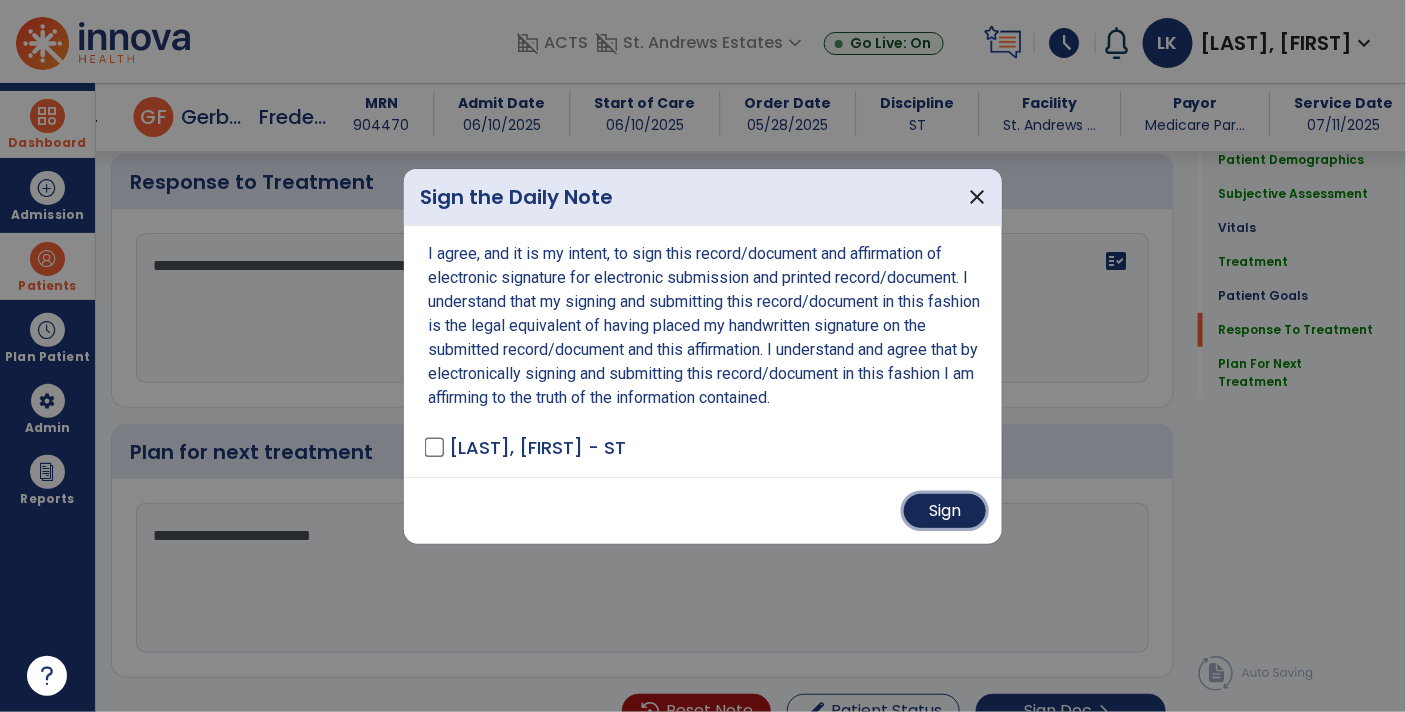 click on "Sign" at bounding box center (945, 511) 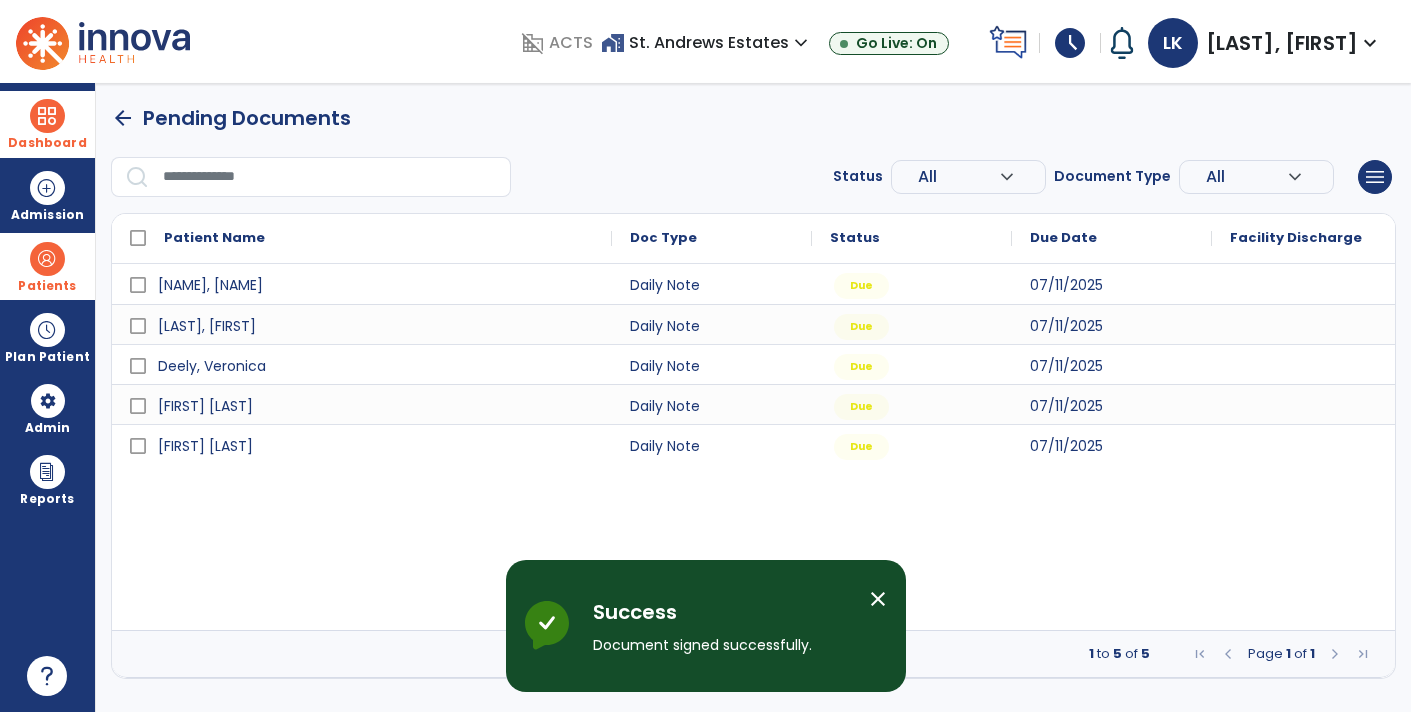 scroll, scrollTop: 0, scrollLeft: 0, axis: both 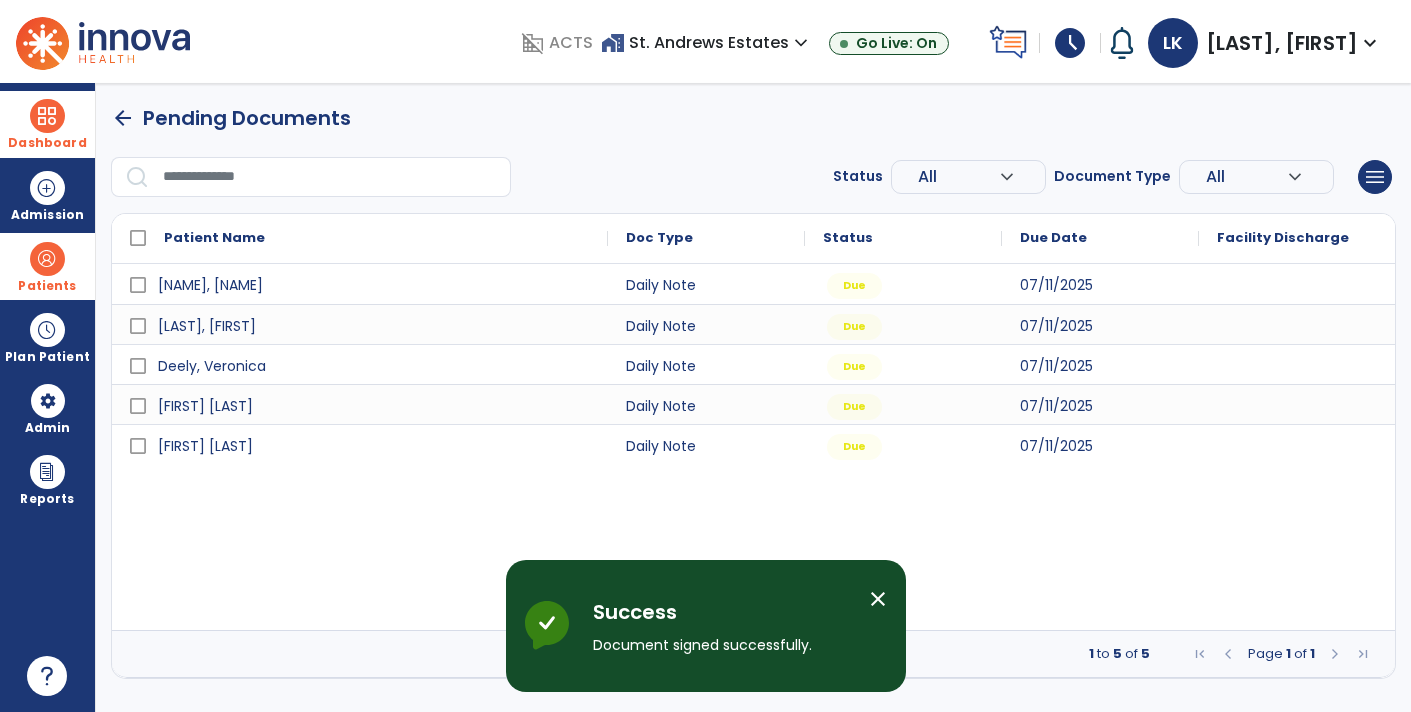 click on "arrow_back   Pending Documents  Status All  expand_more  ALL Due Past Due Incomplete Document Type All  expand_more  ALL Daily Note Progress Note Evaluation Discharge Note Recertification  menu   Export List   Print List
Patient Name
Doc Type
Status 1" at bounding box center [753, 391] 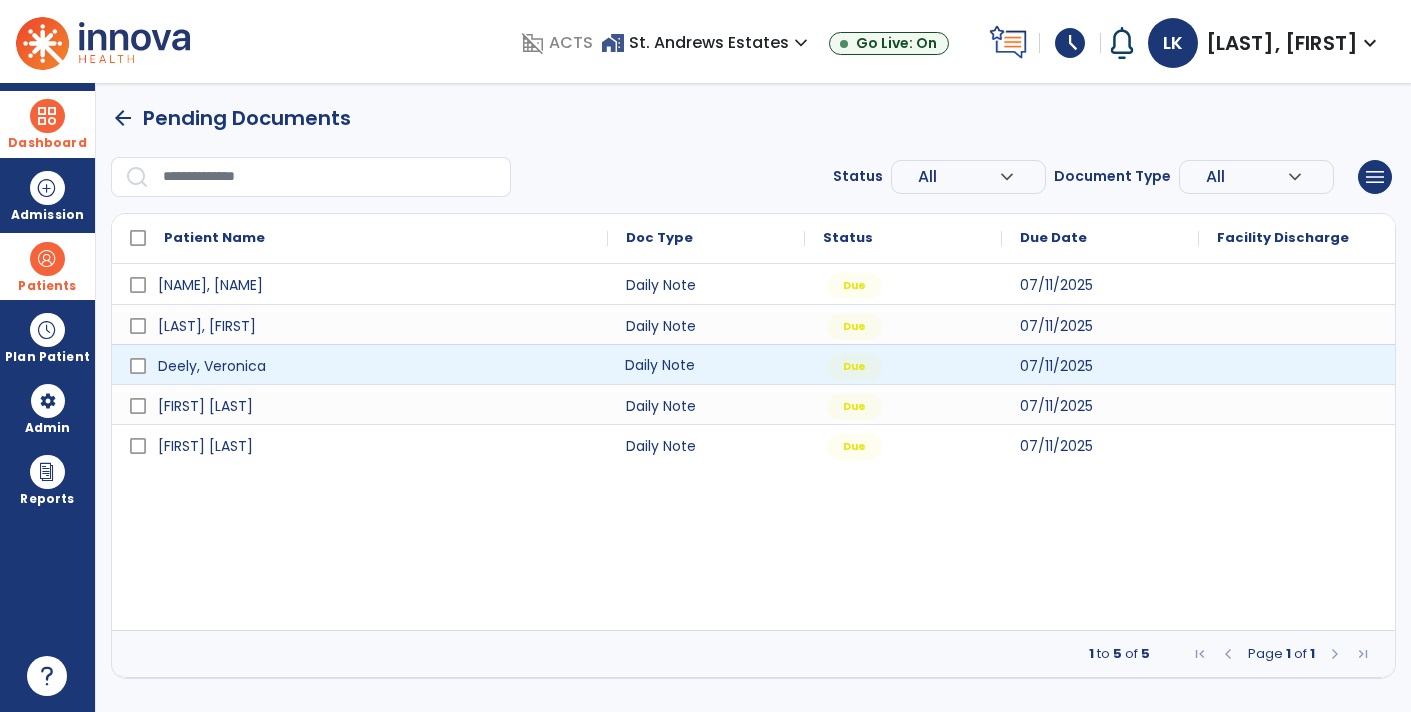 click on "Daily Note" at bounding box center [706, 364] 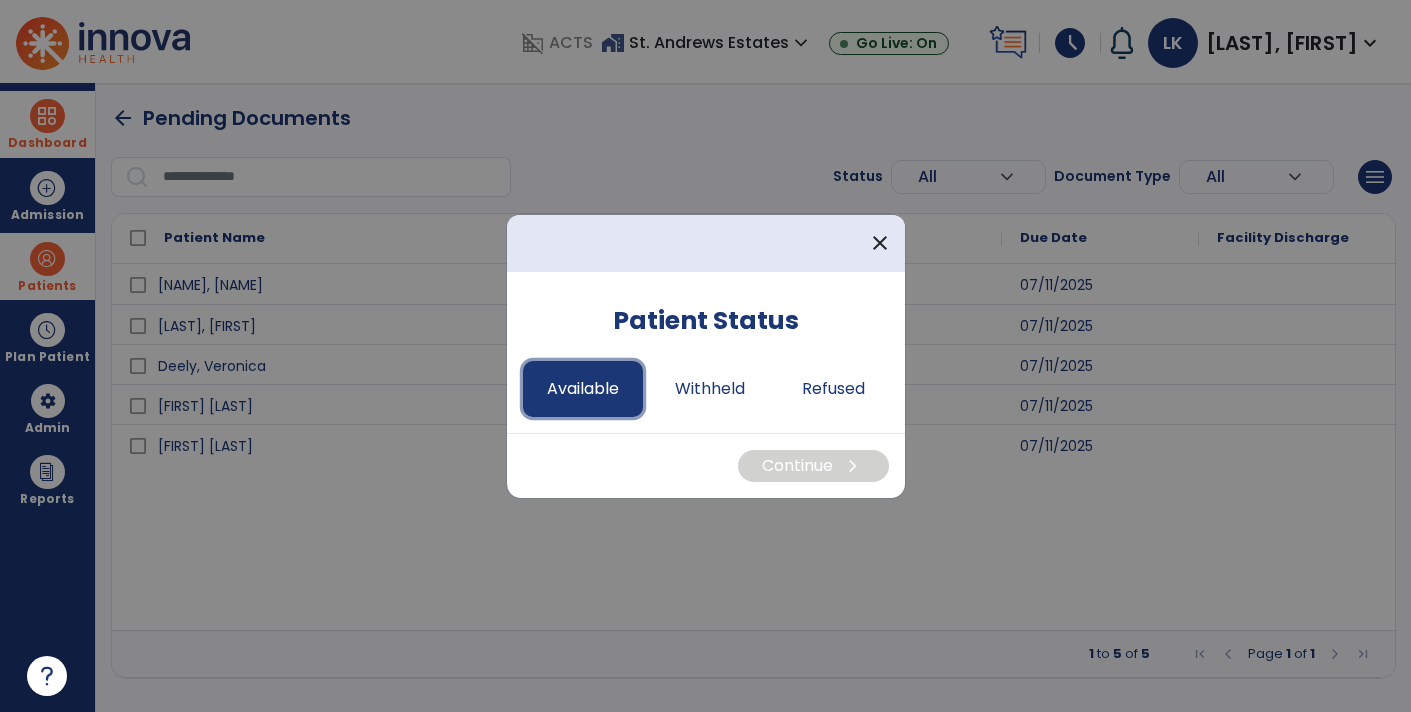 click on "Available" at bounding box center [583, 389] 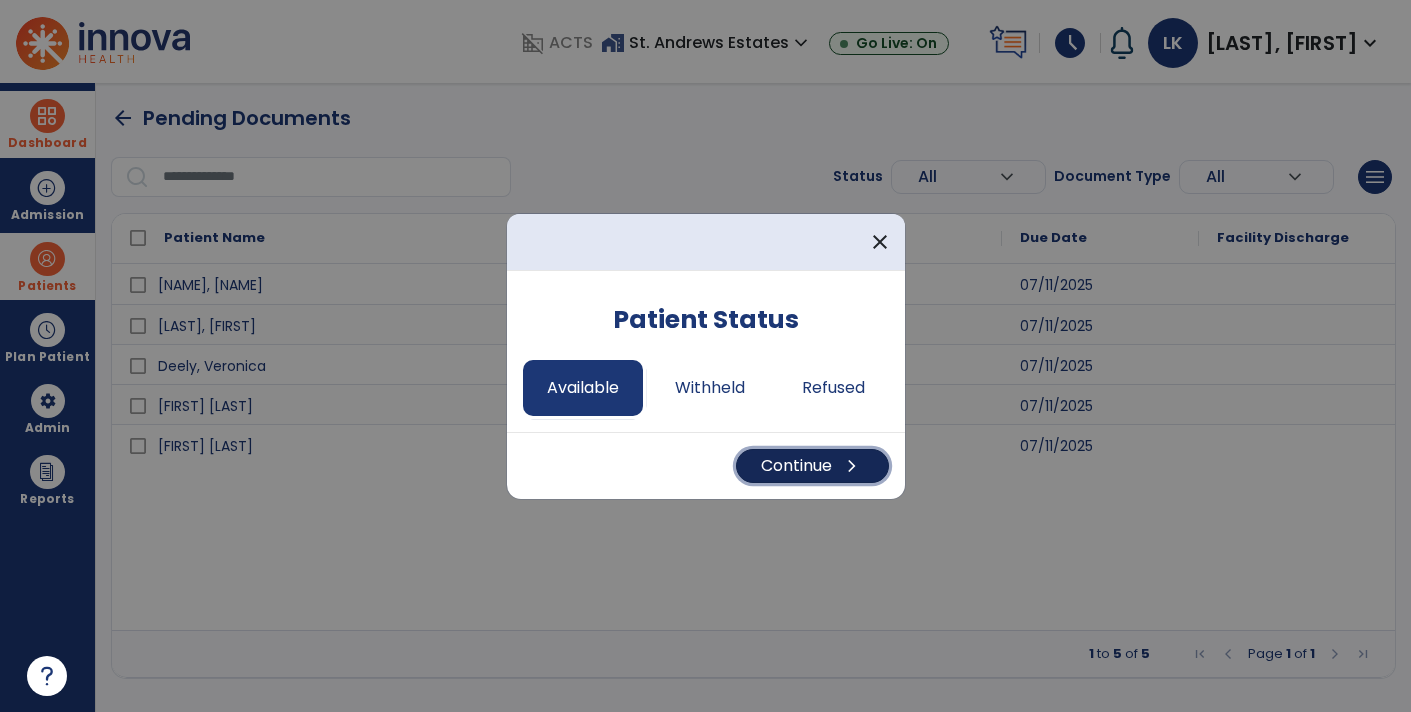 click on "Continue   chevron_right" at bounding box center [812, 466] 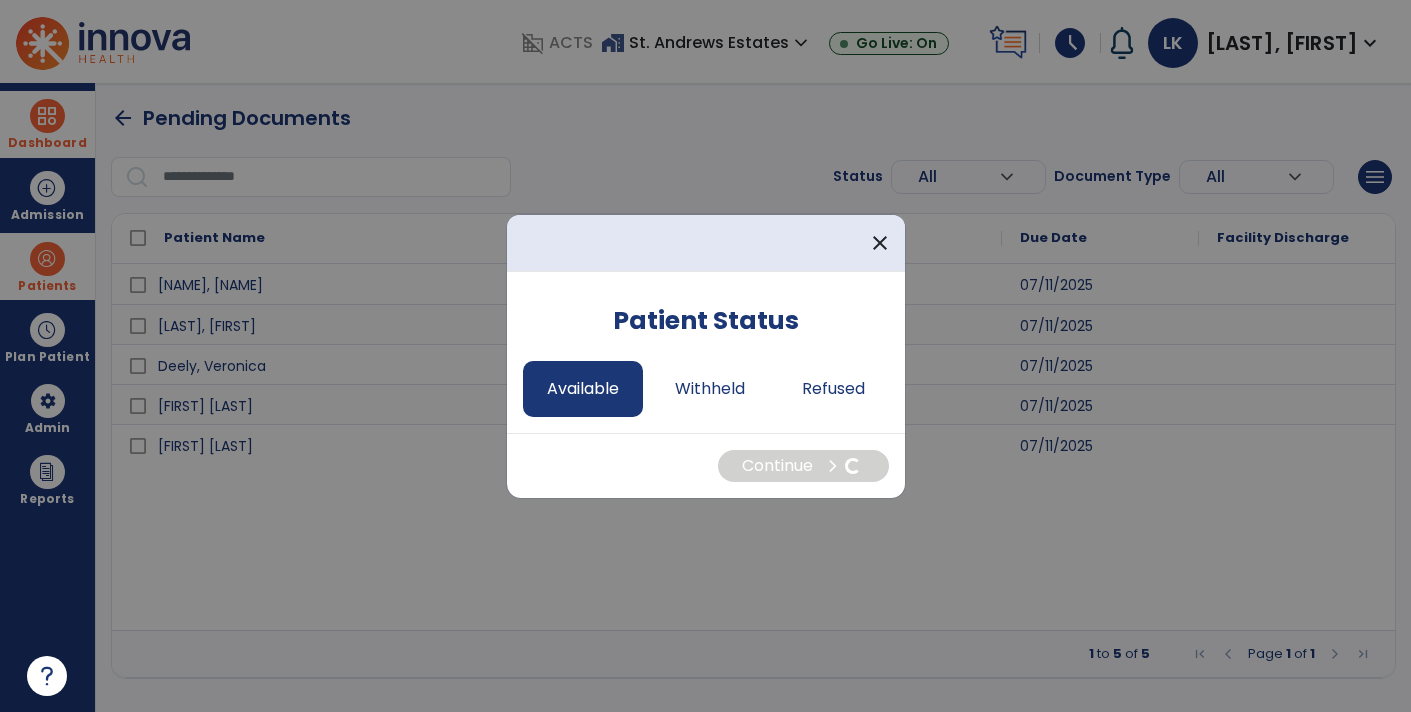 select on "*" 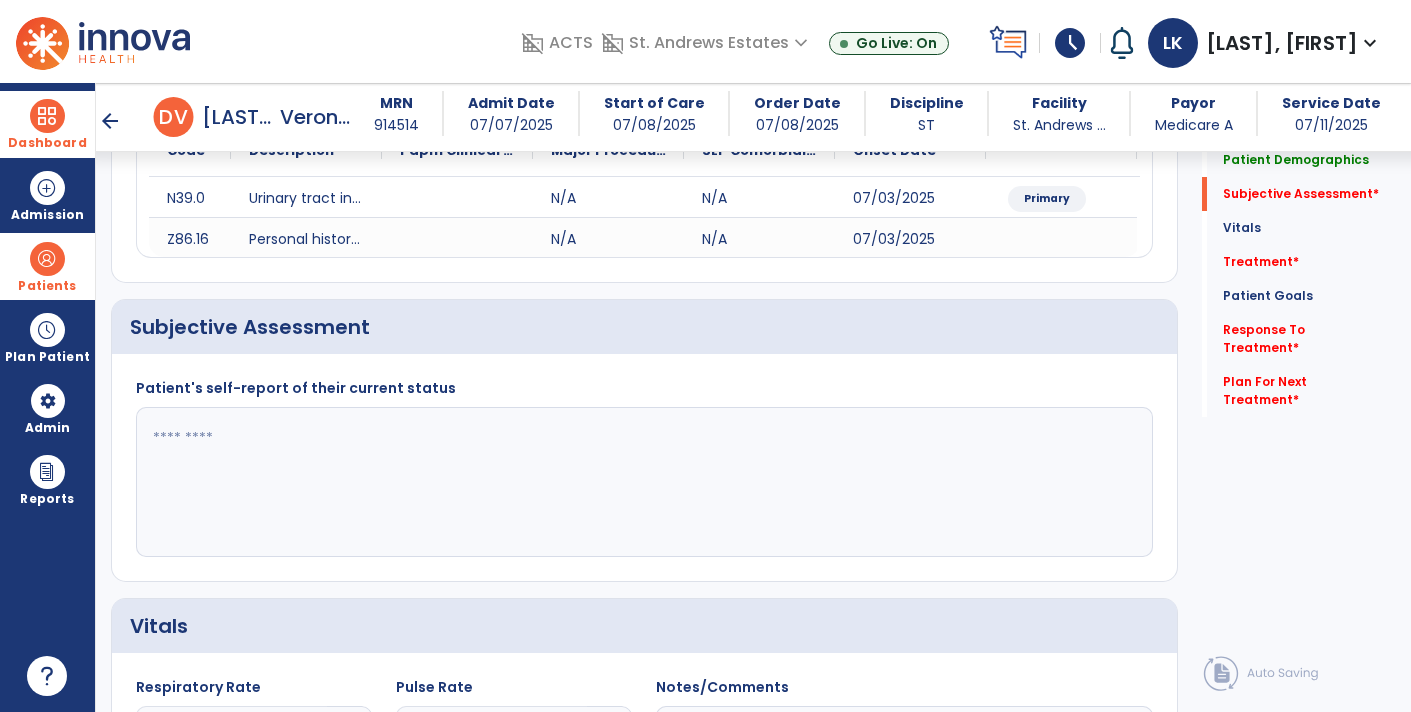 scroll, scrollTop: 298, scrollLeft: 0, axis: vertical 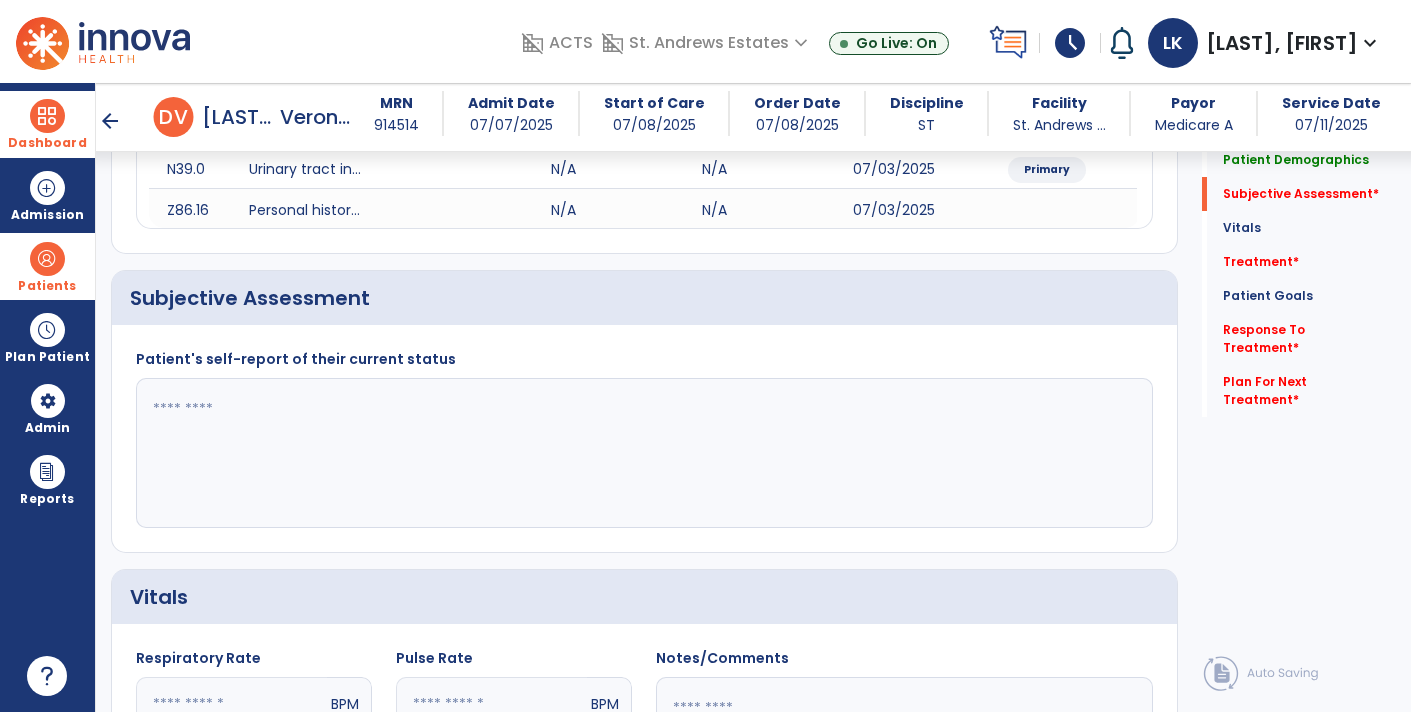 click 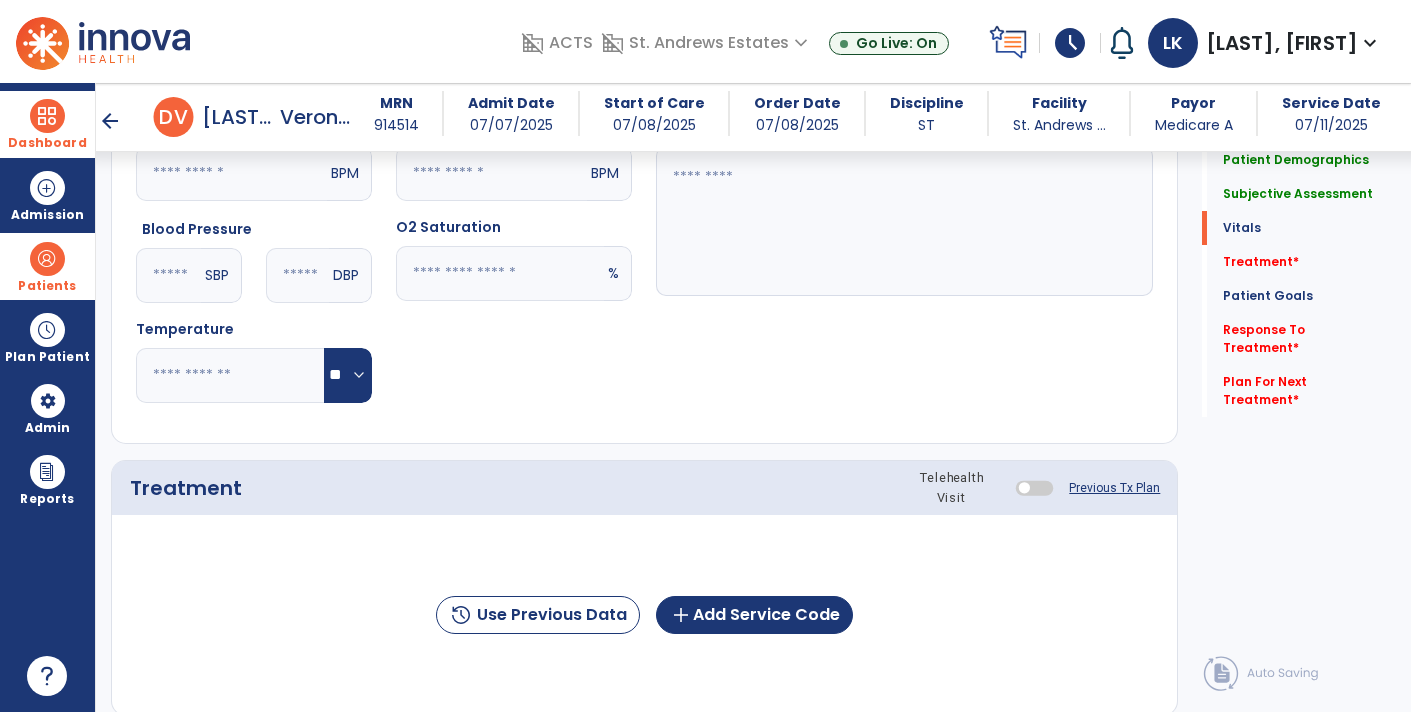 scroll, scrollTop: 828, scrollLeft: 0, axis: vertical 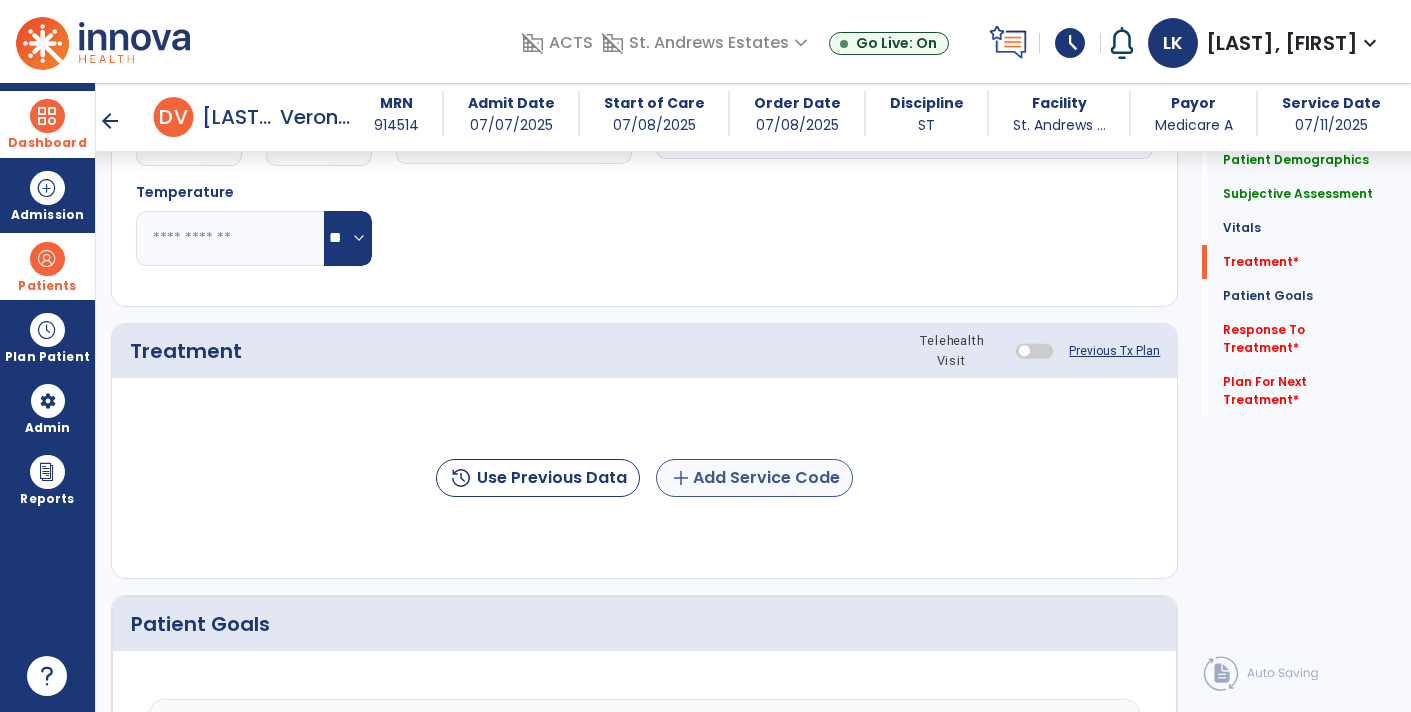 type on "**********" 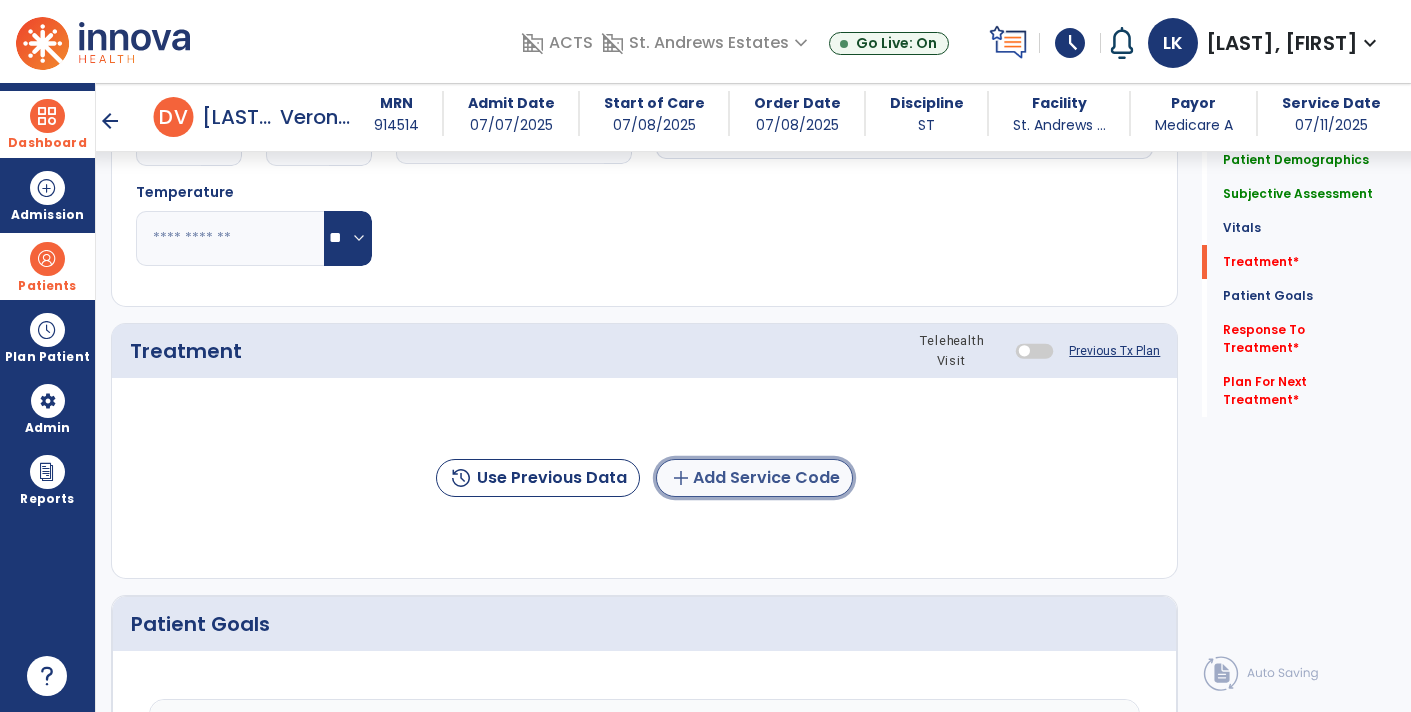 click on "add  Add Service Code" 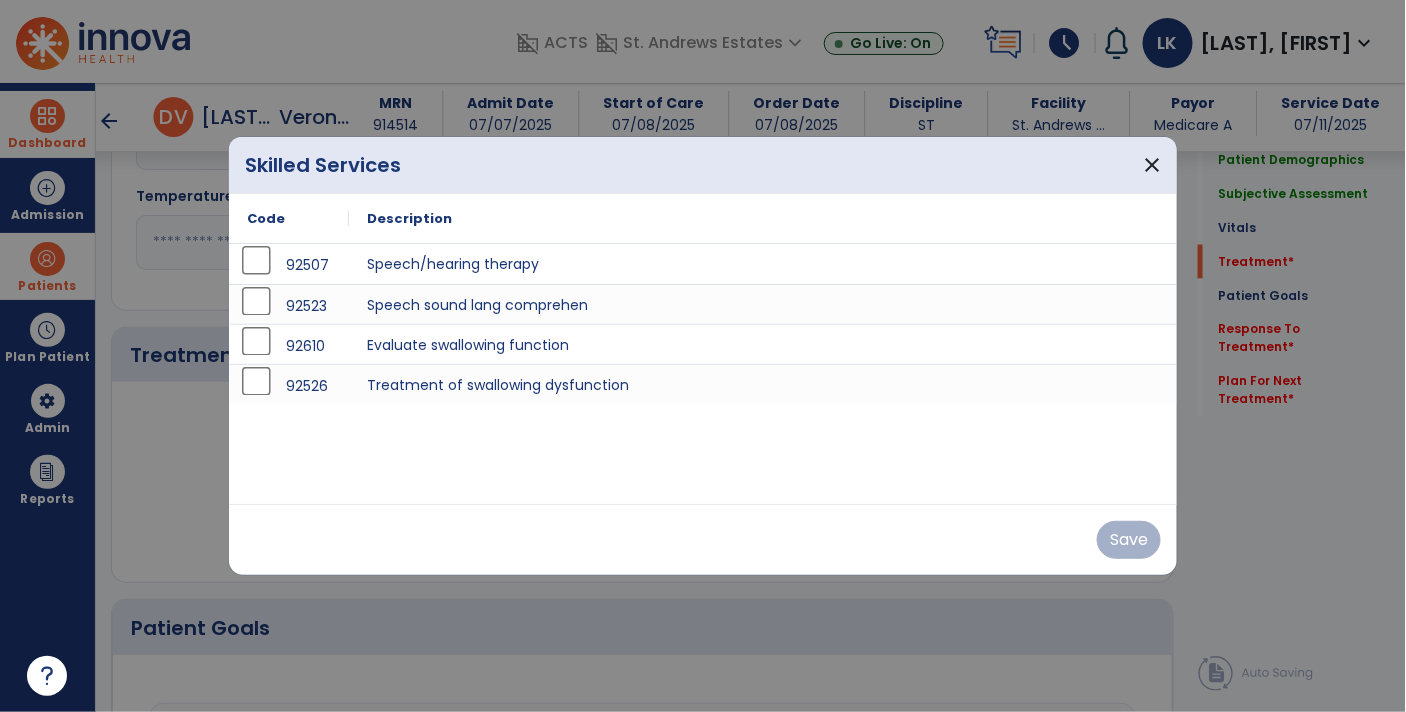 scroll, scrollTop: 966, scrollLeft: 0, axis: vertical 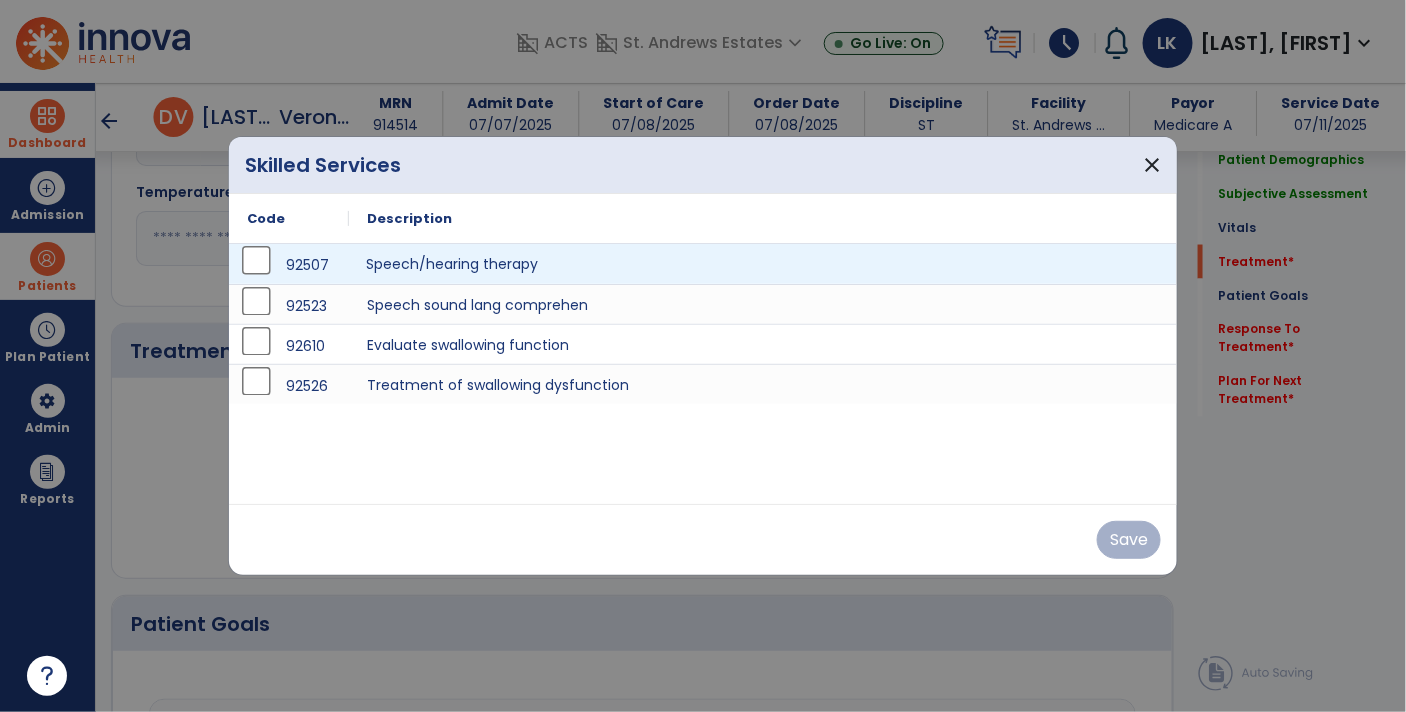 click on "Speech/hearing therapy" at bounding box center [763, 264] 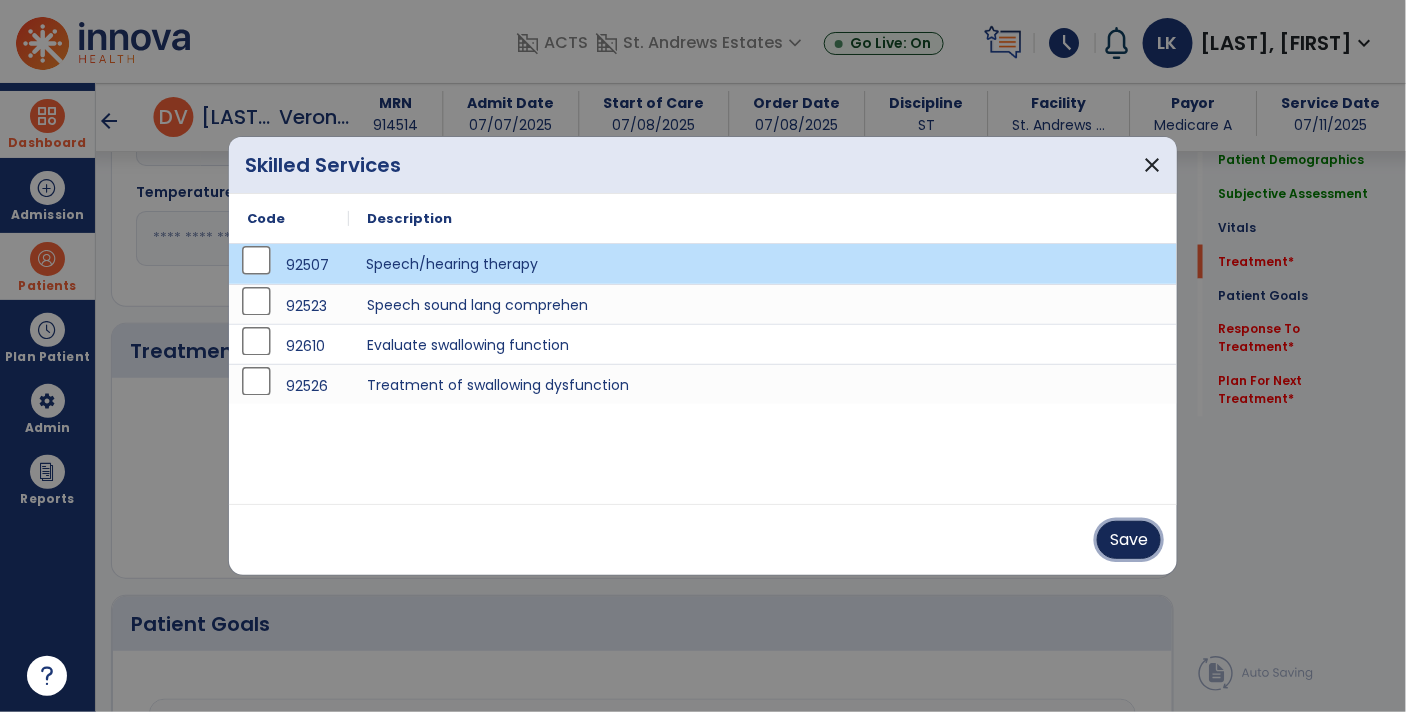 click on "Save" at bounding box center [1129, 540] 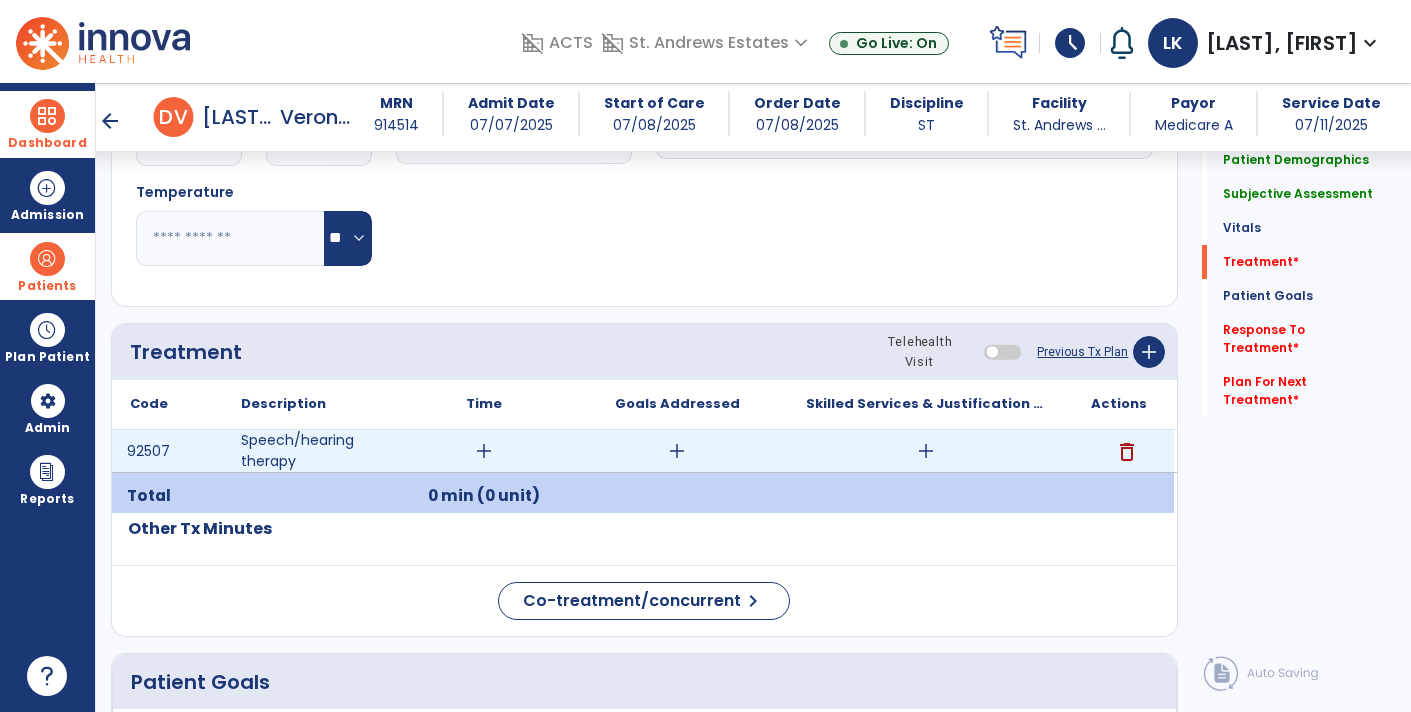 click on "add" at bounding box center [926, 451] 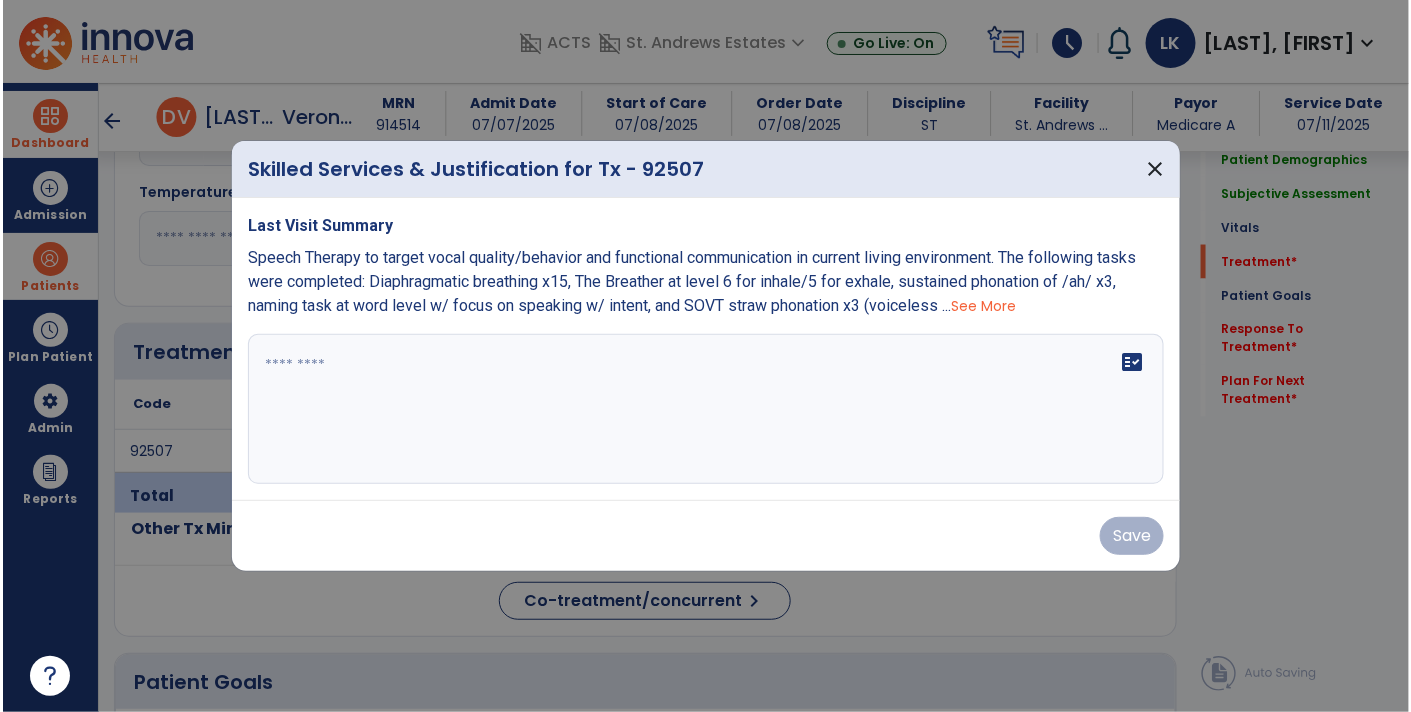 scroll, scrollTop: 966, scrollLeft: 0, axis: vertical 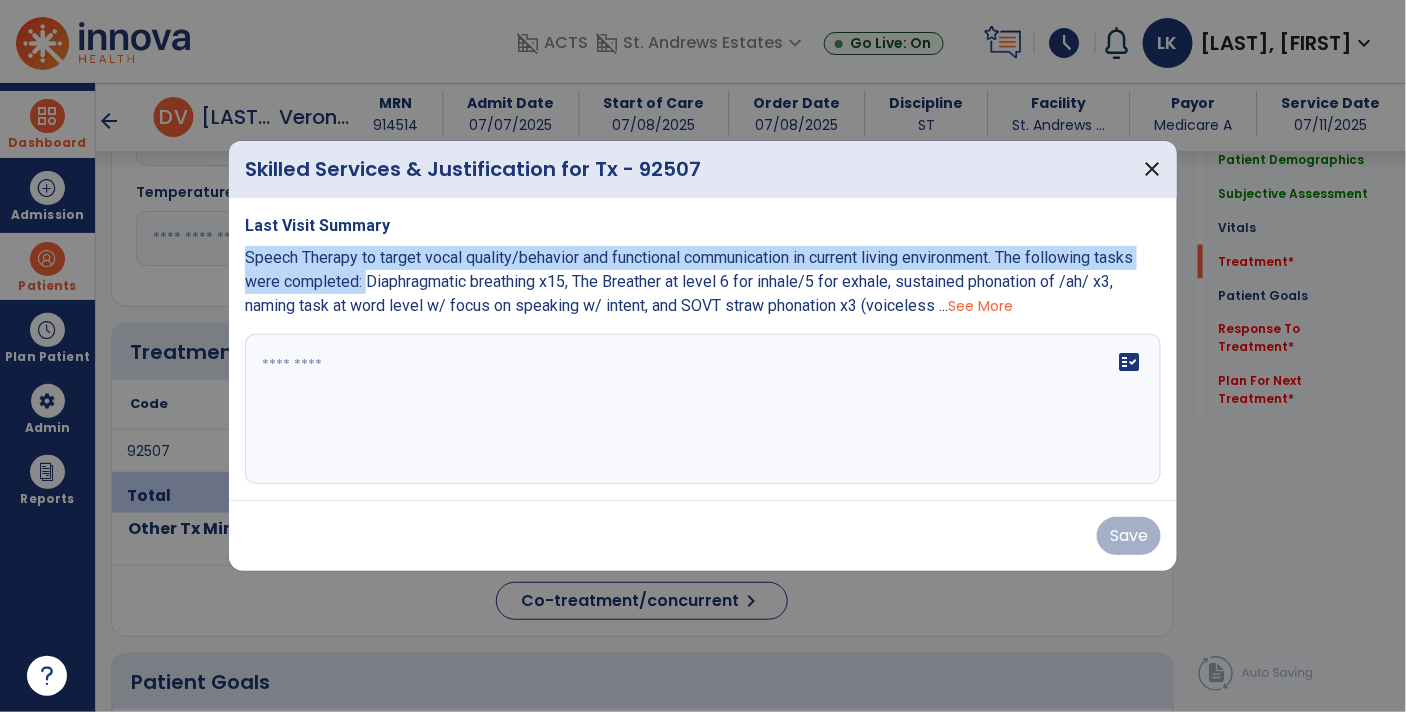 drag, startPoint x: 246, startPoint y: 257, endPoint x: 366, endPoint y: 280, distance: 122.18429 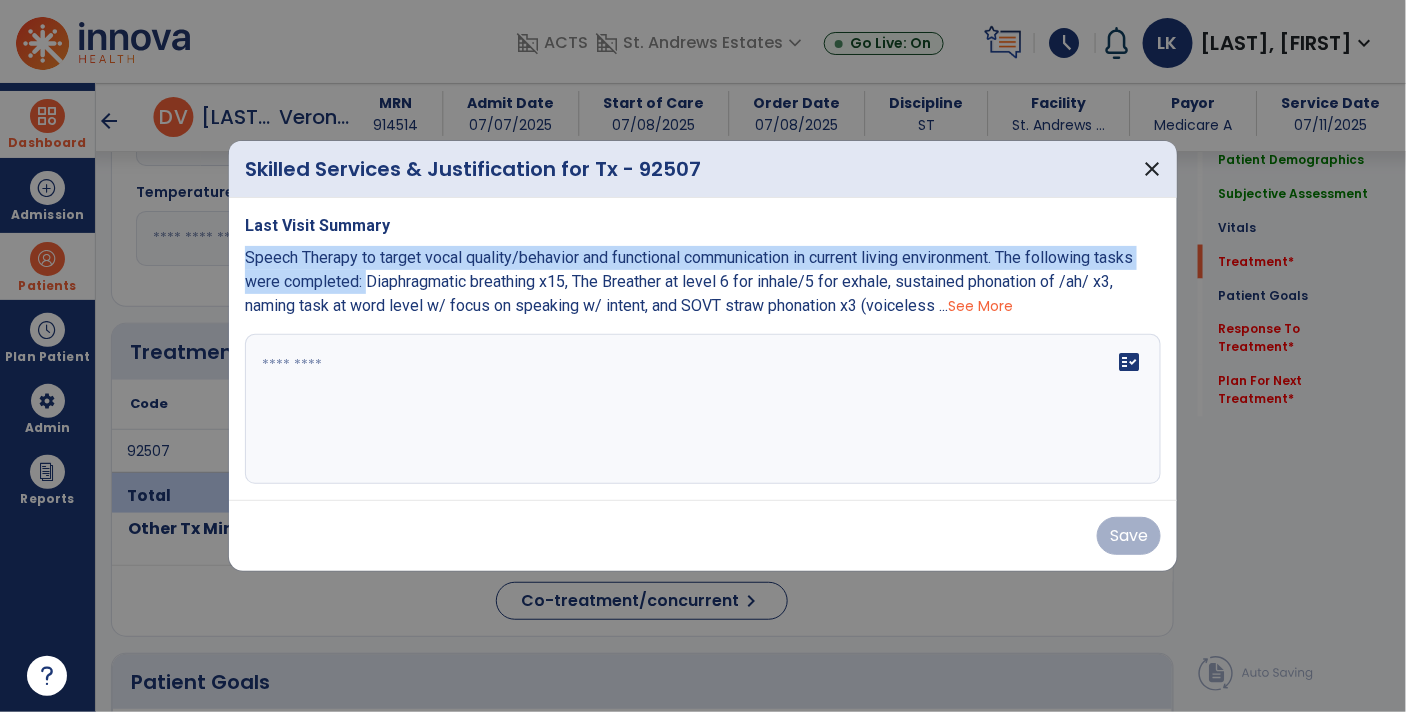 click on "Speech Therapy to target vocal quality/behavior and functional communication in current living environment. The following tasks were completed: Diaphragmatic breathing x15, The Breather at level 6 for inhale/5 for exhale, sustained phonation of /ah/ x3, naming task at word level w/ focus on speaking w/ intent, and SOVT straw phonation x3 (voiceless ..." at bounding box center (689, 281) 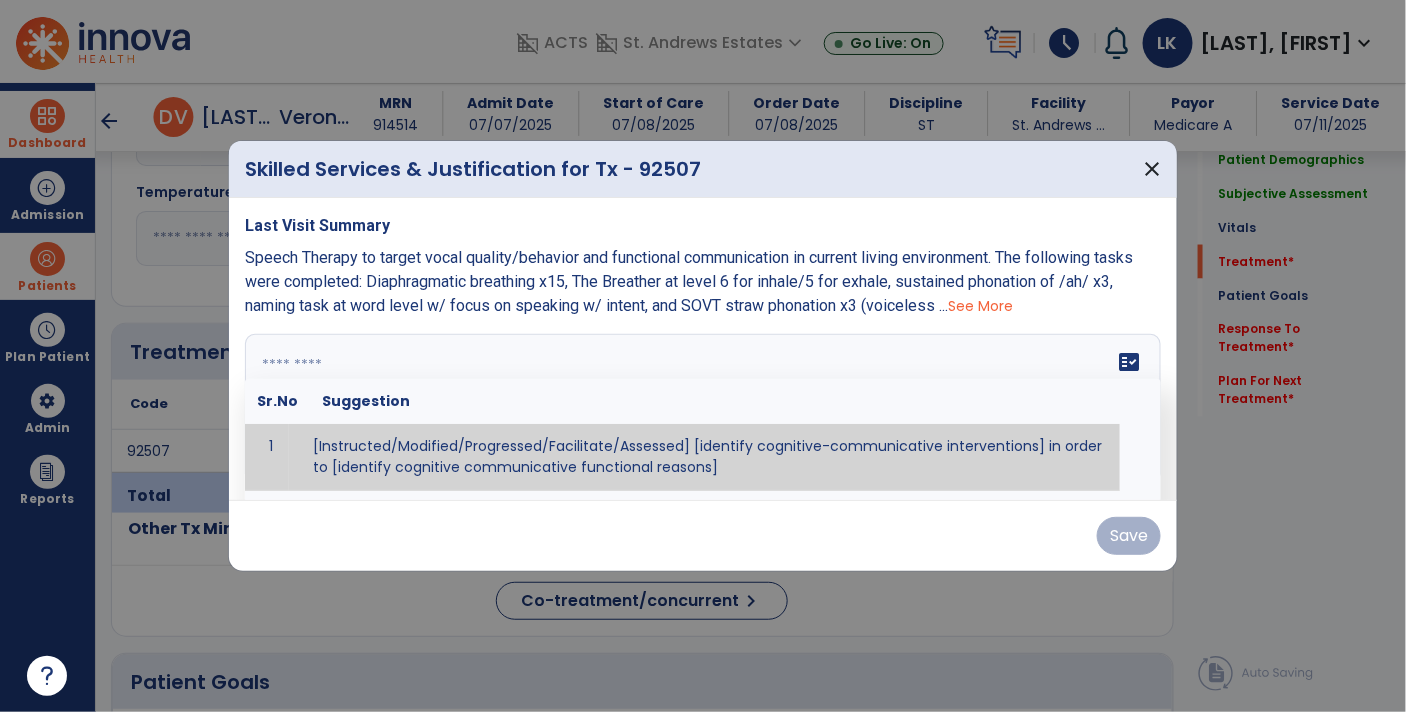 paste on "**********" 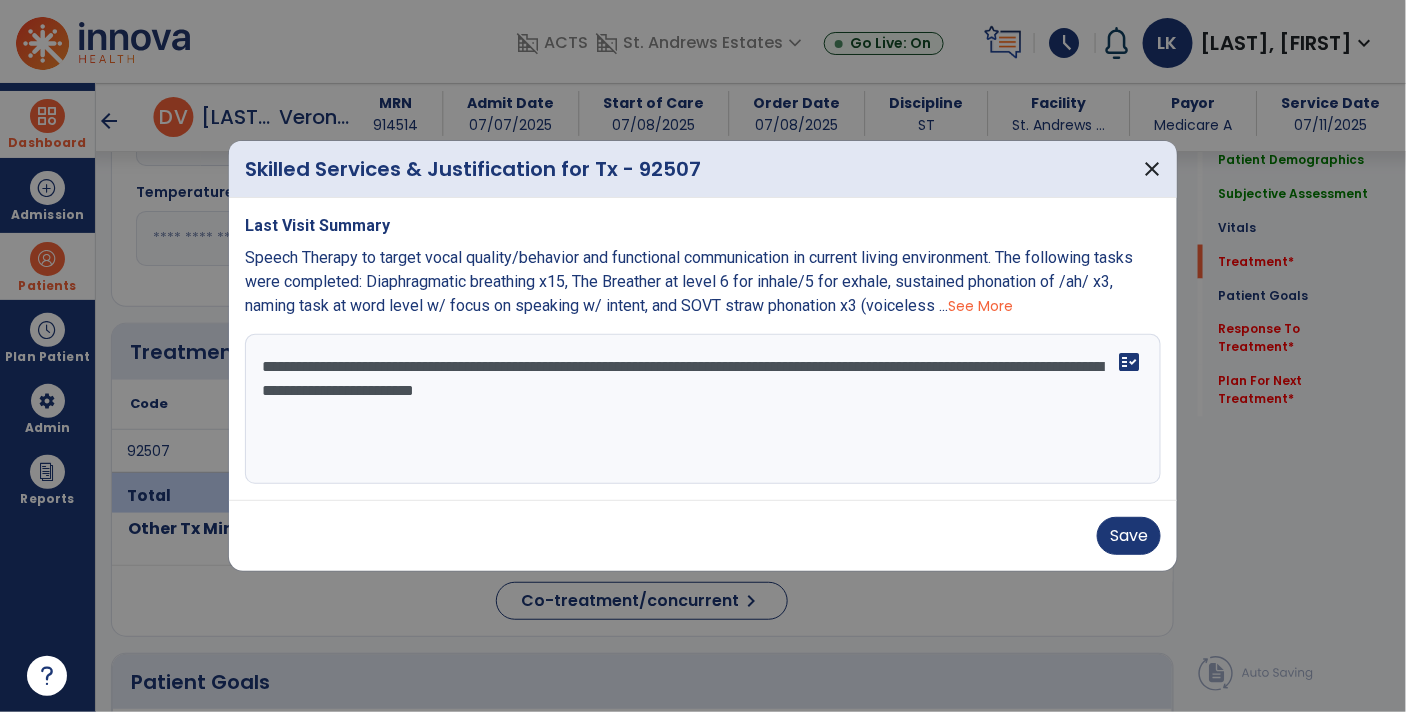 click on "**********" at bounding box center [703, 409] 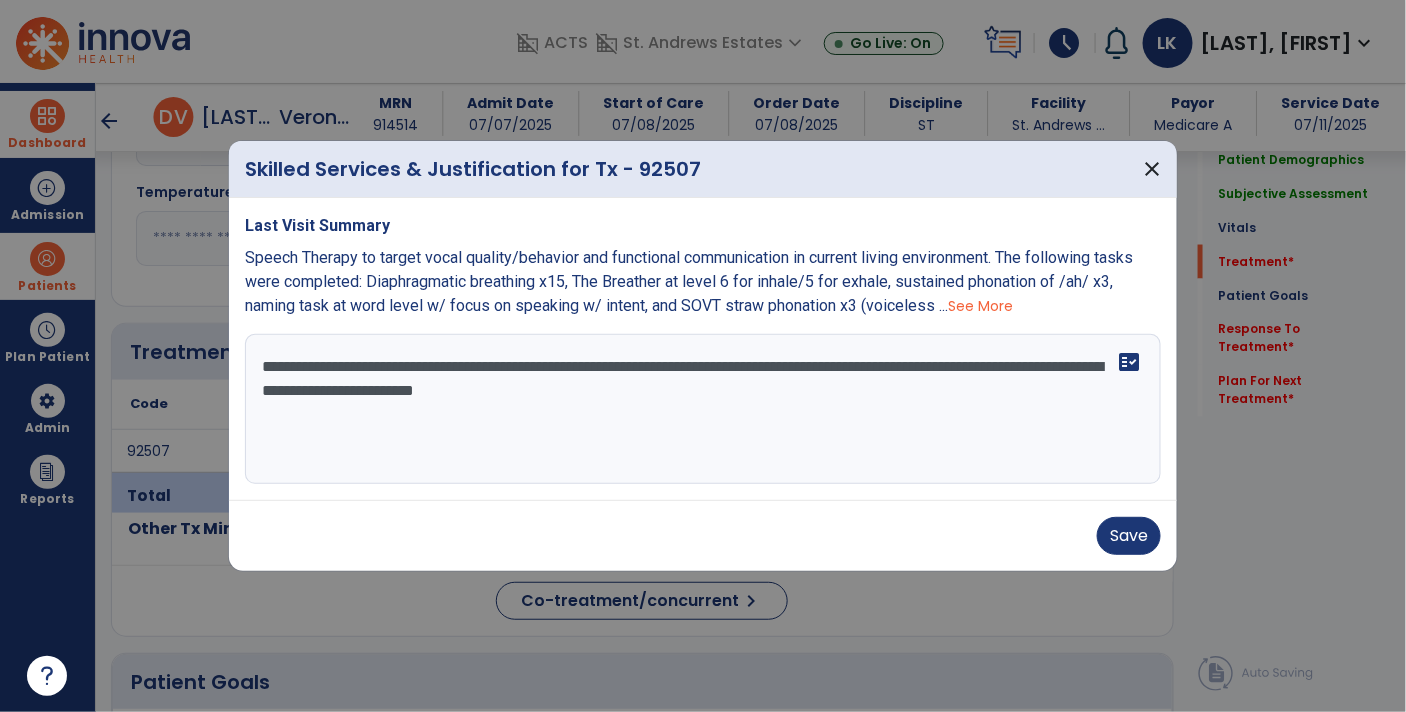 click on "**********" at bounding box center (703, 409) 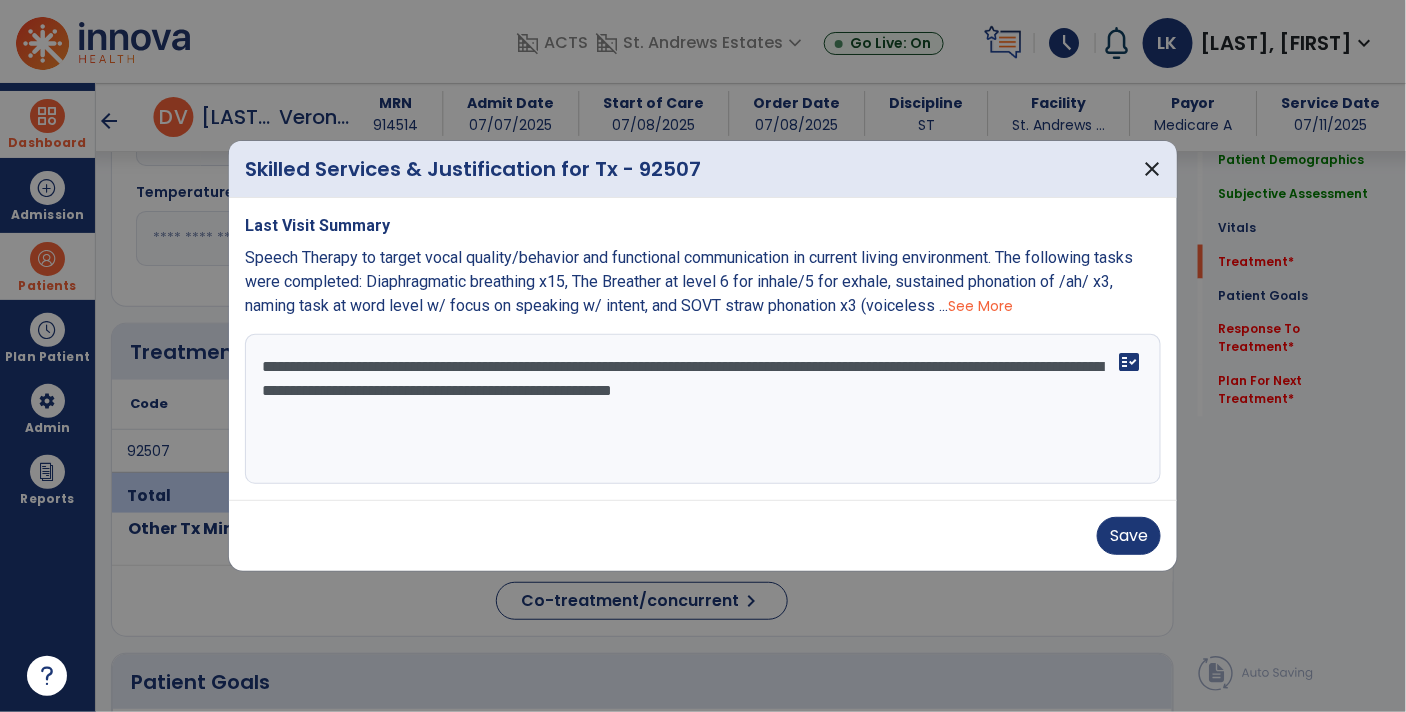 click on "Speech Therapy to target vocal quality/behavior and functional communication in current living environment. The following tasks were completed: Diaphragmatic breathing x15, The Breather at level 6 for inhale/5 for exhale, sustained phonation of /ah/ x3, naming task at word level w/ focus on speaking w/ intent, and SOVT straw phonation x3 (voiceless ..." at bounding box center (689, 281) 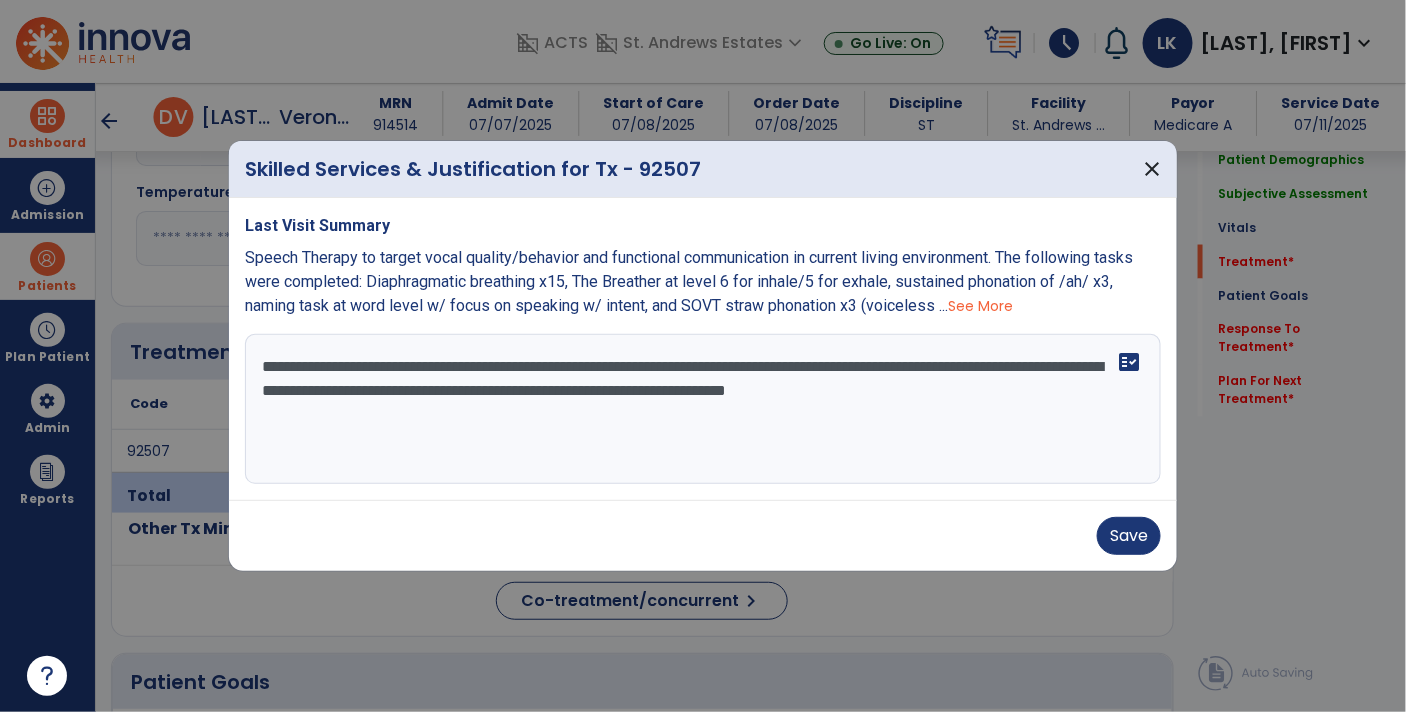 paste on "**********" 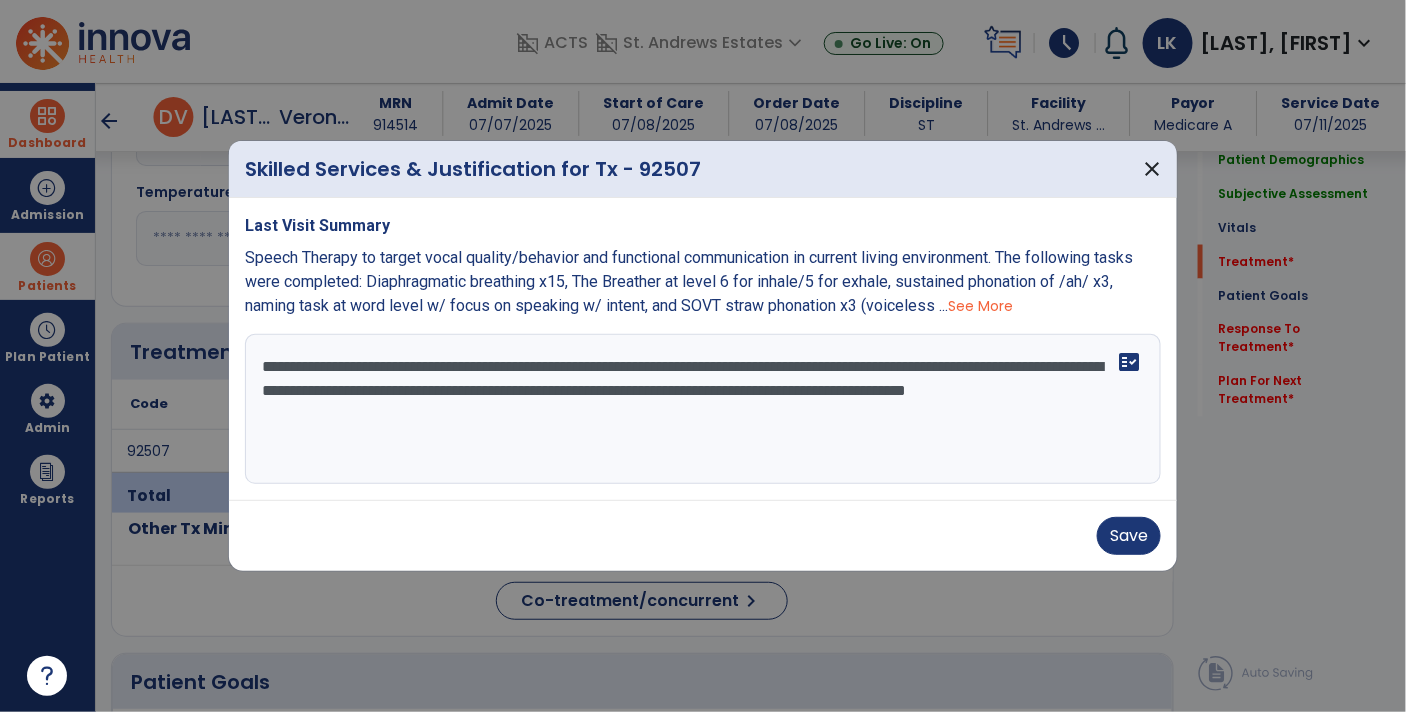 paste on "**********" 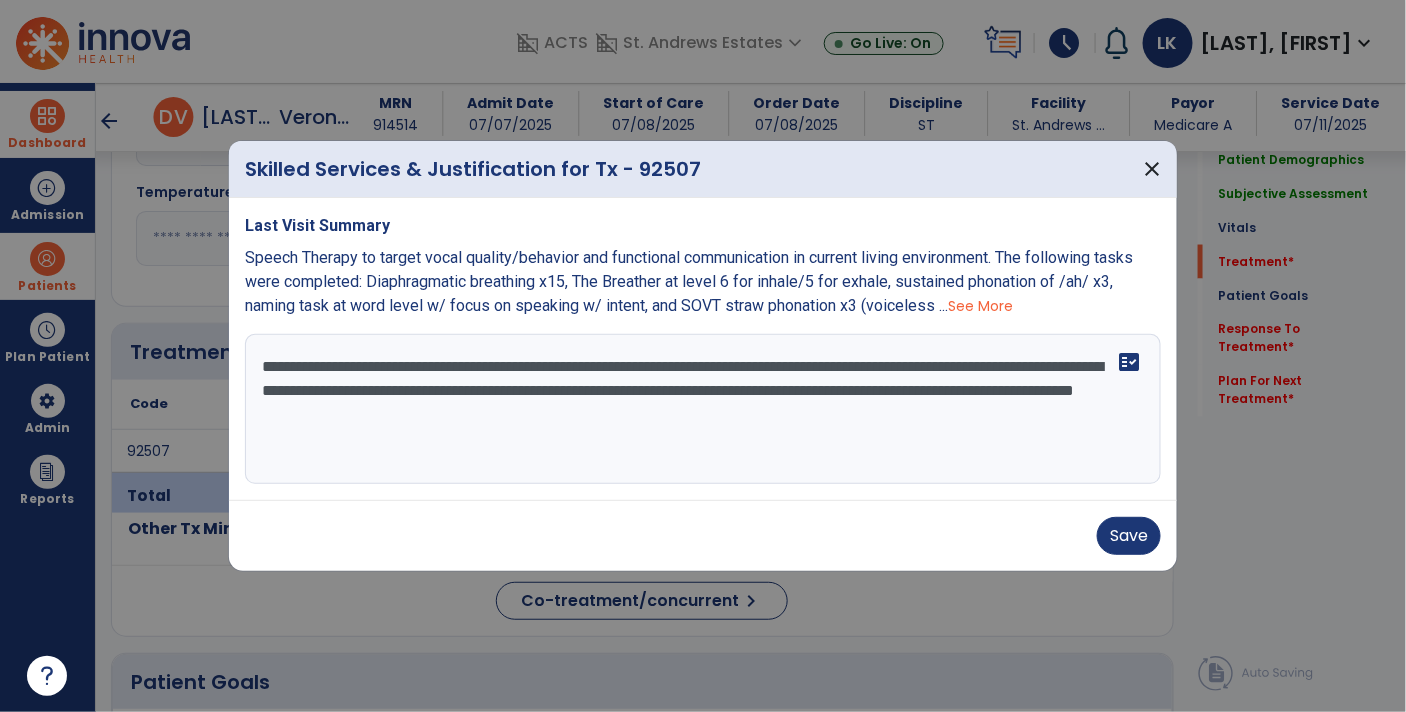 click on "**********" at bounding box center (703, 409) 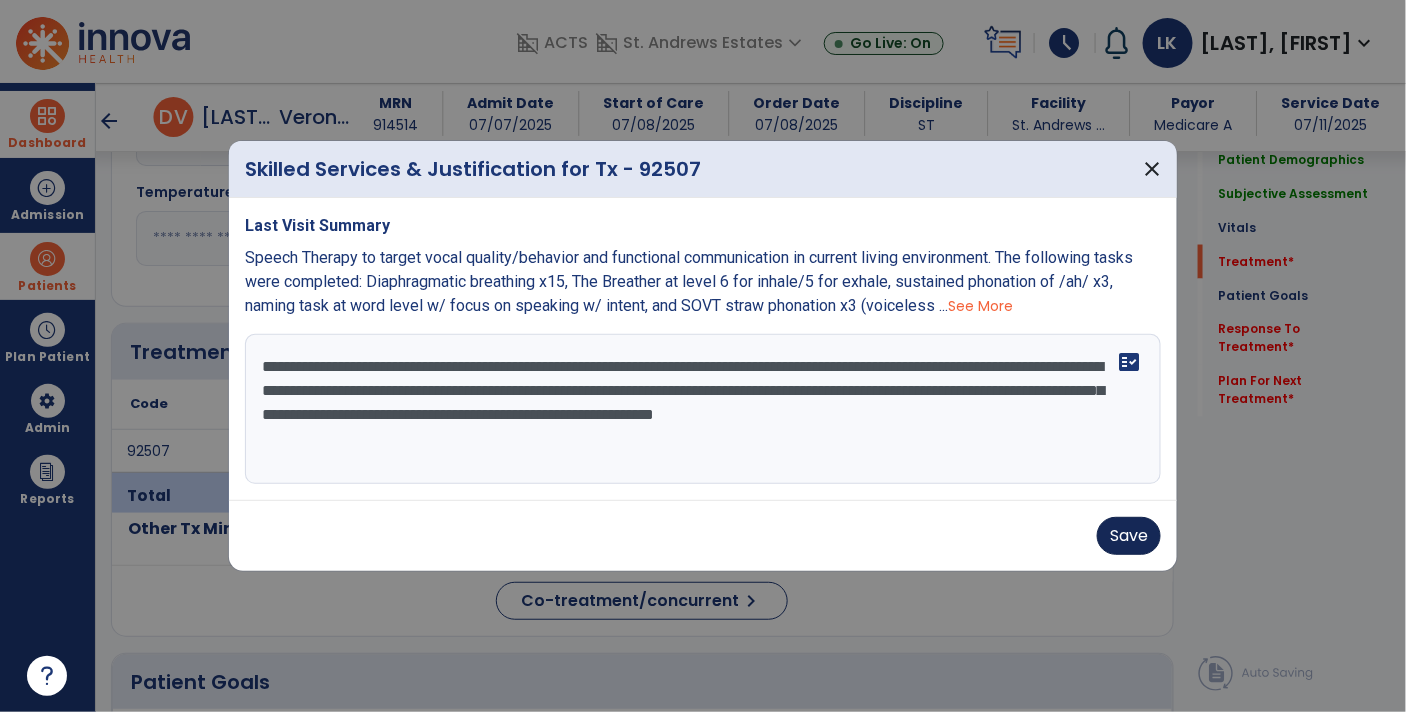 type on "**********" 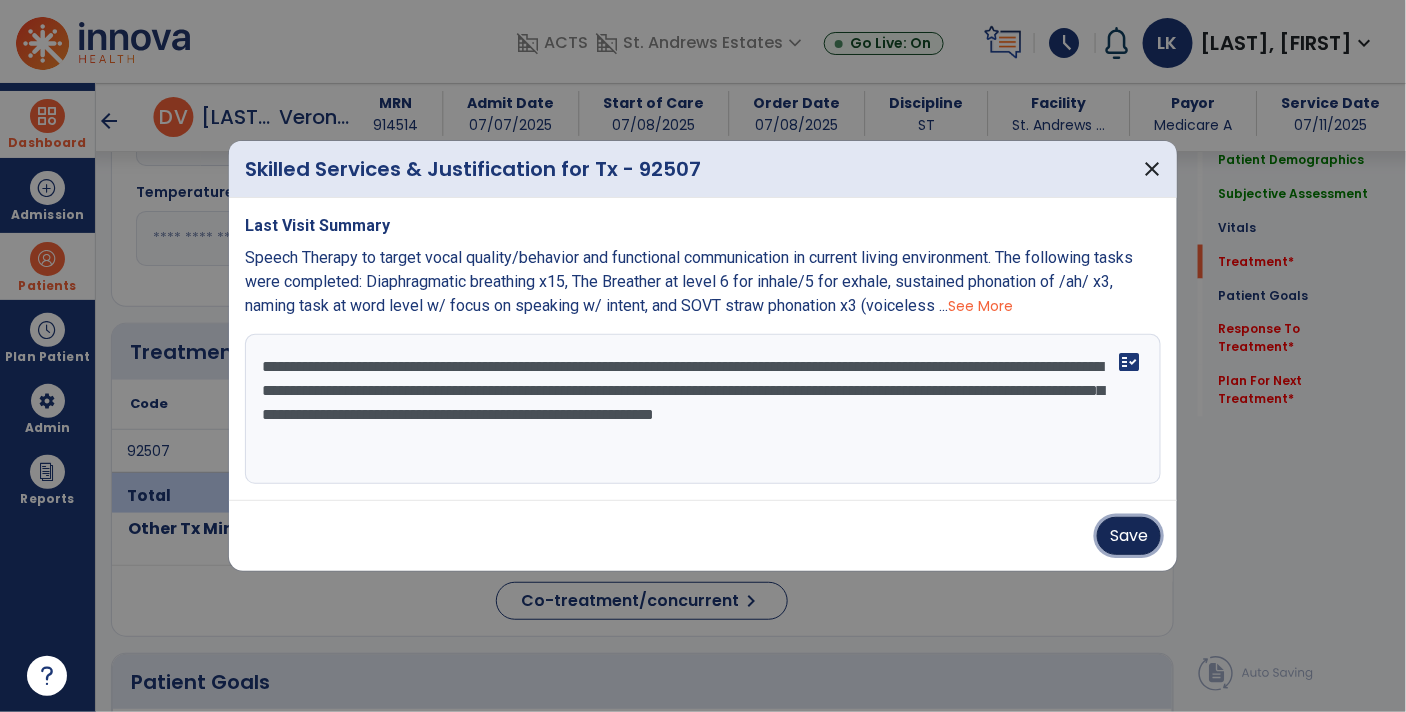 click on "Save" at bounding box center [1129, 536] 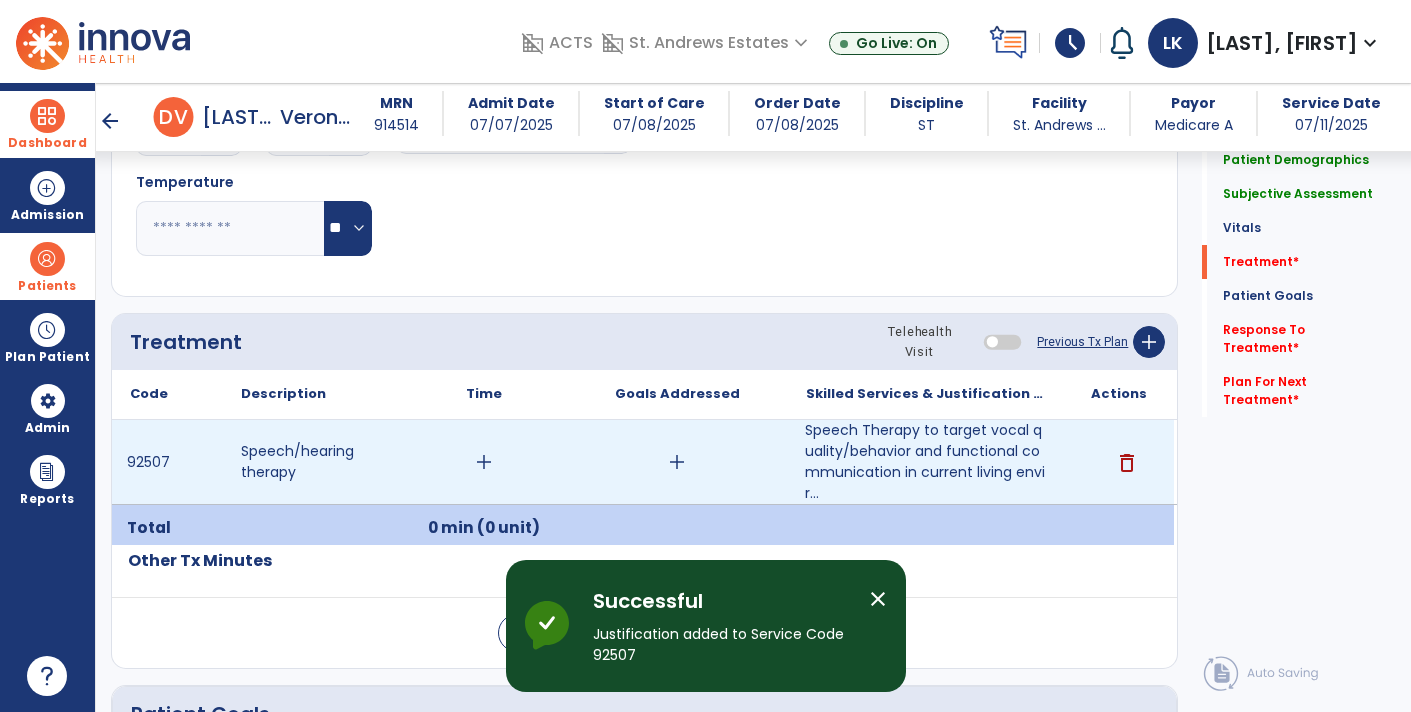 scroll, scrollTop: 981, scrollLeft: 0, axis: vertical 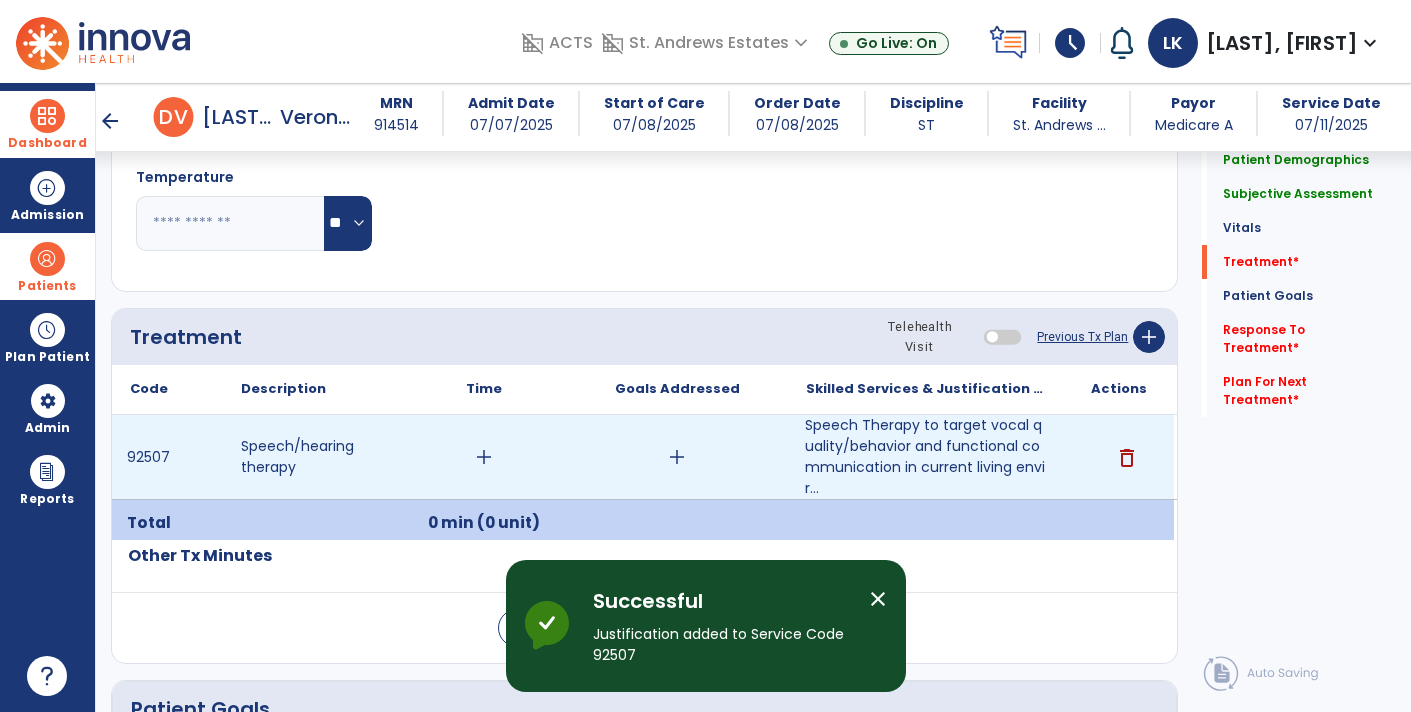 click on "add" at bounding box center (484, 457) 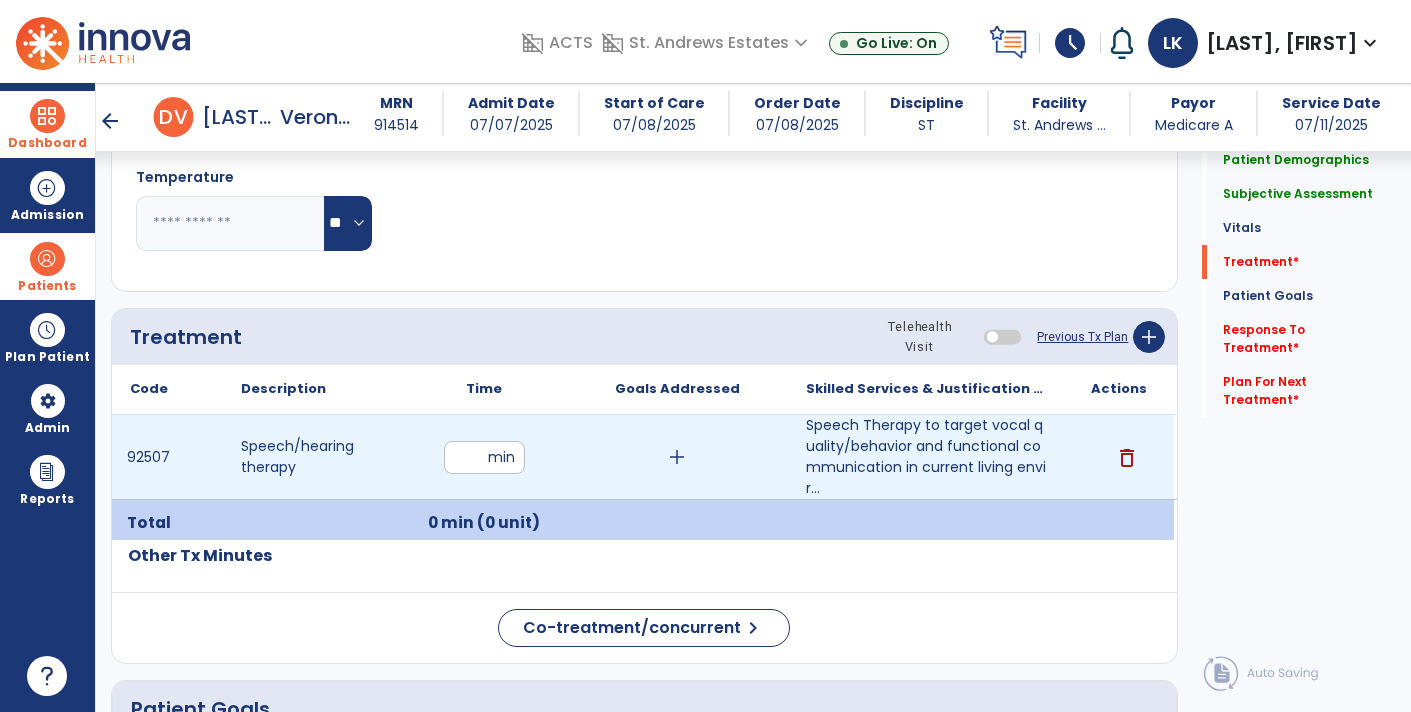 type on "**" 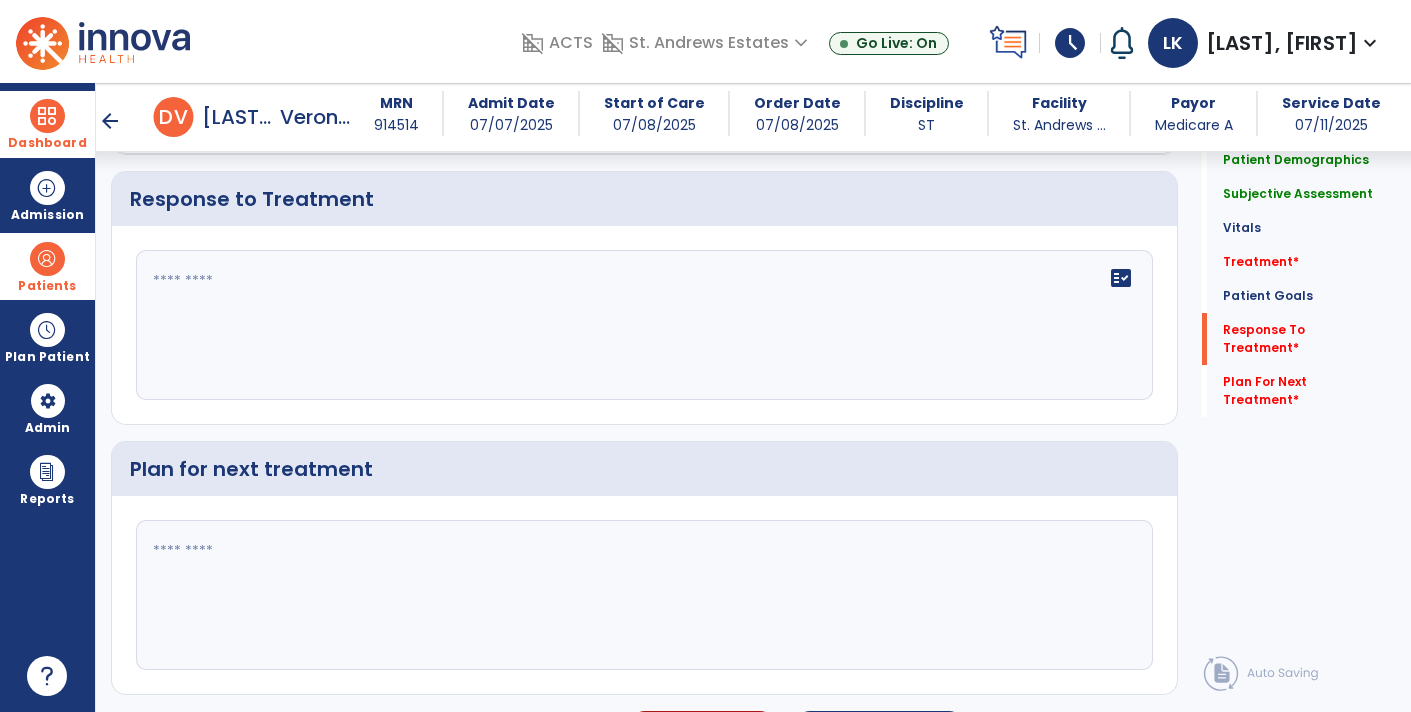 scroll, scrollTop: 2998, scrollLeft: 0, axis: vertical 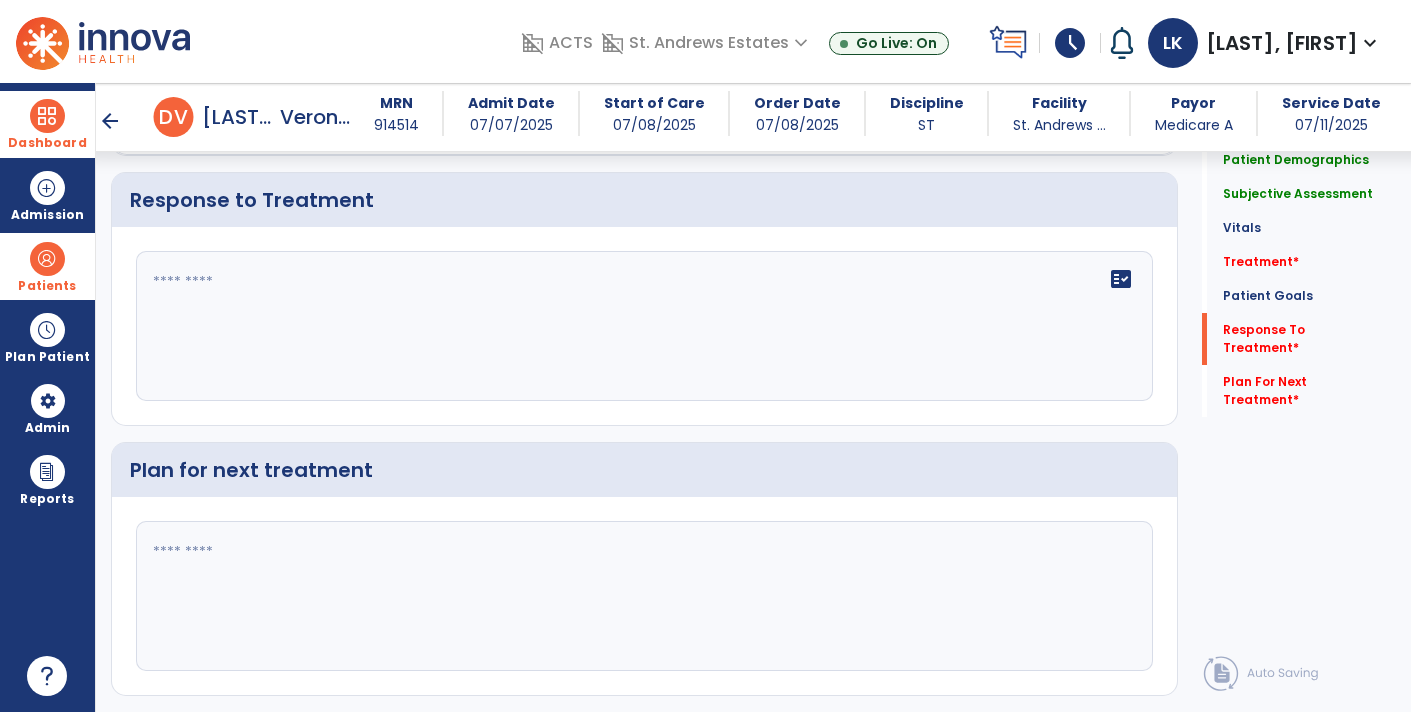click on "fact_check" 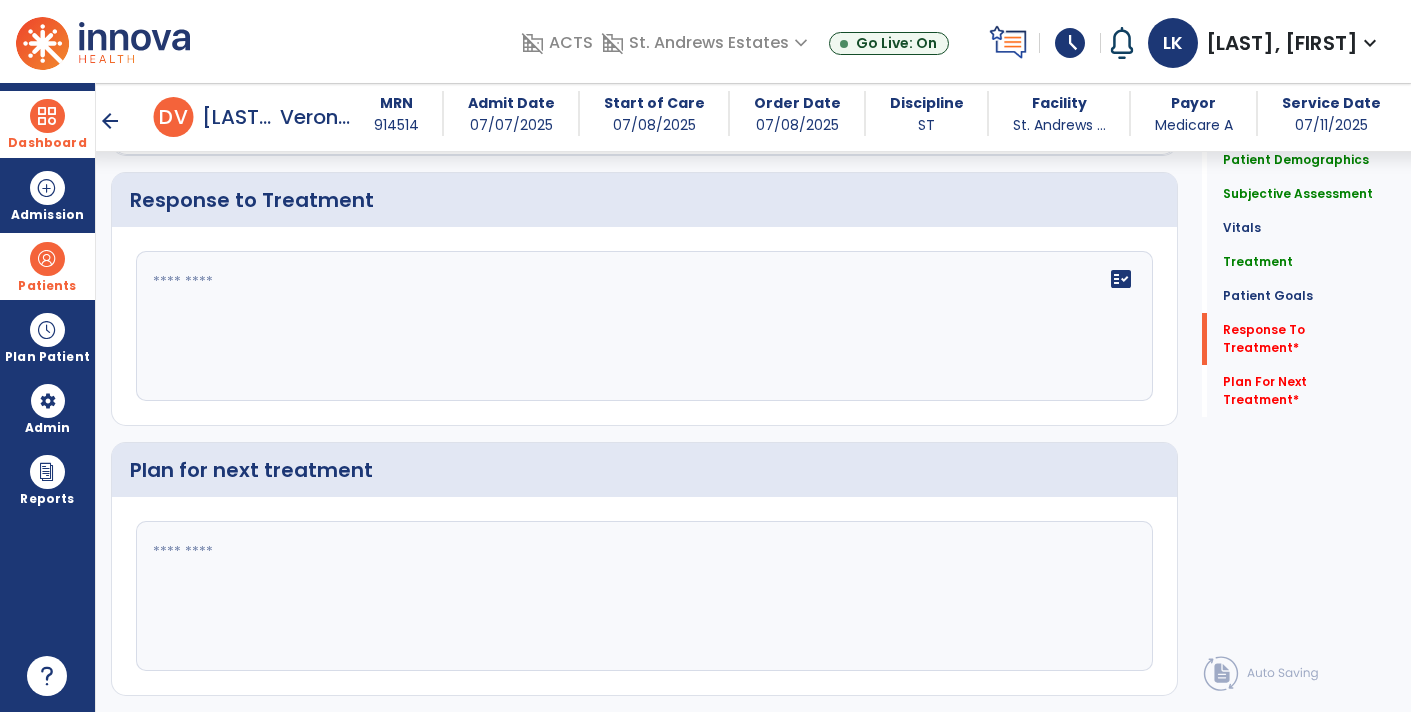 scroll, scrollTop: 2998, scrollLeft: 0, axis: vertical 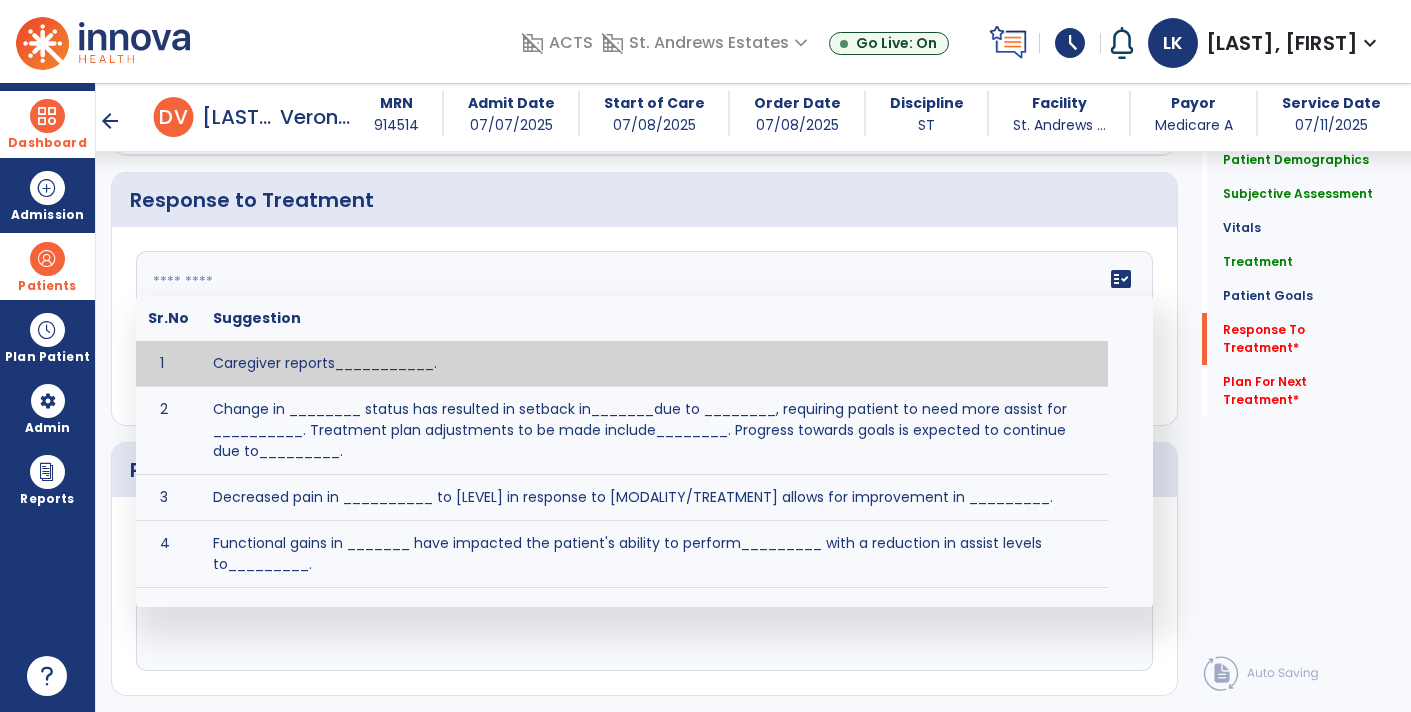 click on "fact_check  Sr.No Suggestion 1 Caregiver reports___________. 2 Change in ________ status has resulted in setback in_______due to ________, requiring patient to need more assist for __________.   Treatment plan adjustments to be made include________.  Progress towards goals is expected to continue due to_________. 3 Decreased pain in __________ to [LEVEL] in response to [MODALITY/TREATMENT] allows for improvement in _________. 4 Functional gains in _______ have impacted the patient's ability to perform_________ with a reduction in assist levels to_________. 5 Functional progress this week has been significant due to__________. 6 Gains in ________ have improved the patient's ability to perform ______with decreased levels of assist to___________. 7 Improvement in ________allows patient to tolerate higher levels of challenges in_________. 8 Pain in [AREA] has decreased to [LEVEL] in response to [TREATMENT/MODALITY], allowing fore ease in completing__________. 9 10 11 12 13 14 15 16 17 18 19 20 21" 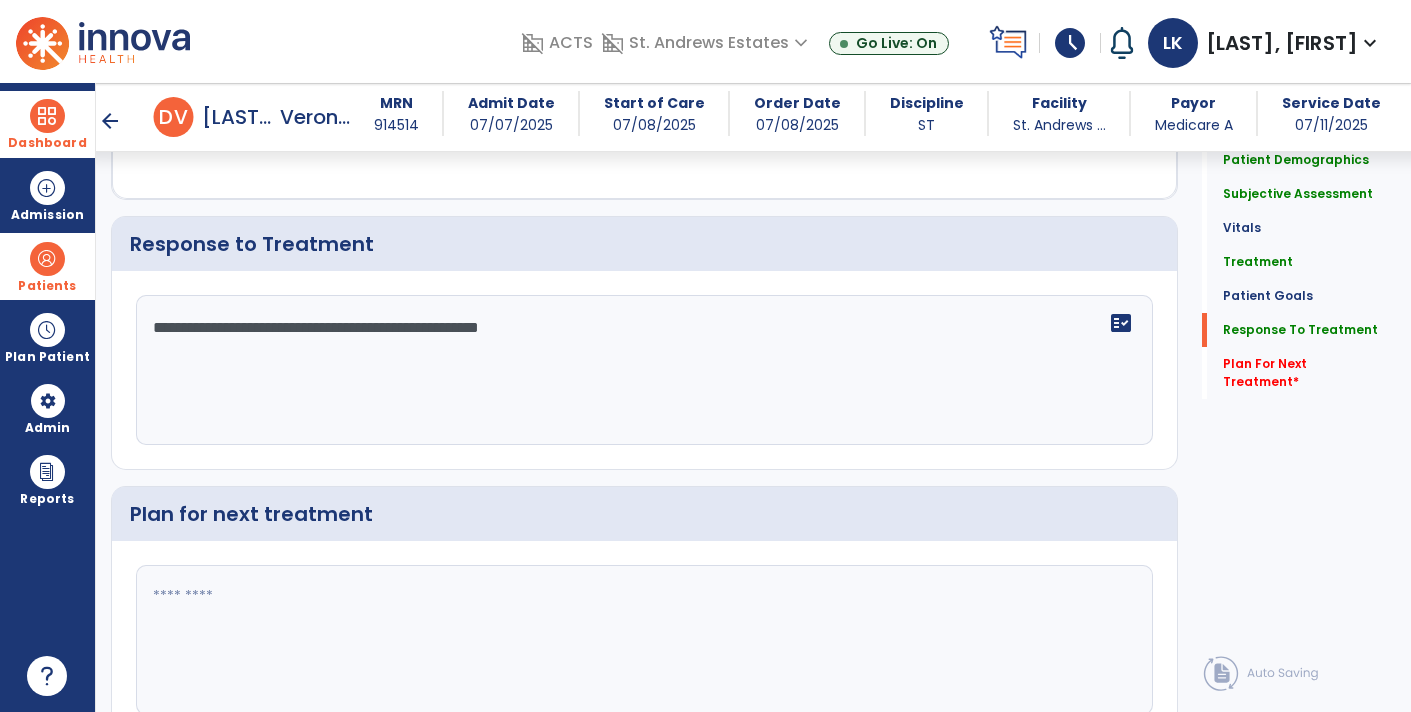 scroll, scrollTop: 2998, scrollLeft: 0, axis: vertical 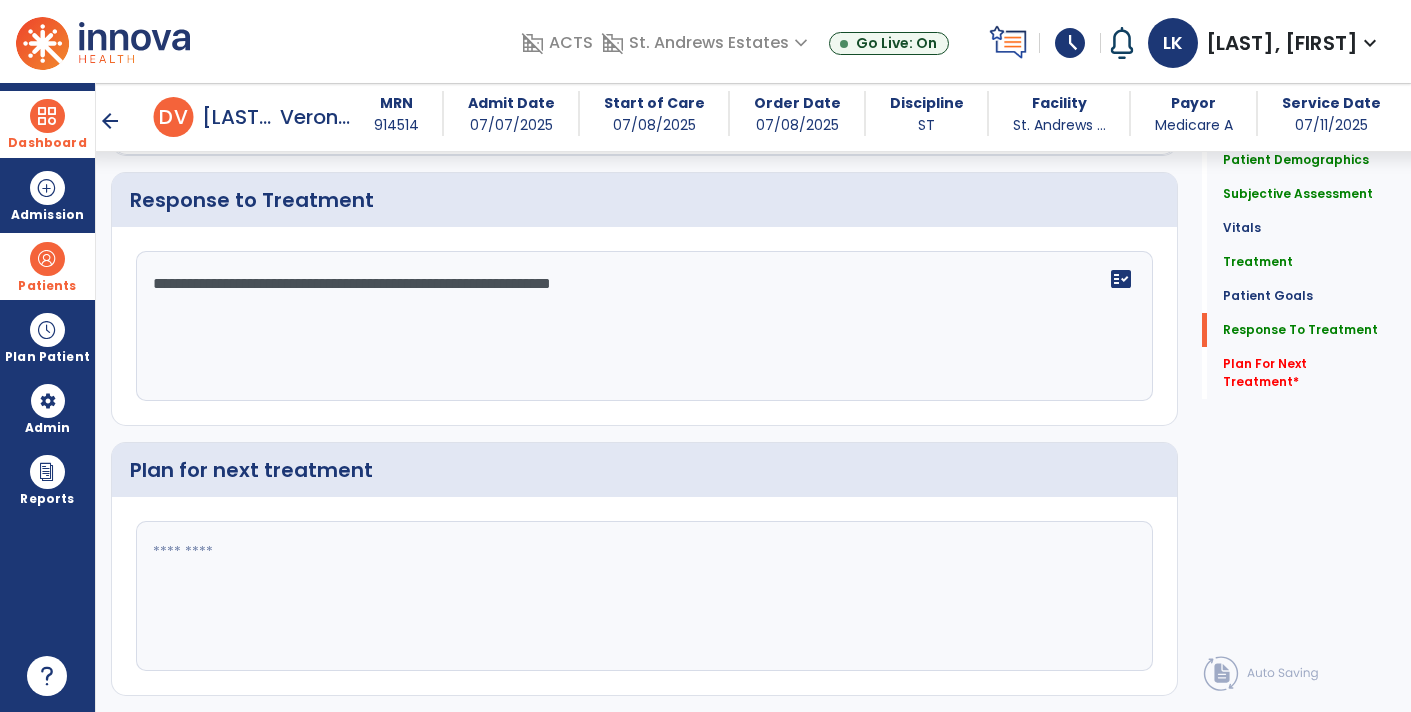 type on "**********" 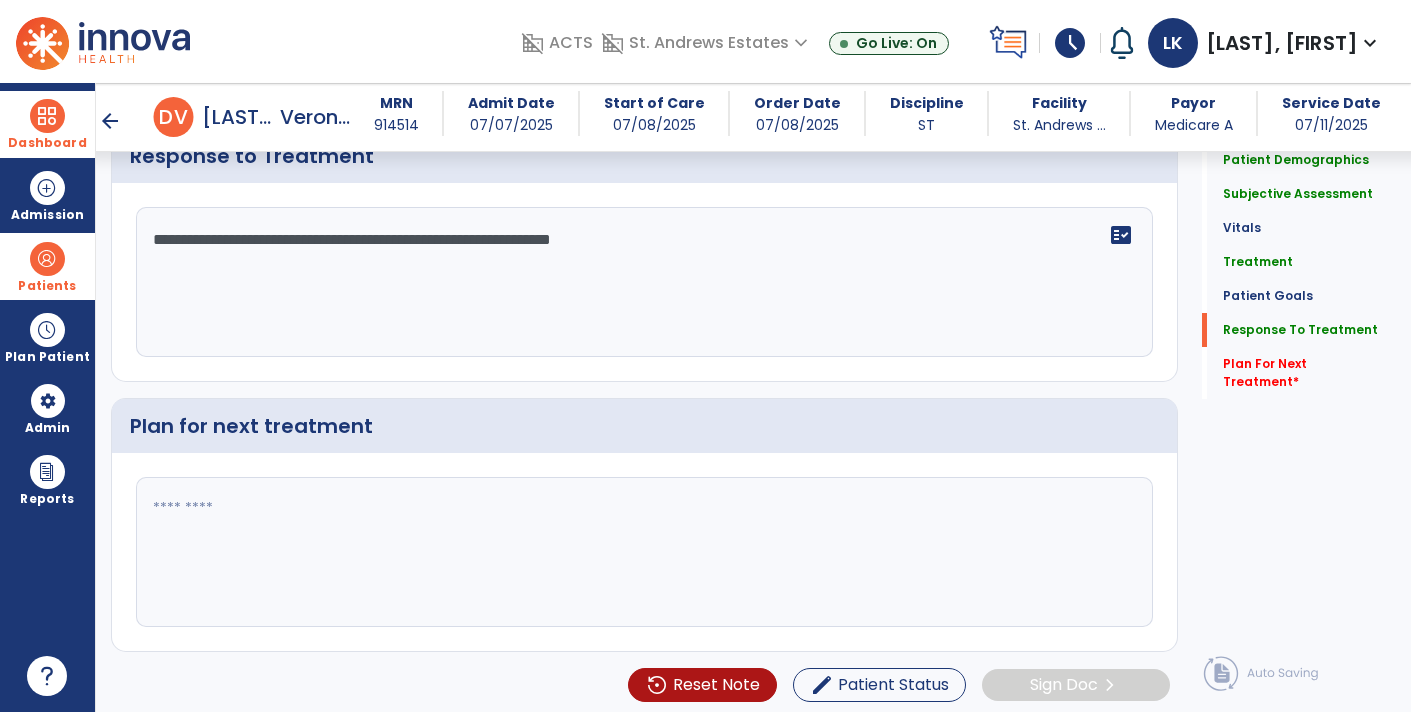 scroll, scrollTop: 2998, scrollLeft: 0, axis: vertical 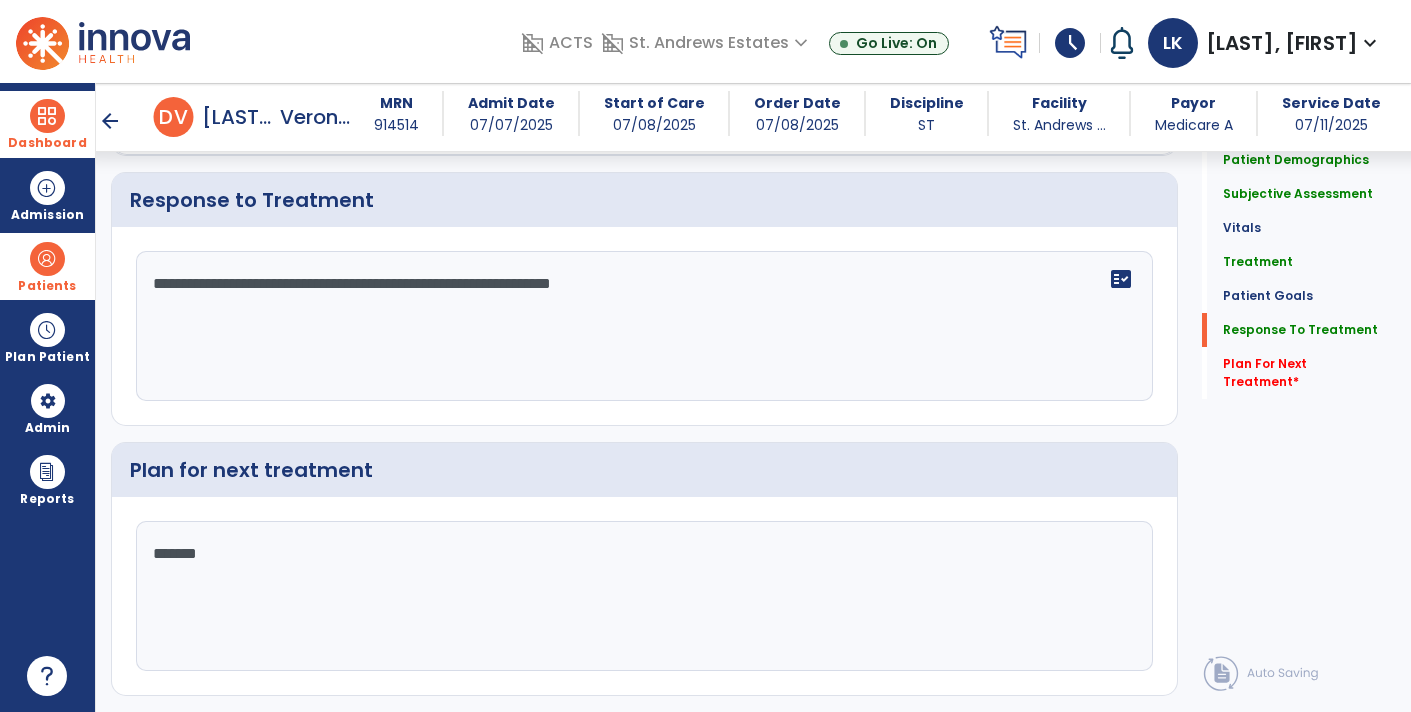type on "********" 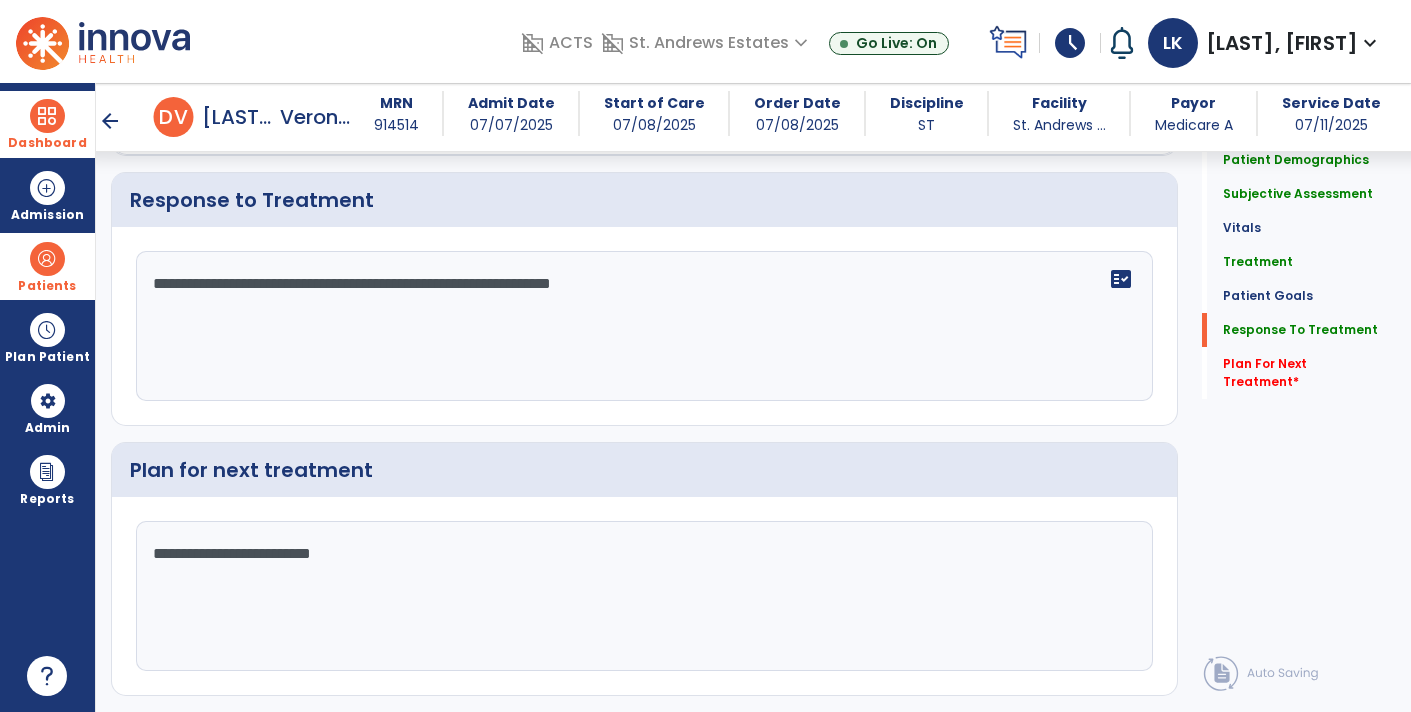 type on "**********" 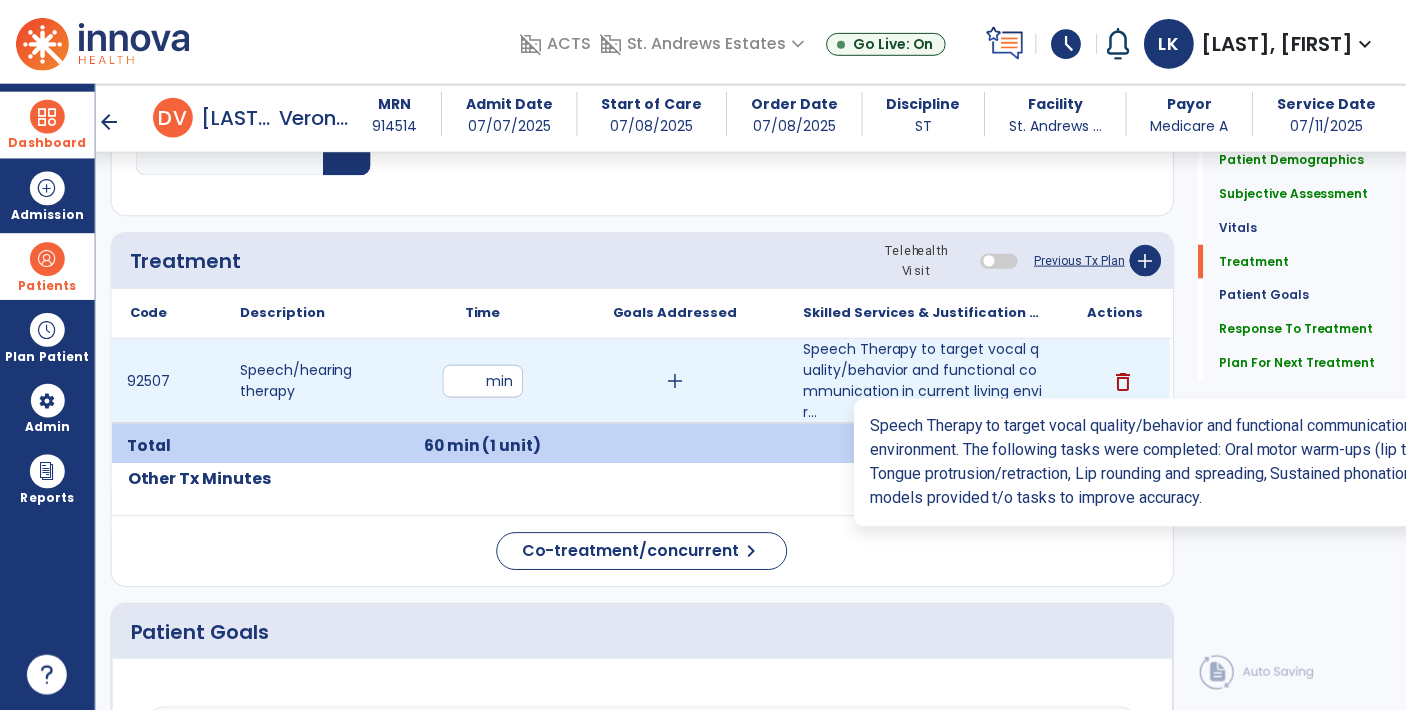 scroll, scrollTop: 3037, scrollLeft: 0, axis: vertical 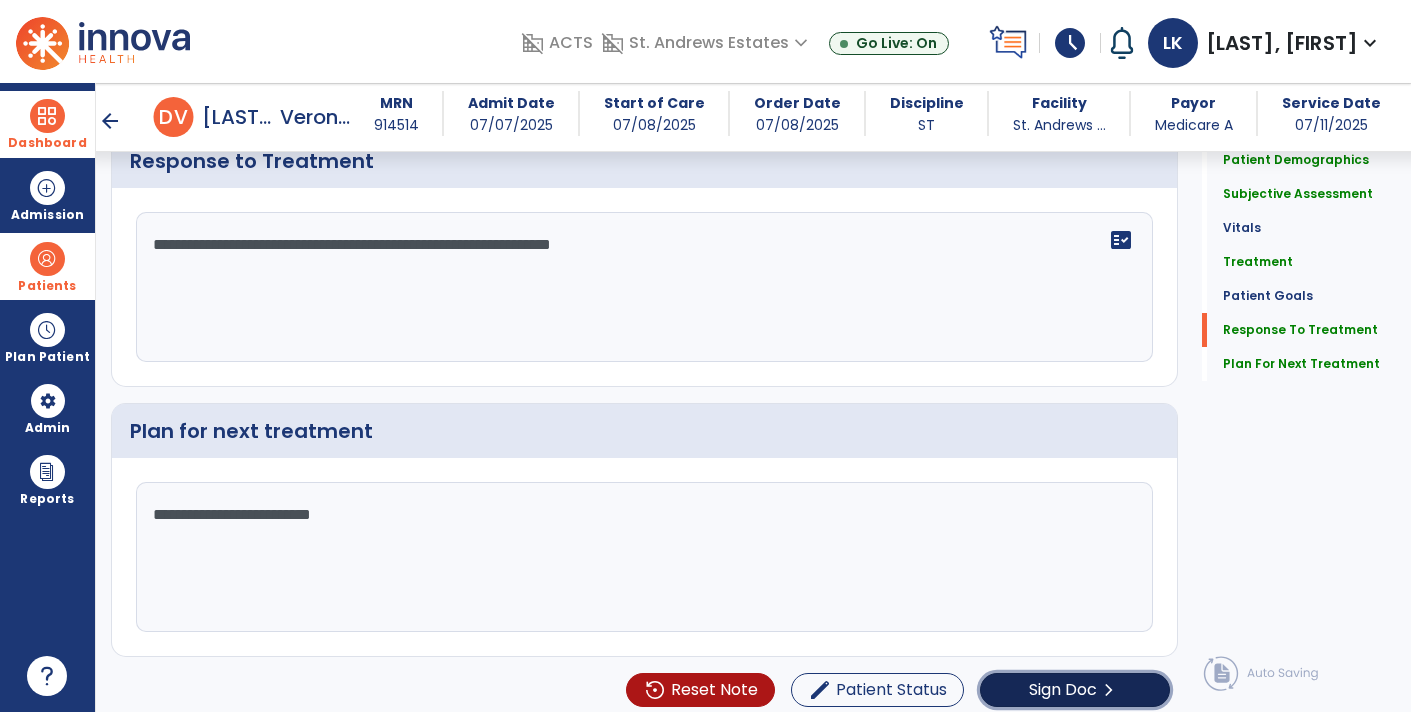 click on "Sign Doc" 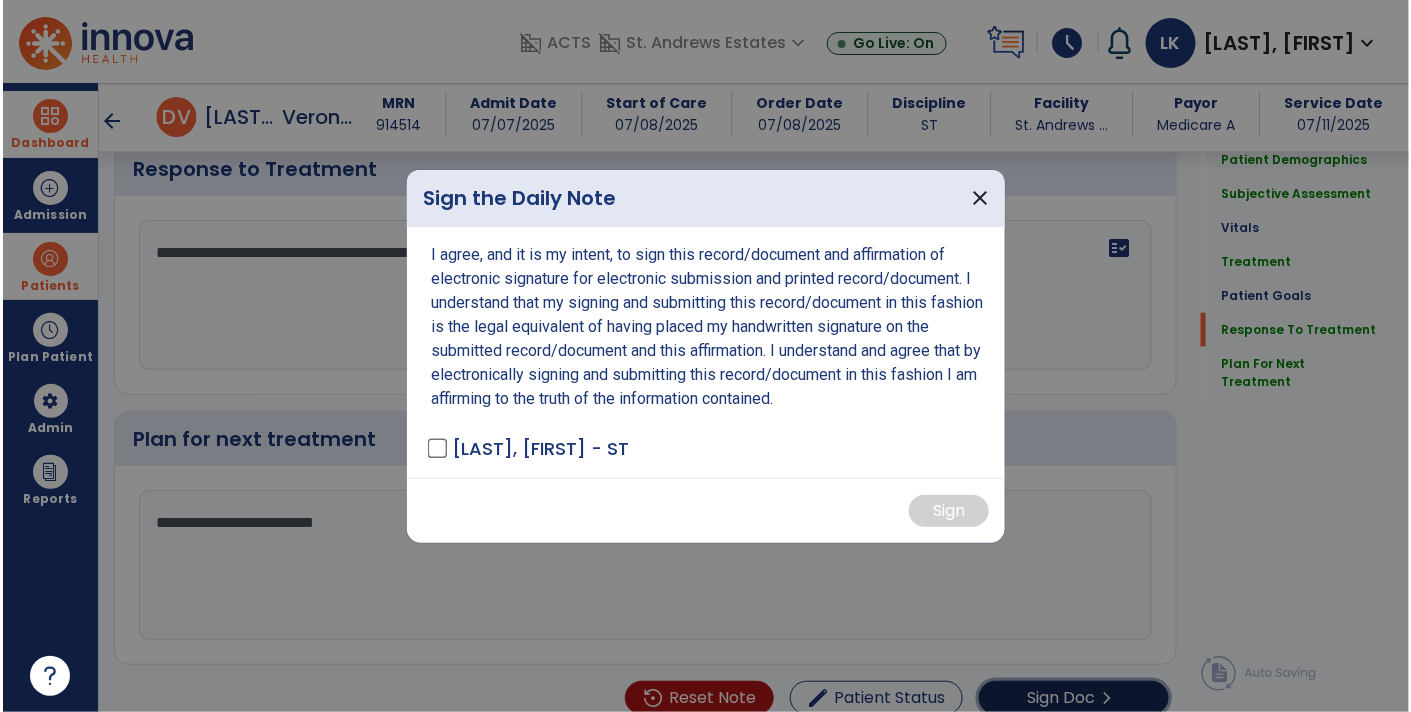 scroll, scrollTop: 3037, scrollLeft: 0, axis: vertical 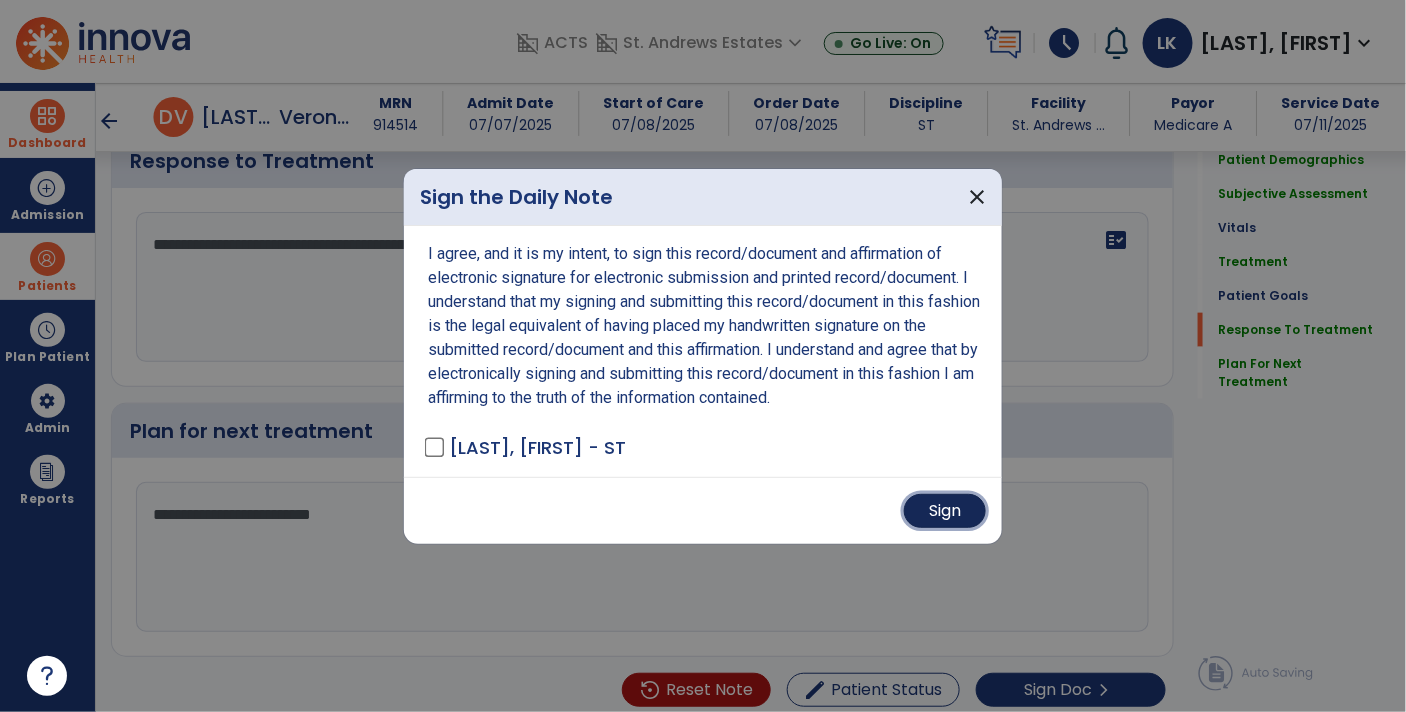 click on "Sign" at bounding box center (945, 511) 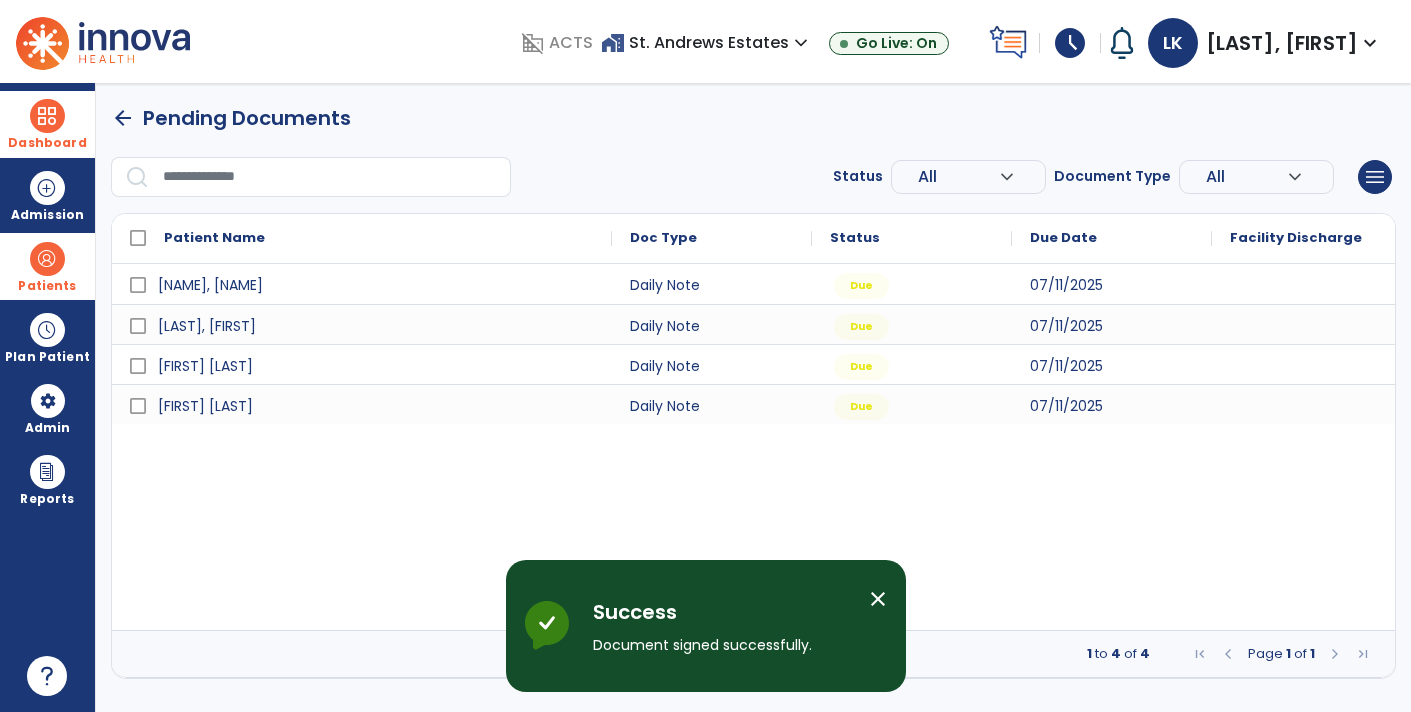 scroll, scrollTop: 0, scrollLeft: 0, axis: both 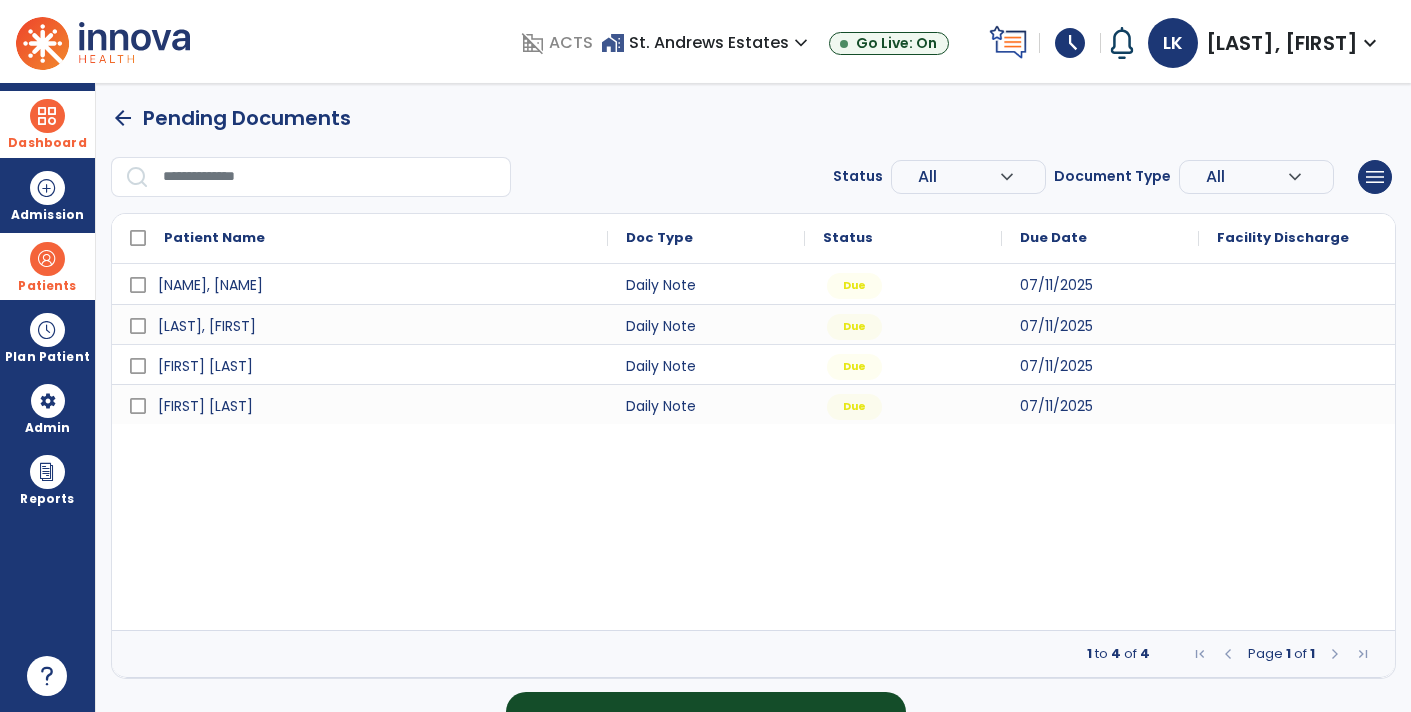 click on "Status All  expand_more  ALL Due Past Due Incomplete Document Type All  expand_more  ALL Daily Note Progress Note Evaluation Discharge Note Recertification  menu   Export List   Print List" at bounding box center [753, 177] 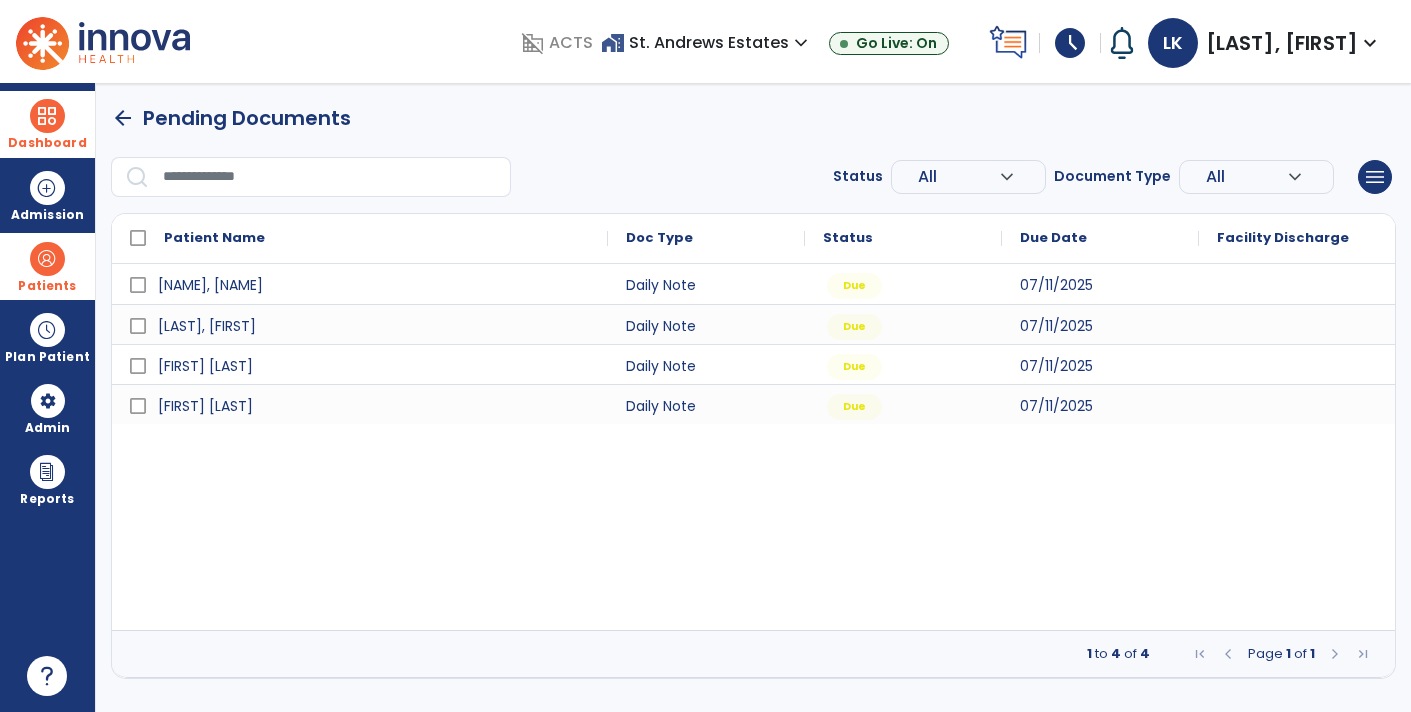 click on "Status All  expand_more  ALL Due Past Due Incomplete Document Type All  expand_more  ALL Daily Note Progress Note Evaluation Discharge Note Recertification  menu   Export List   Print List" at bounding box center (753, 177) 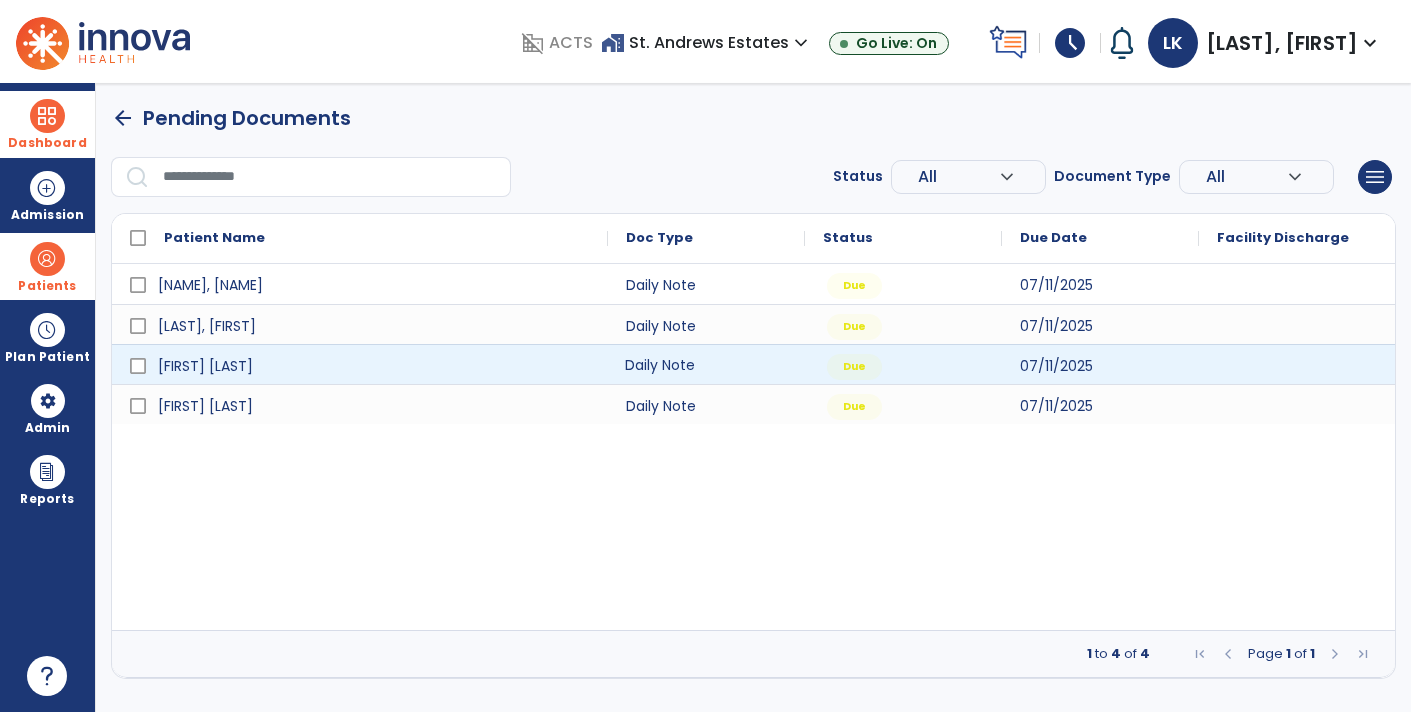 click on "Daily Note" at bounding box center [706, 364] 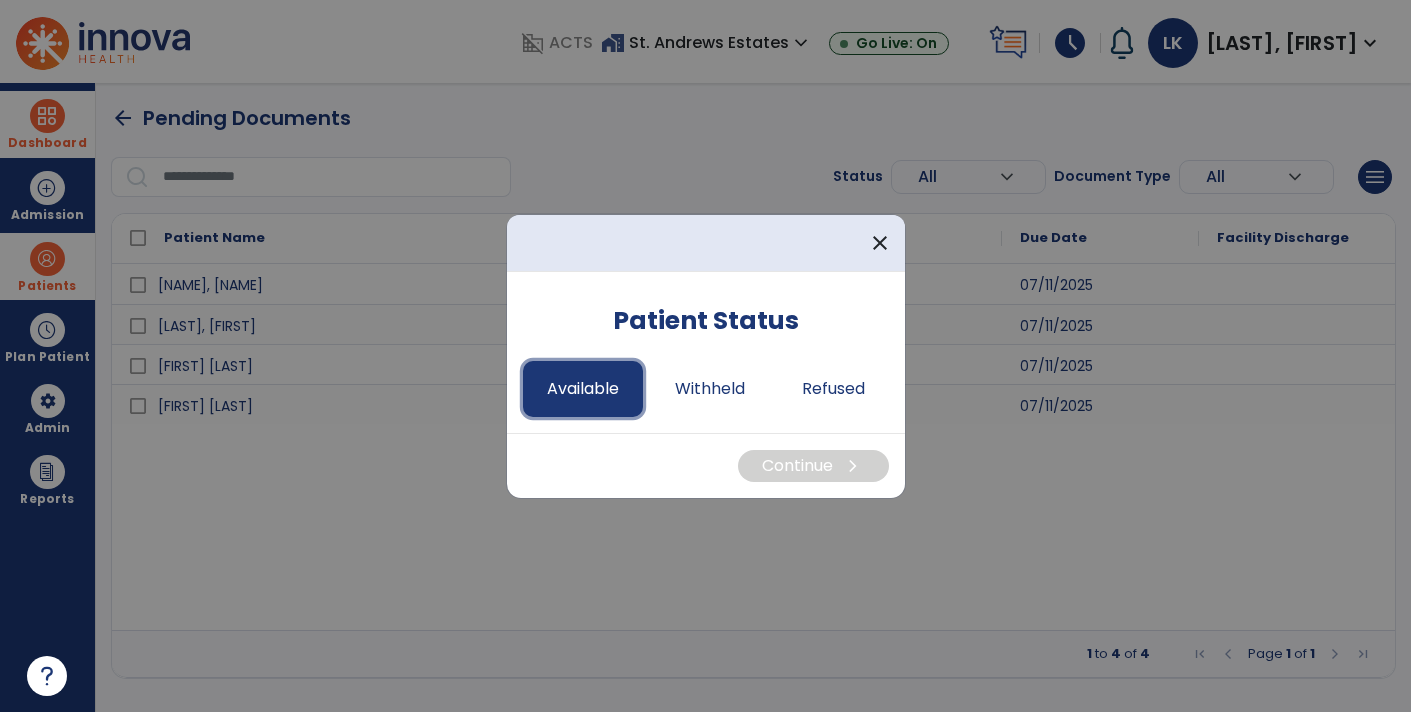 click on "Available" at bounding box center (583, 389) 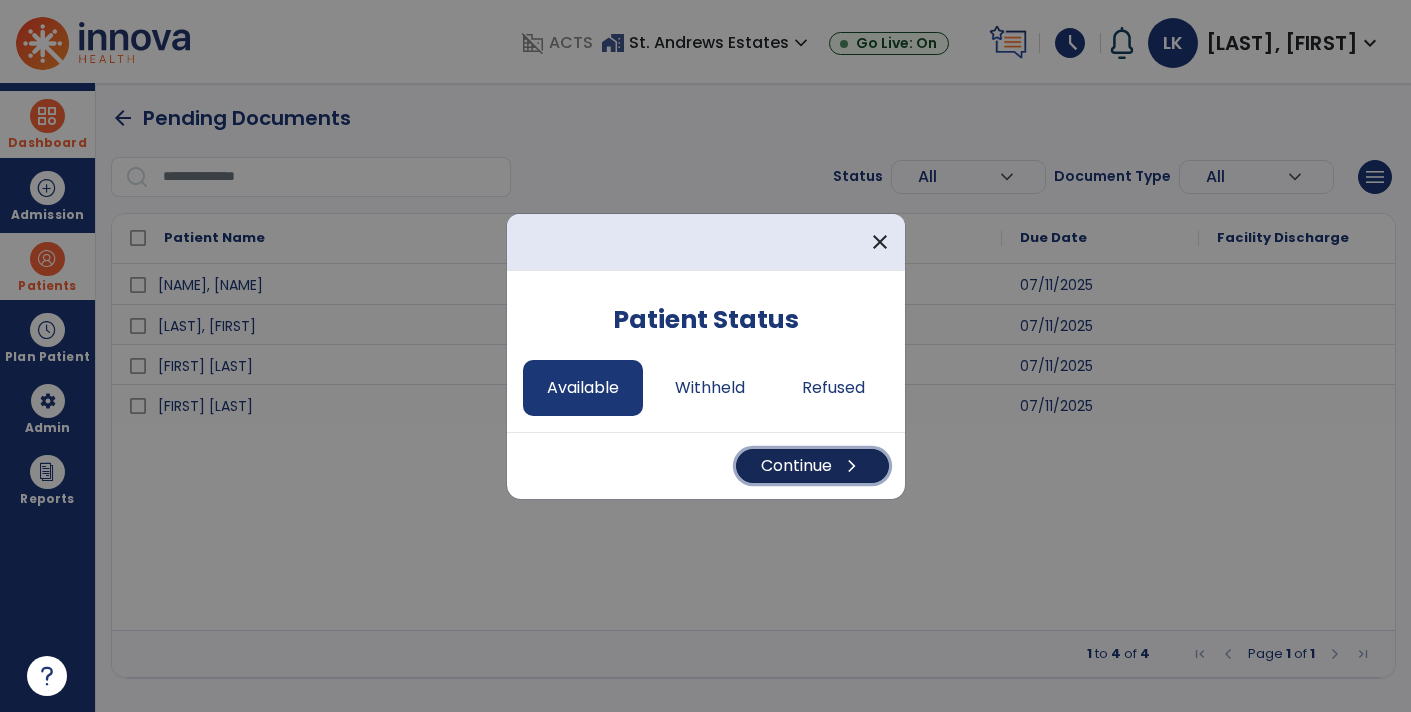click on "chevron_right" at bounding box center [852, 466] 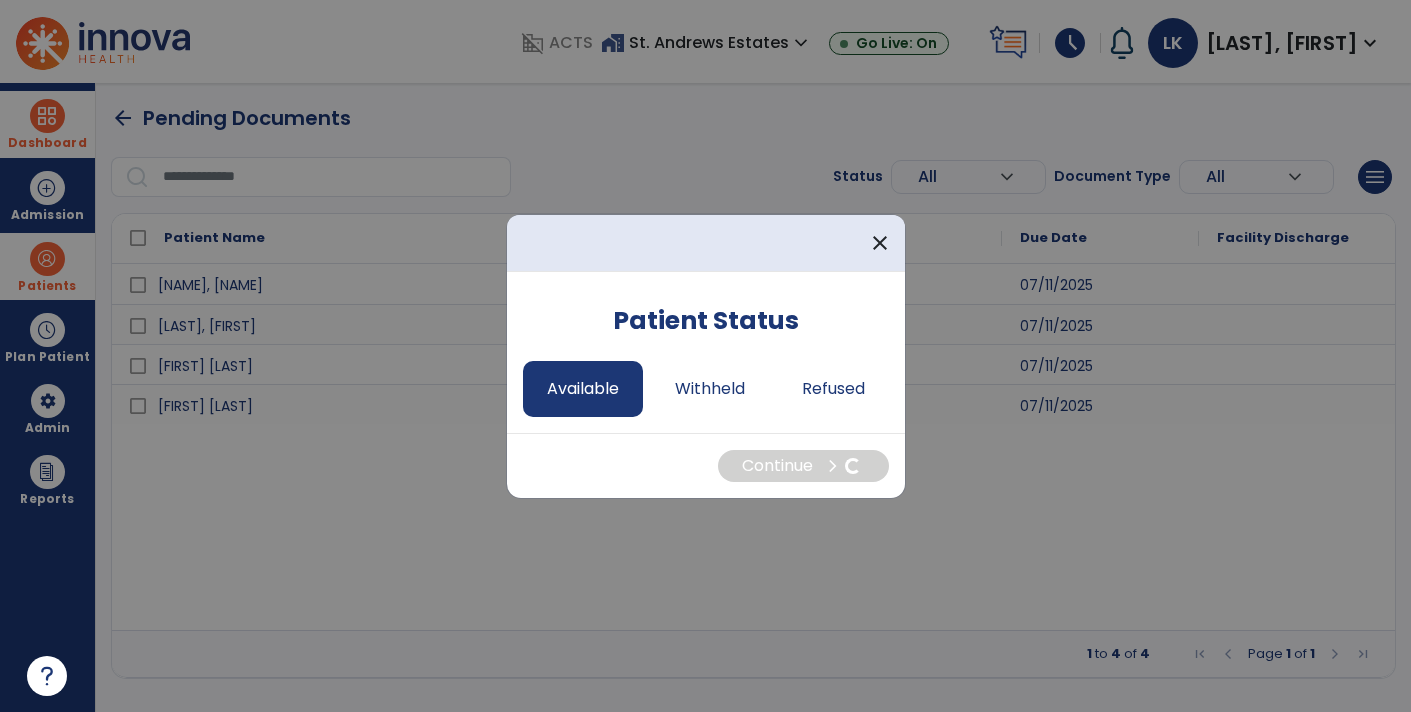 select on "*" 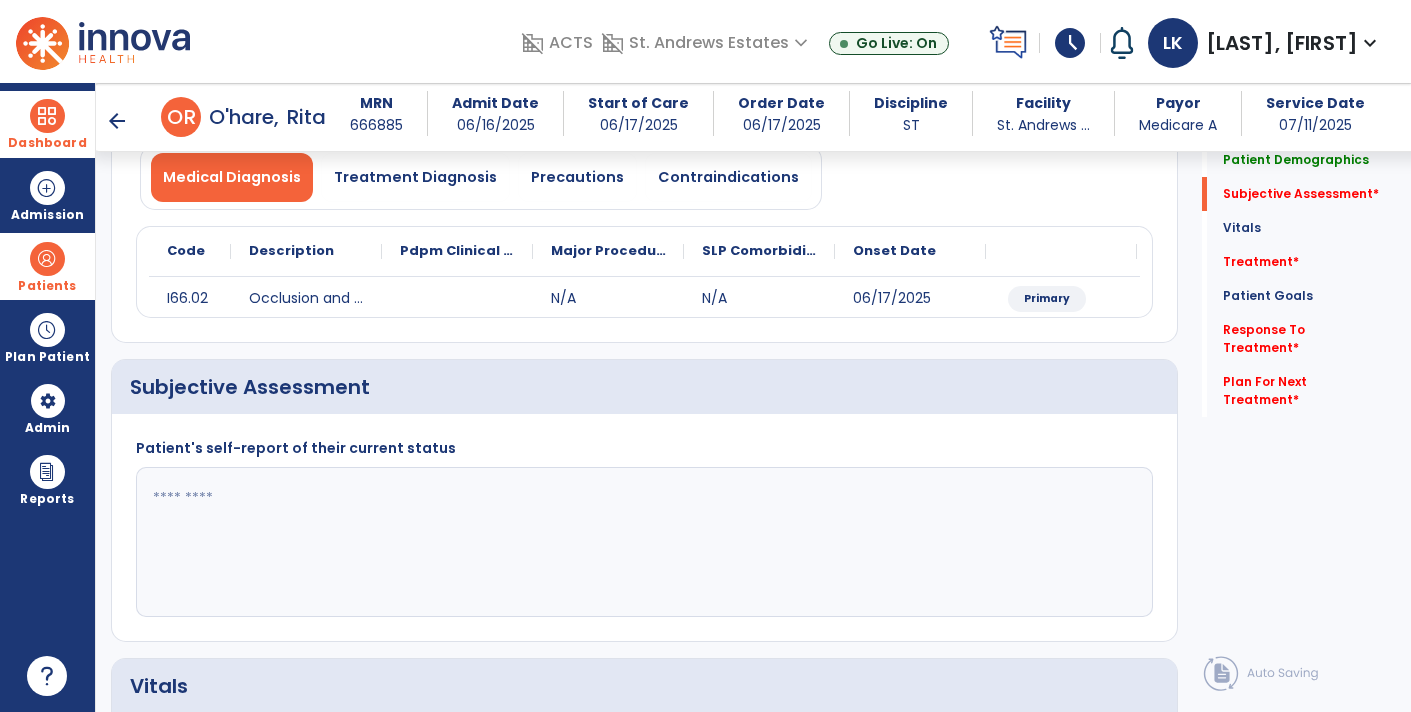 scroll, scrollTop: 177, scrollLeft: 0, axis: vertical 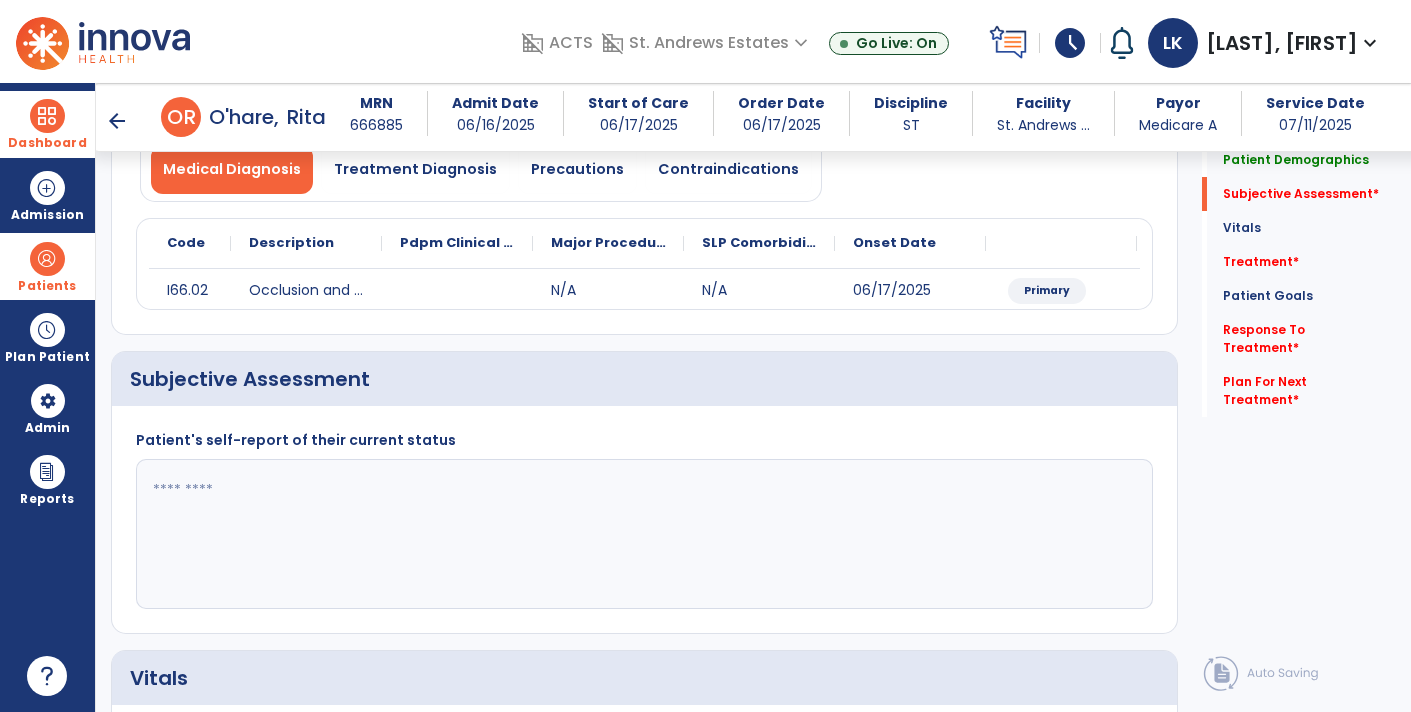 click 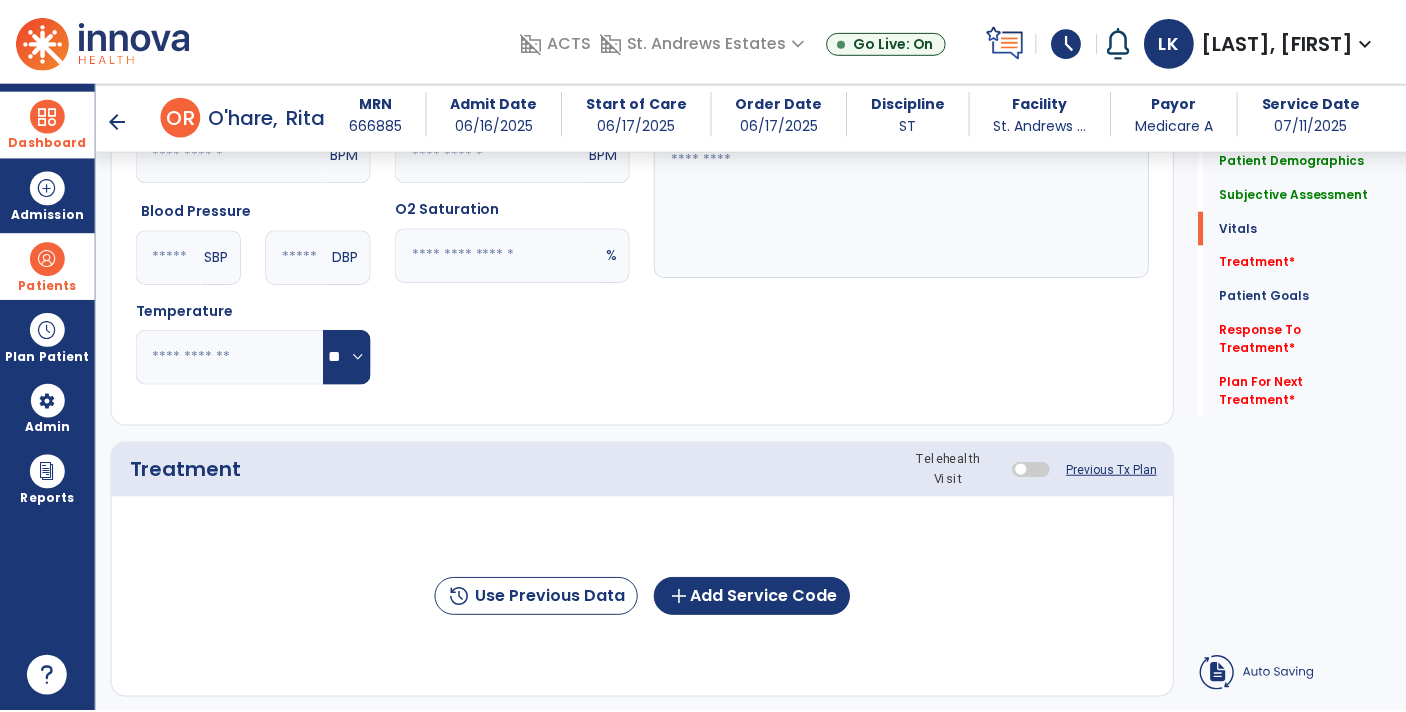 scroll, scrollTop: 837, scrollLeft: 0, axis: vertical 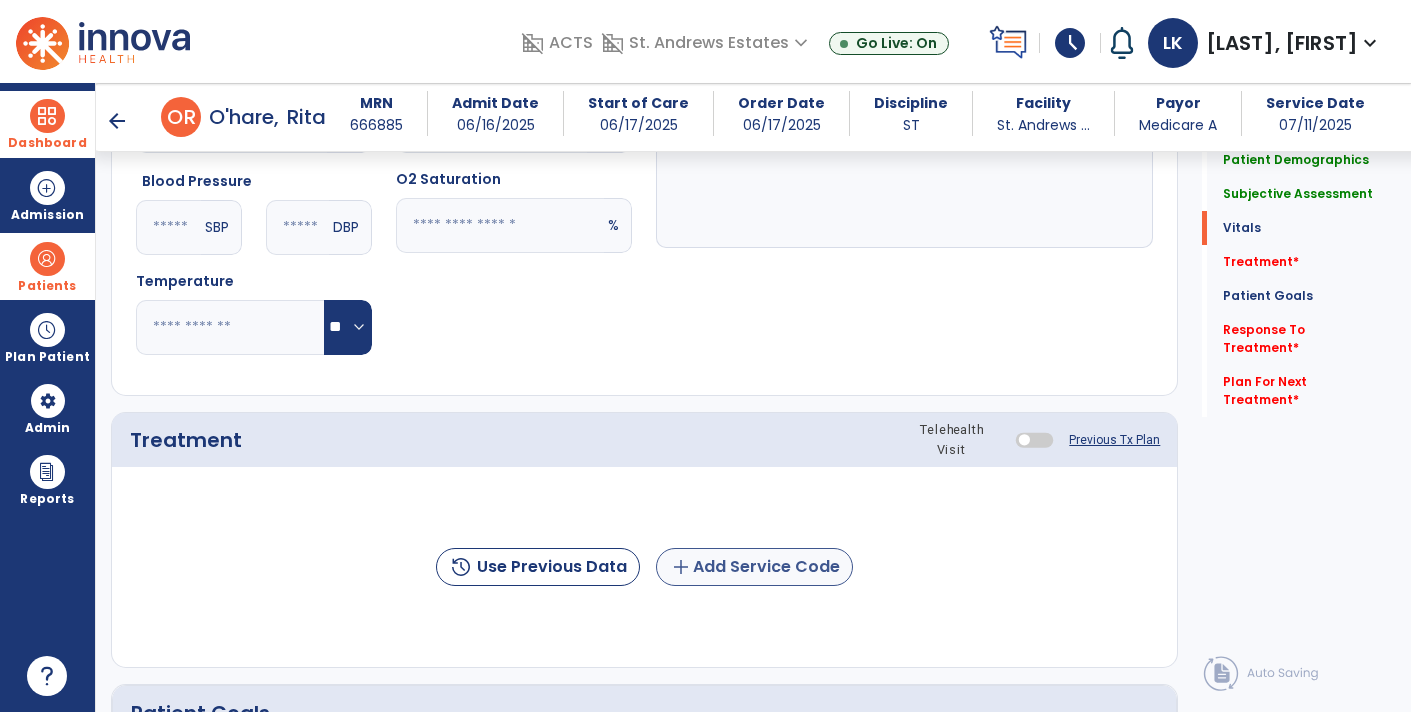 type on "**********" 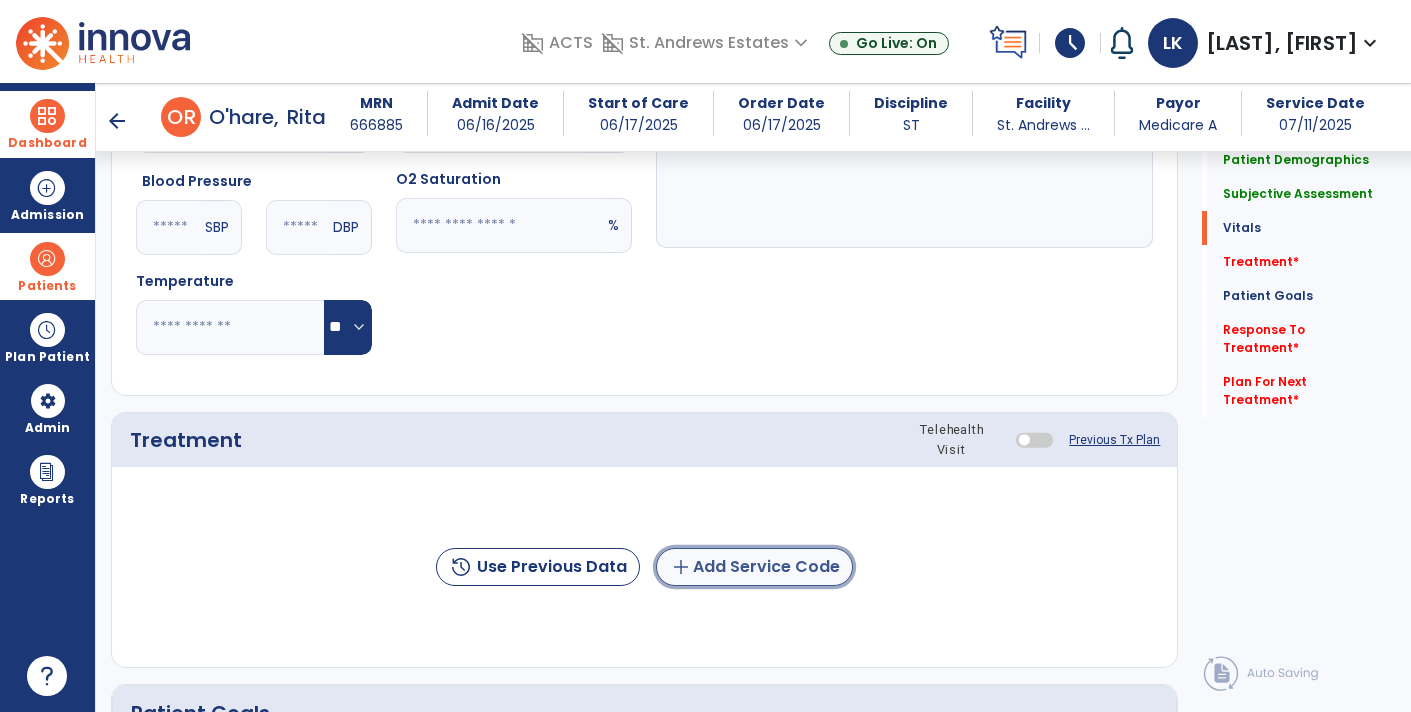 click on "add  Add Service Code" 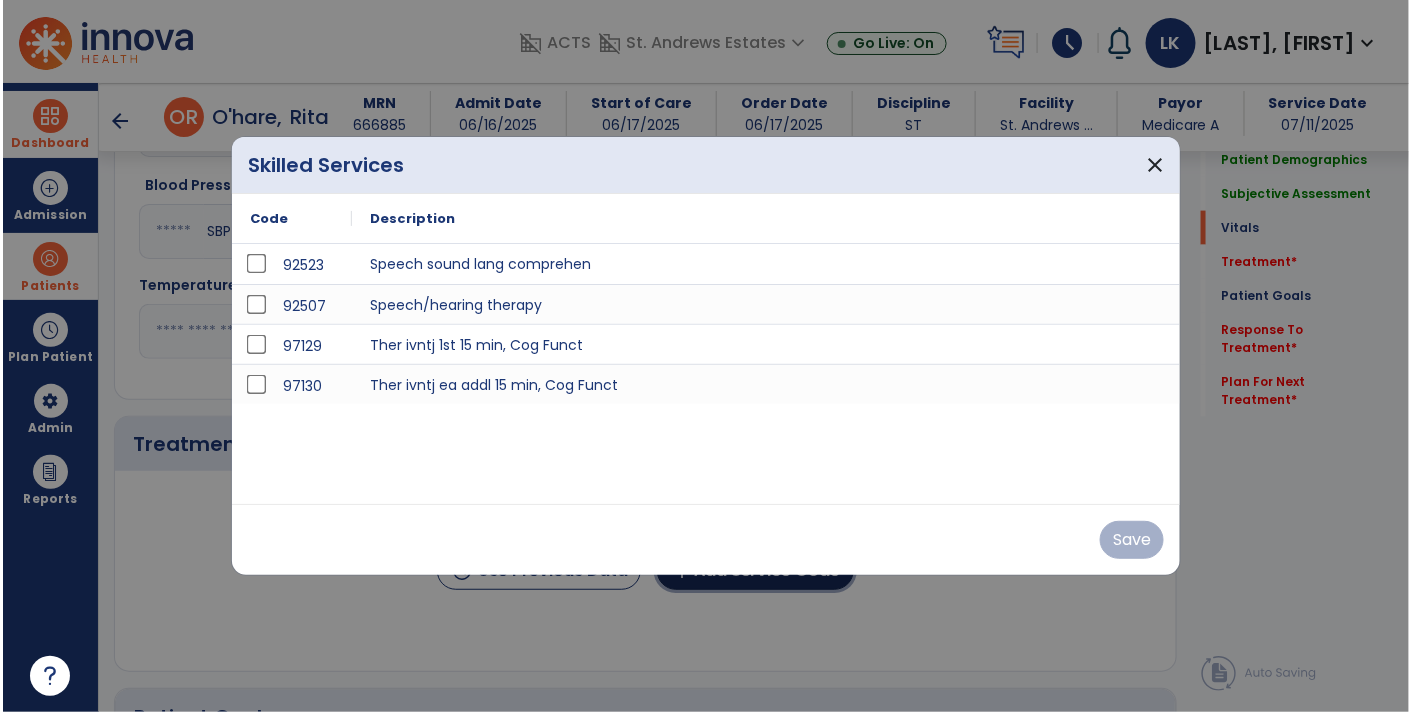 scroll, scrollTop: 837, scrollLeft: 0, axis: vertical 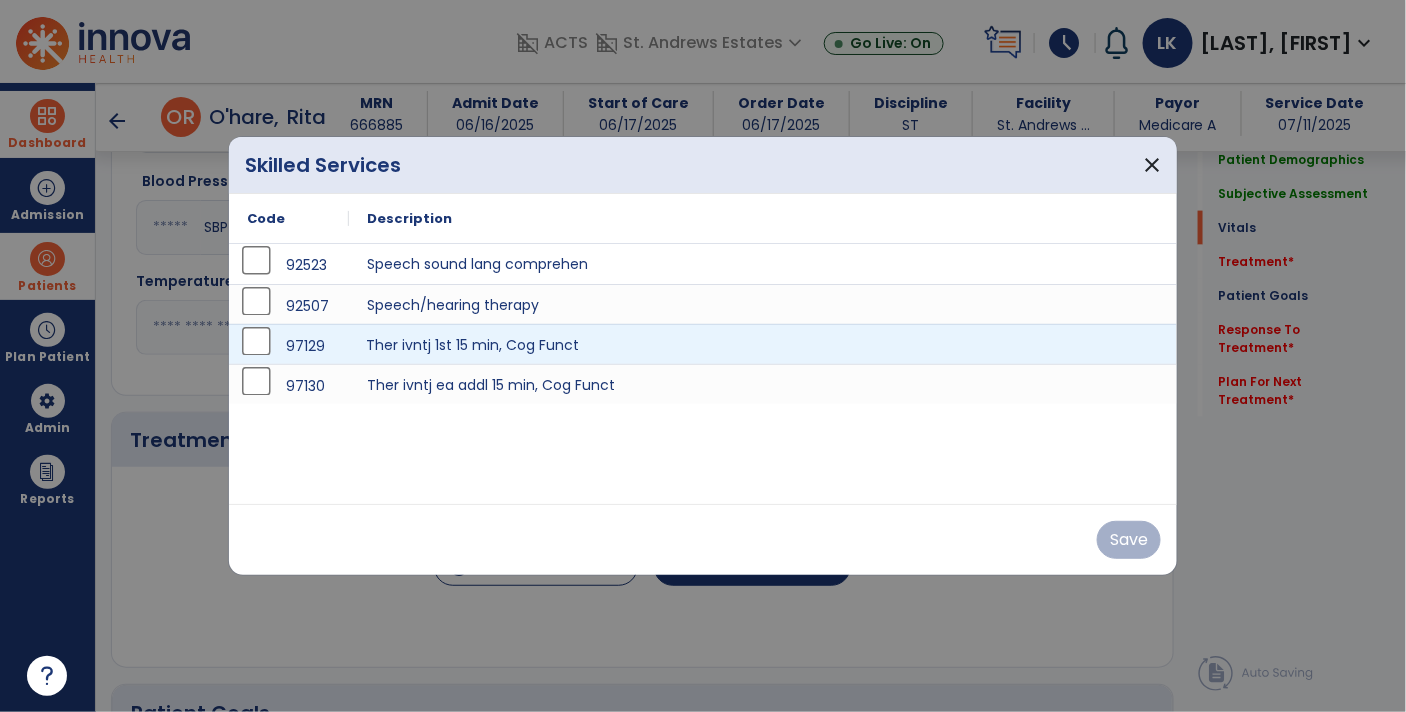 click on "Ther ivntj 1st 15 min, Cog Funct" at bounding box center (763, 344) 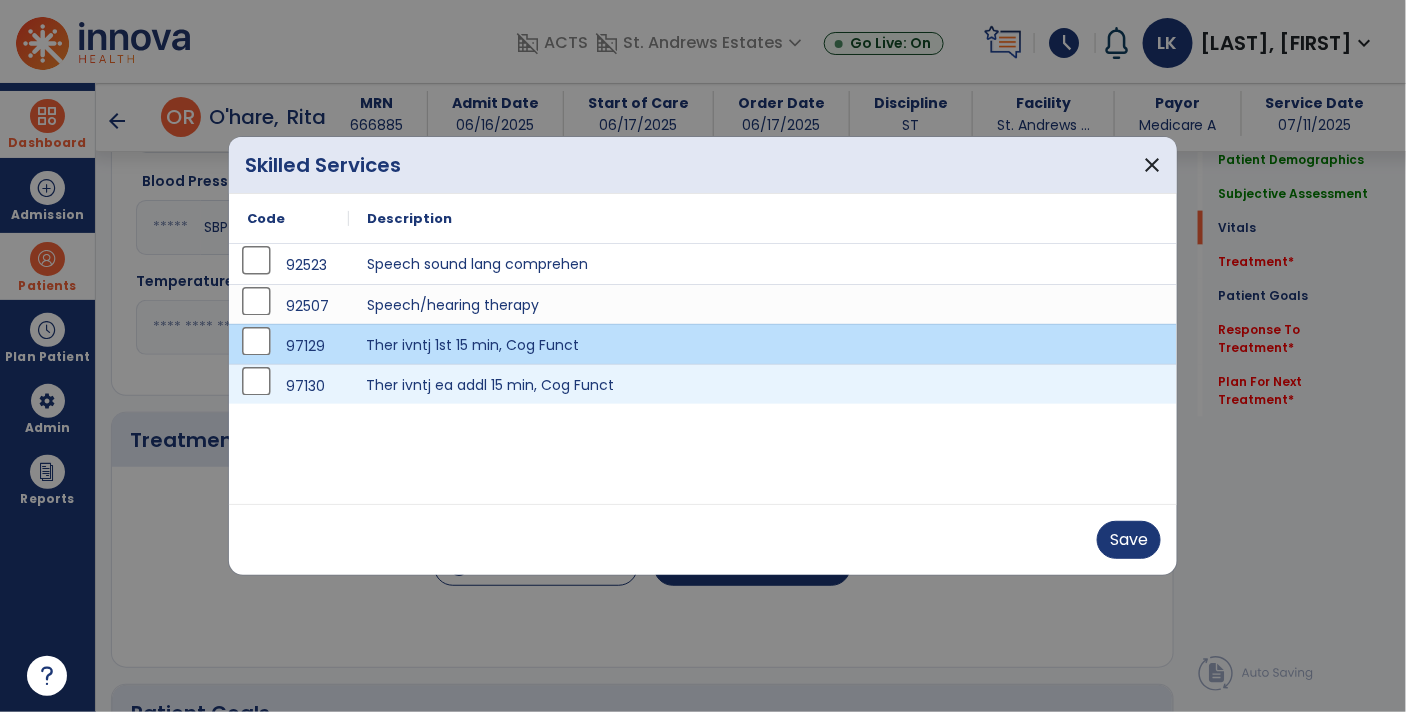 click on "Ther ivntj ea addl 15 min, Cog Funct" at bounding box center (763, 384) 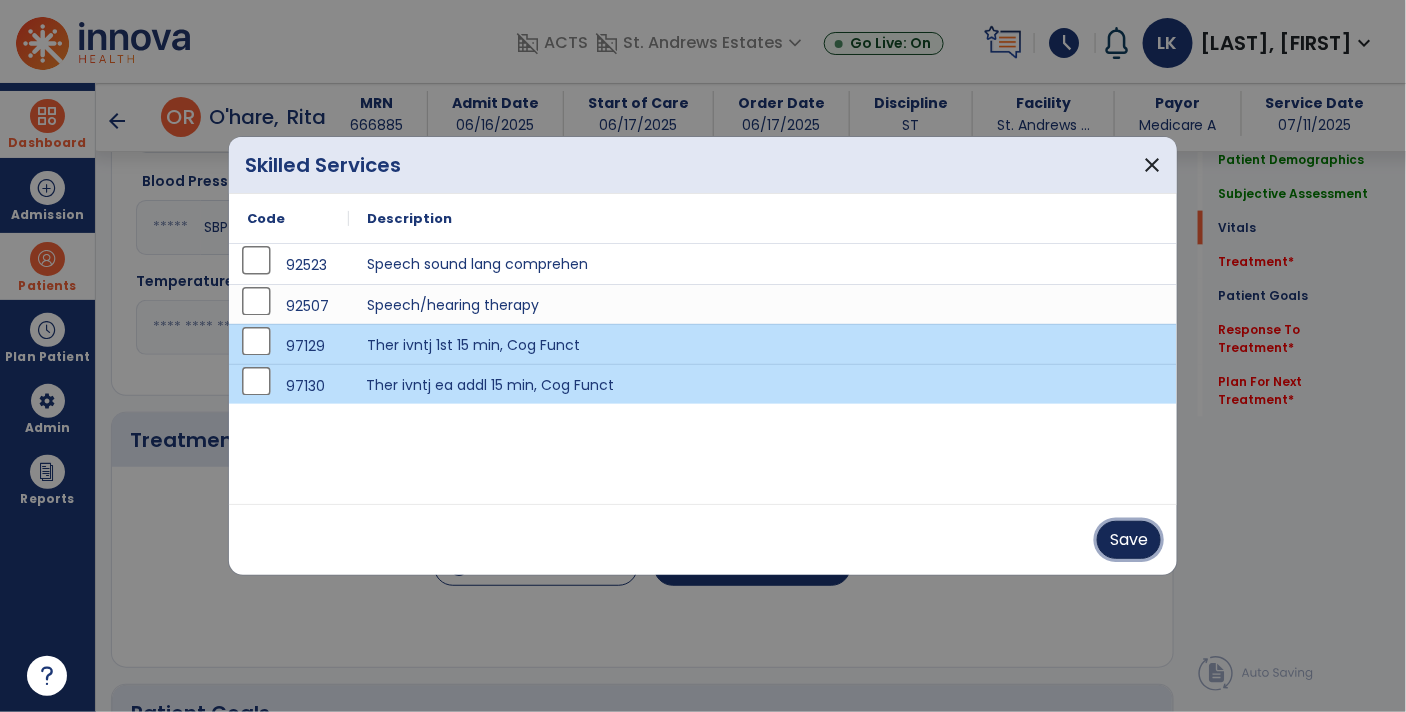 click on "Save" at bounding box center [1129, 540] 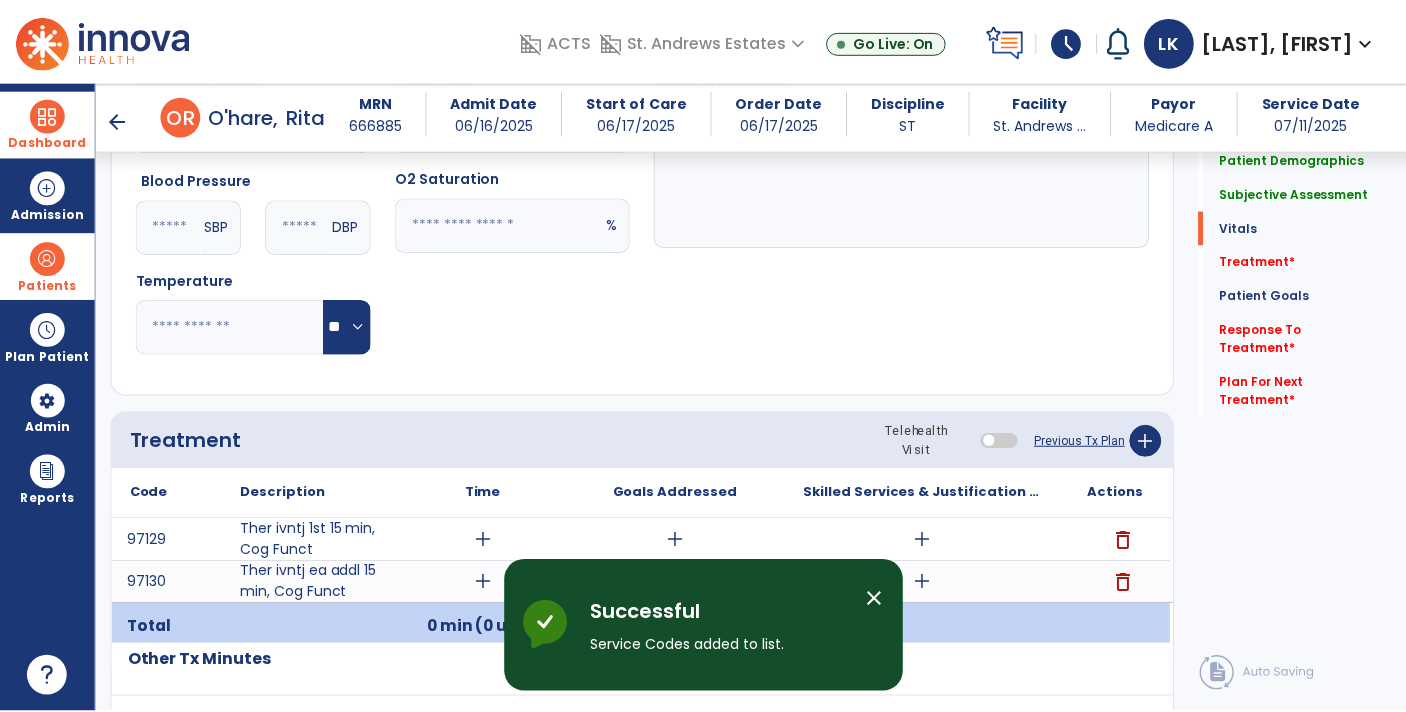 scroll, scrollTop: 1090, scrollLeft: 0, axis: vertical 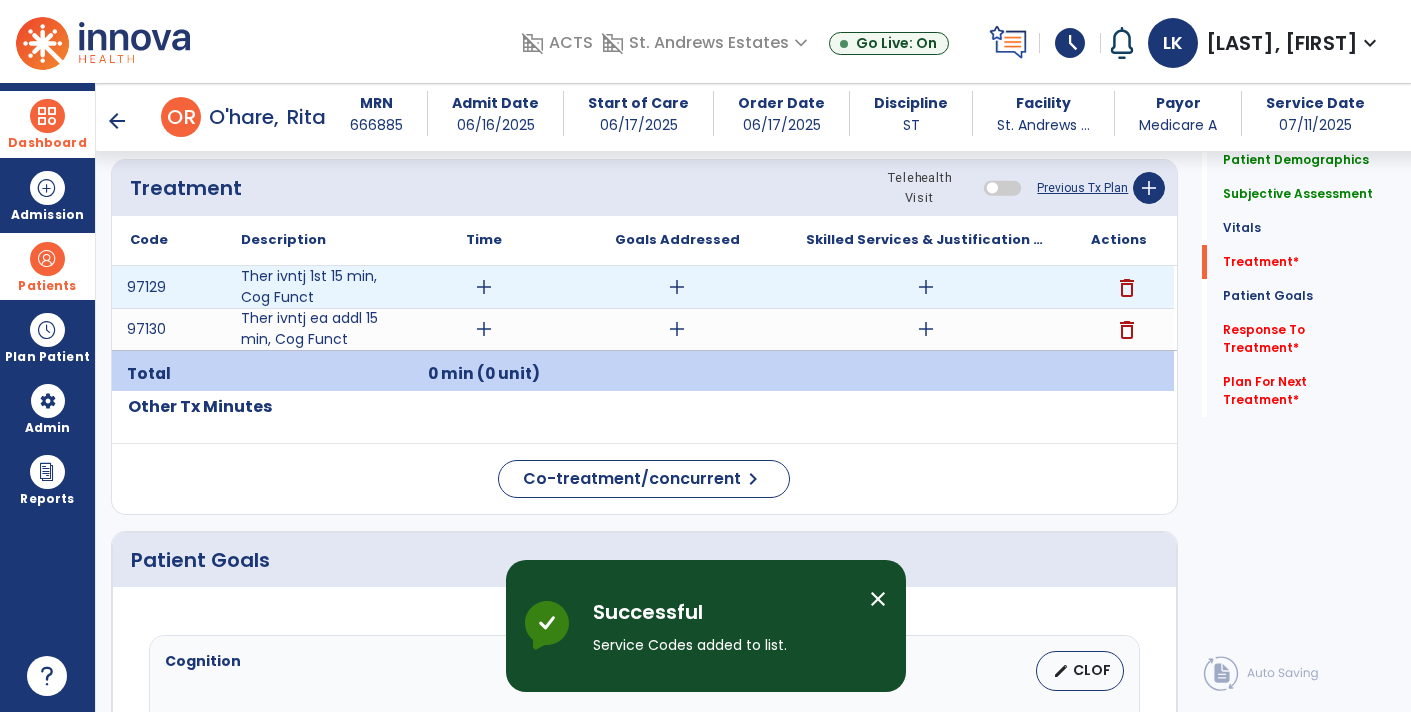 click on "add" at bounding box center [484, 287] 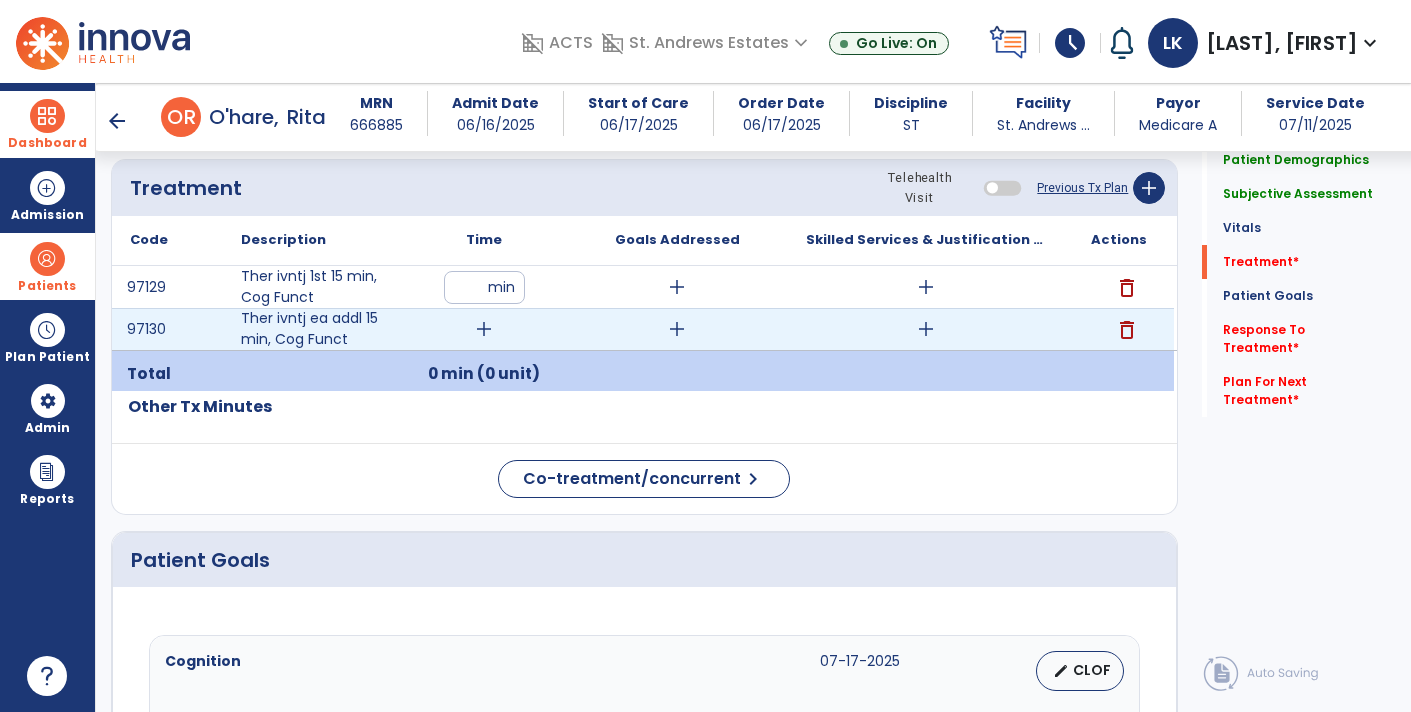 type on "**" 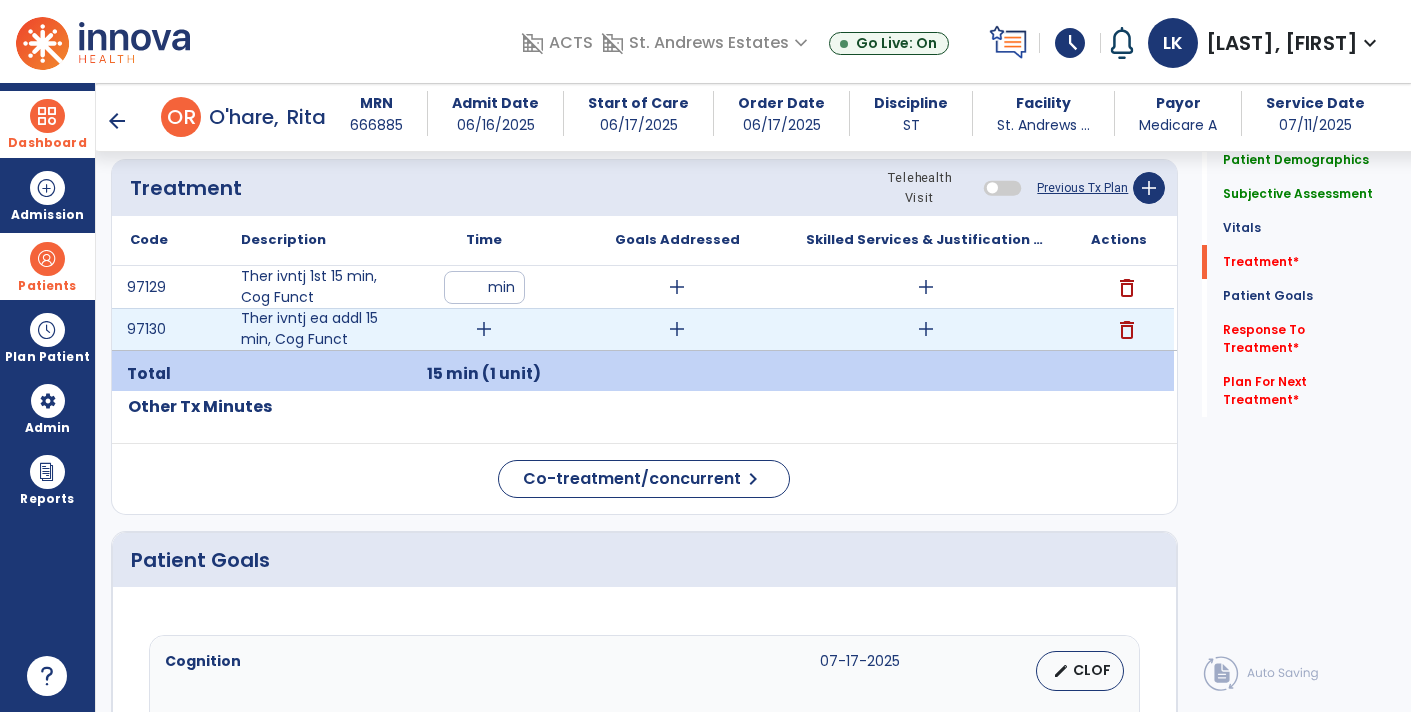 click on "add" at bounding box center [484, 329] 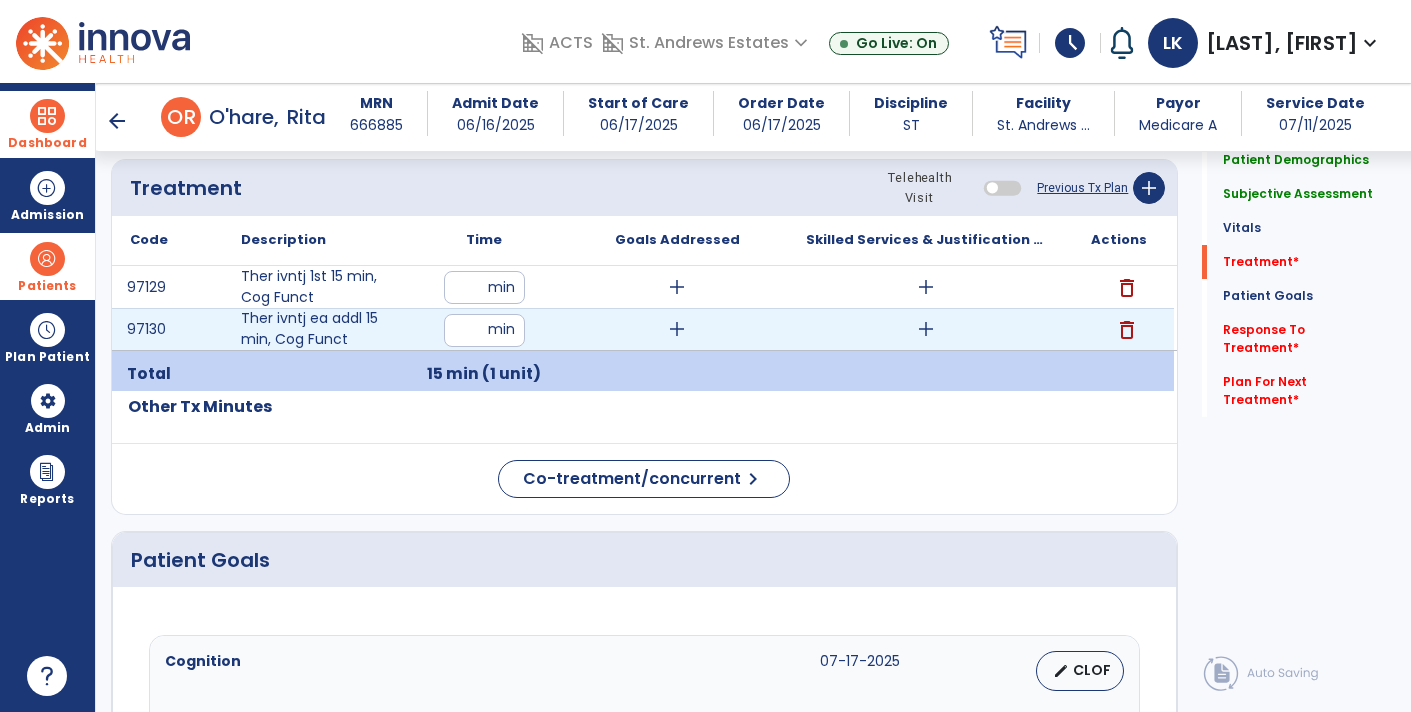 click at bounding box center [484, 330] 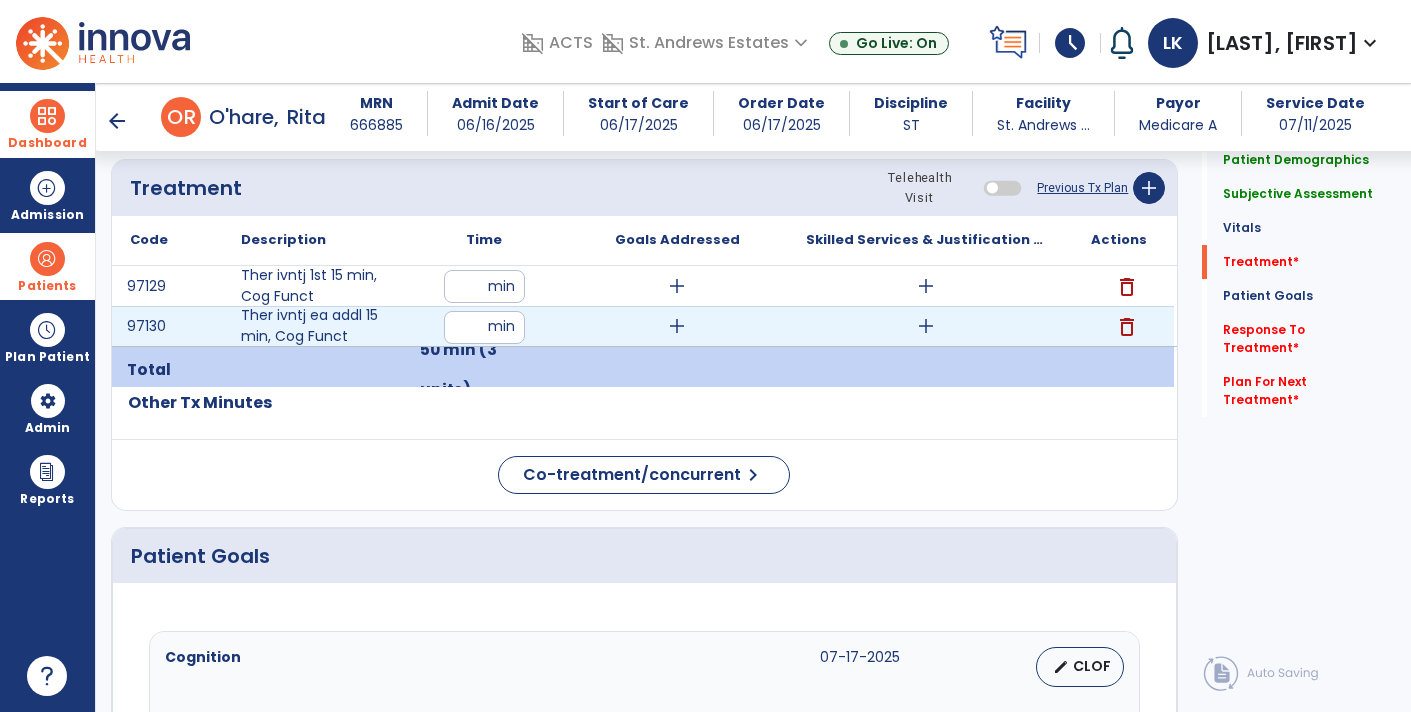 click on "add" at bounding box center [926, 326] 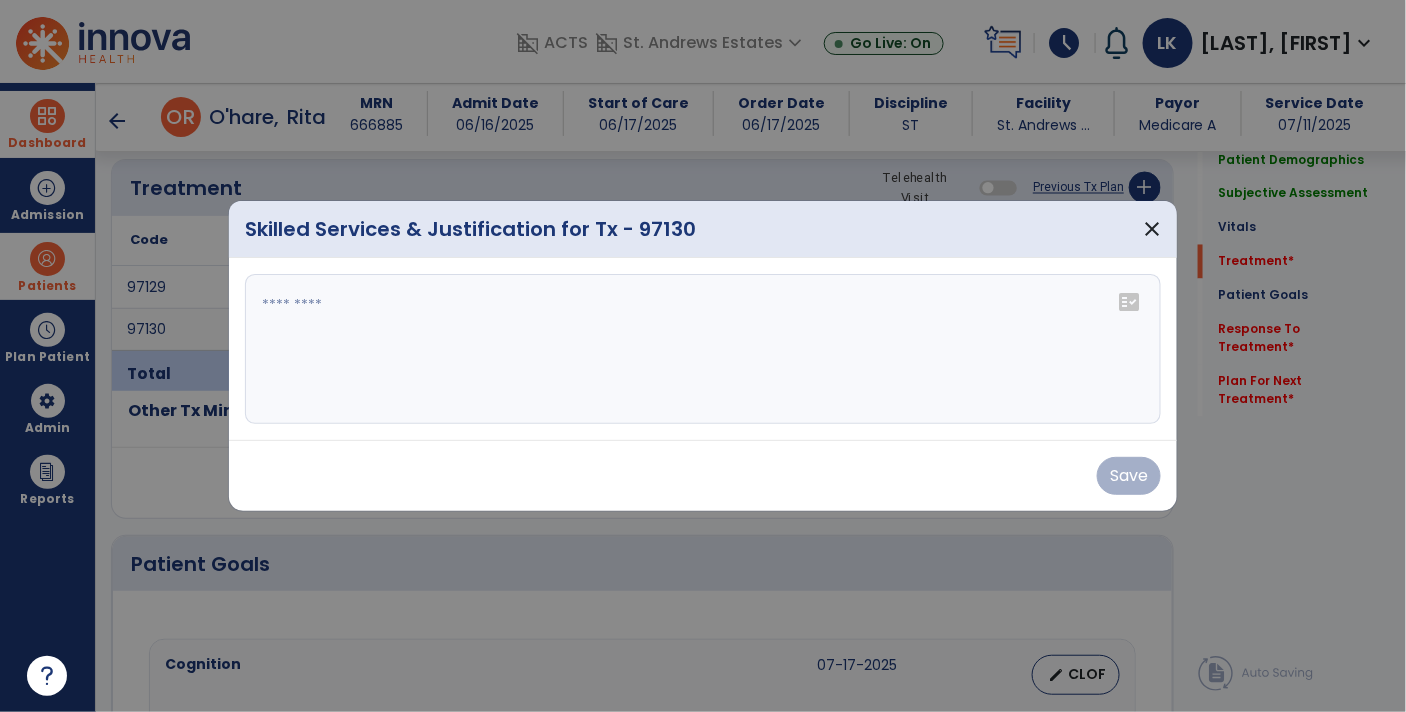 scroll, scrollTop: 1090, scrollLeft: 0, axis: vertical 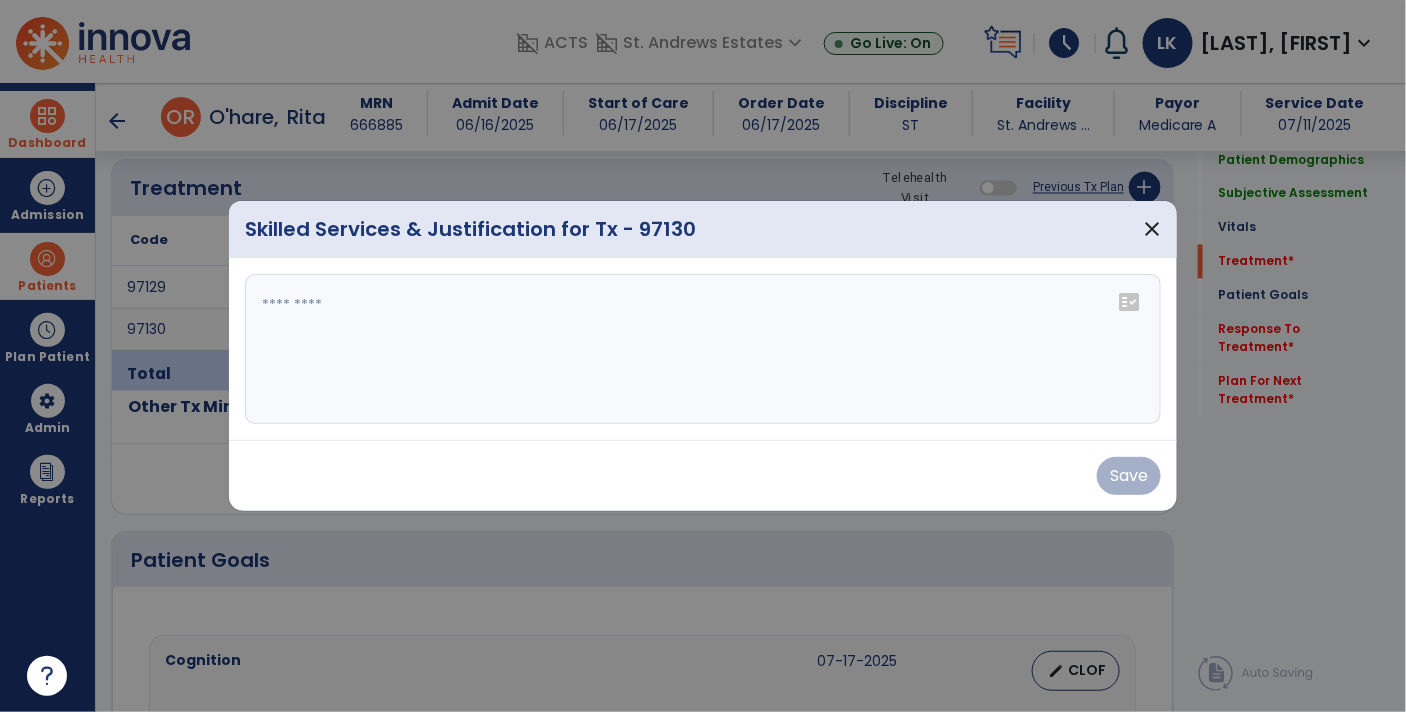 click at bounding box center (703, 349) 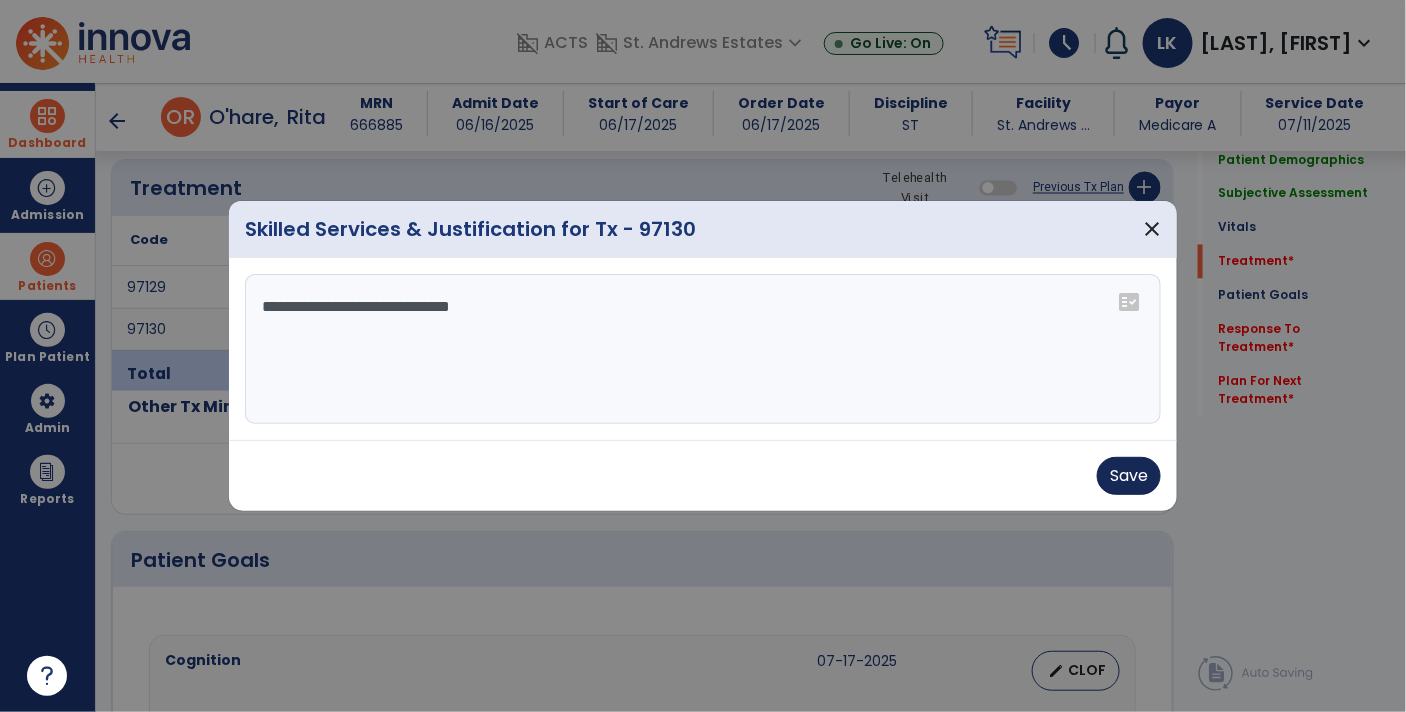 type on "**********" 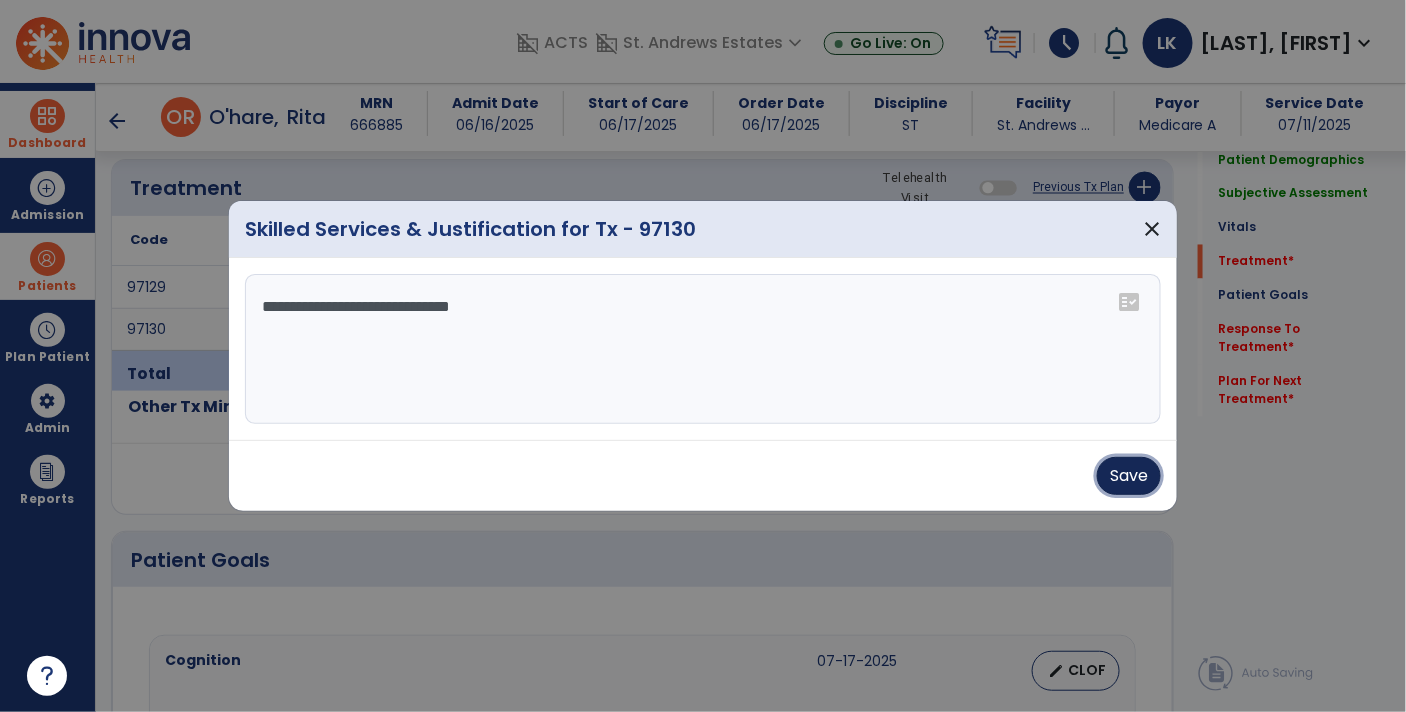 click on "Save" at bounding box center (1129, 476) 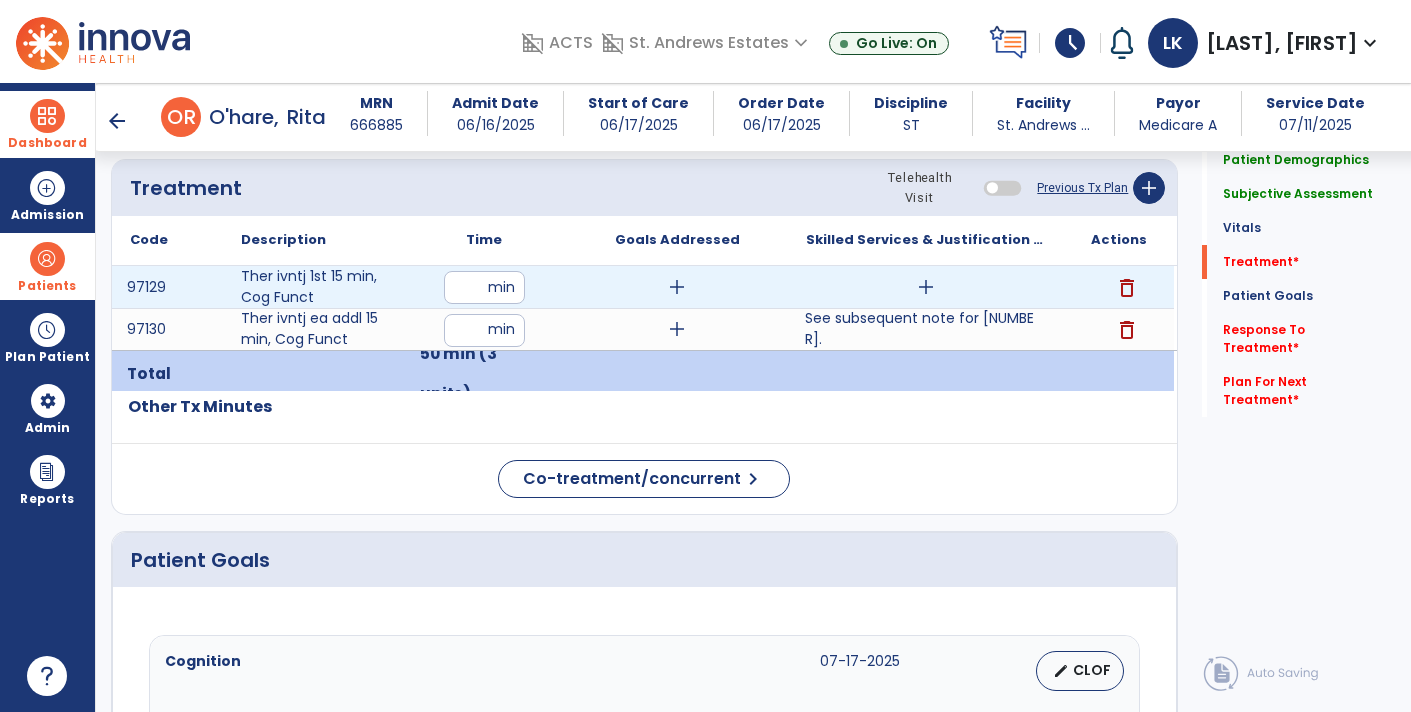 click on "add" at bounding box center (926, 287) 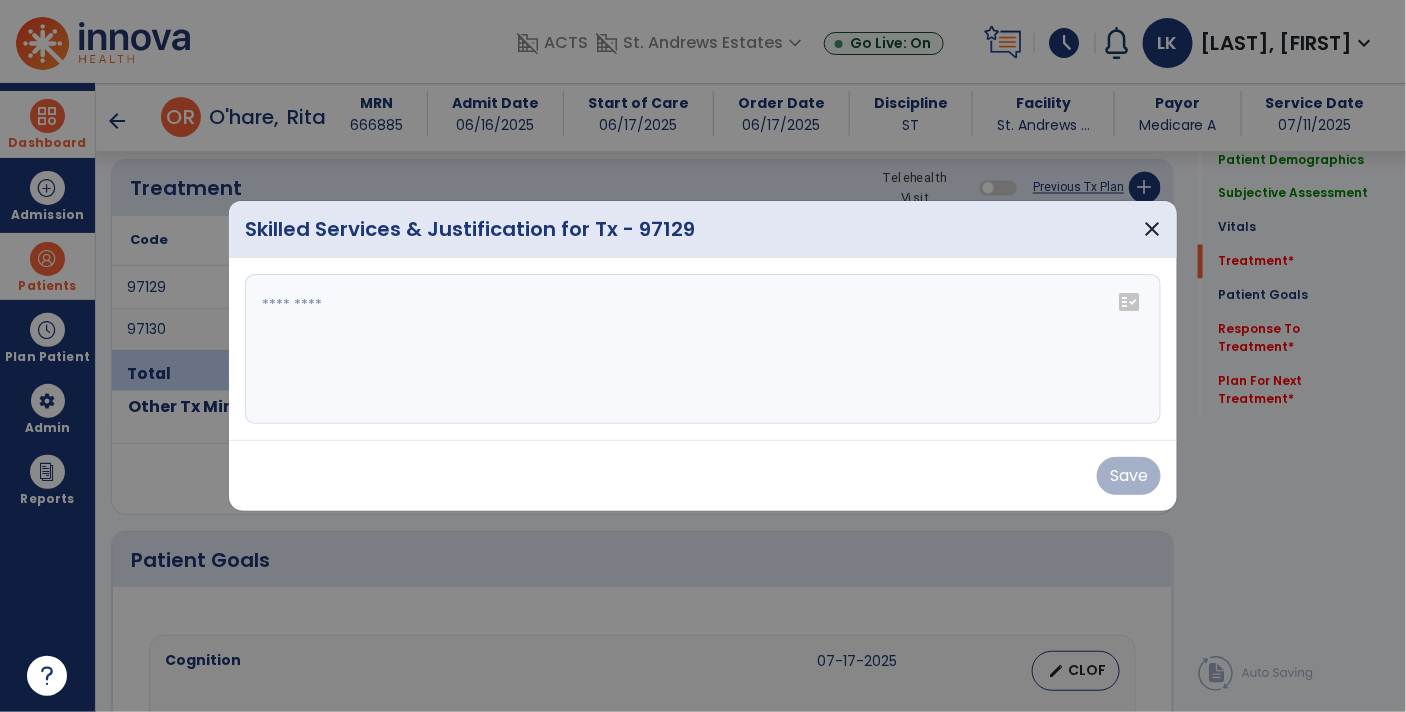 scroll, scrollTop: 1090, scrollLeft: 0, axis: vertical 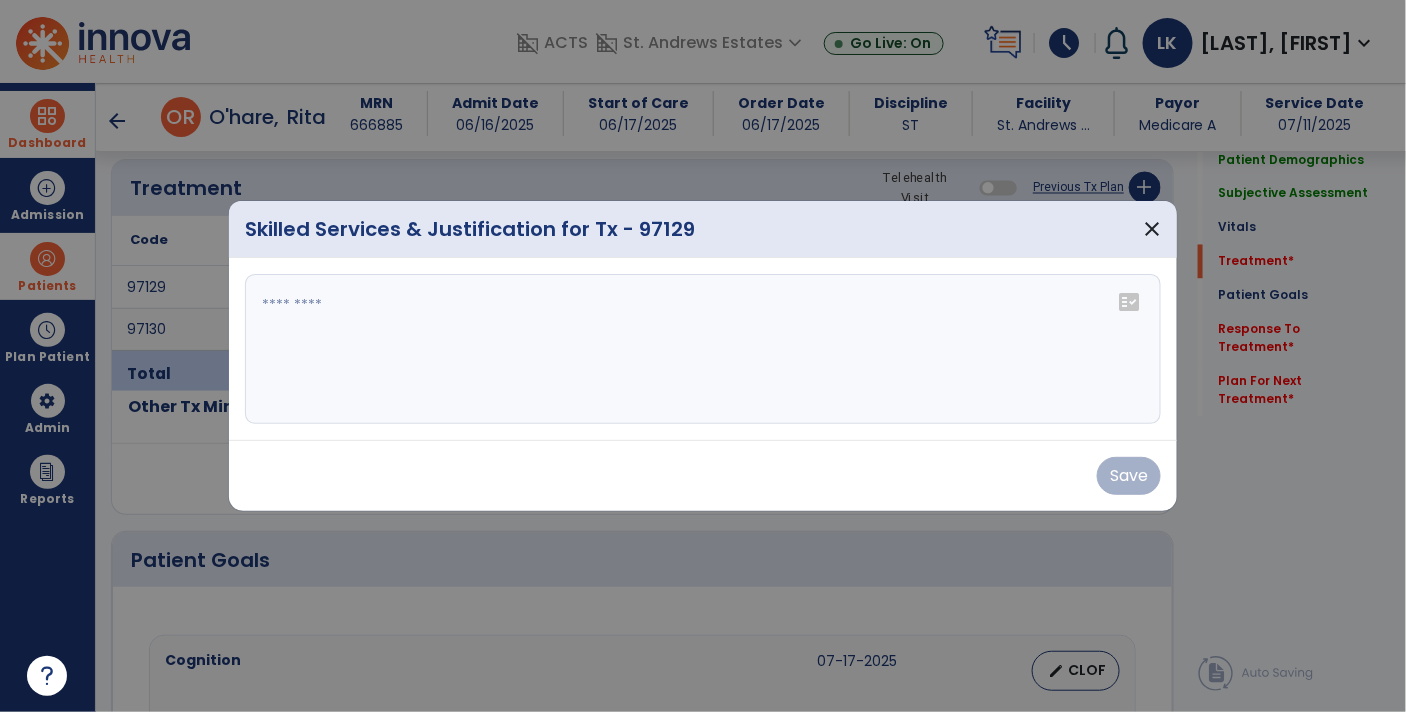 click at bounding box center [703, 349] 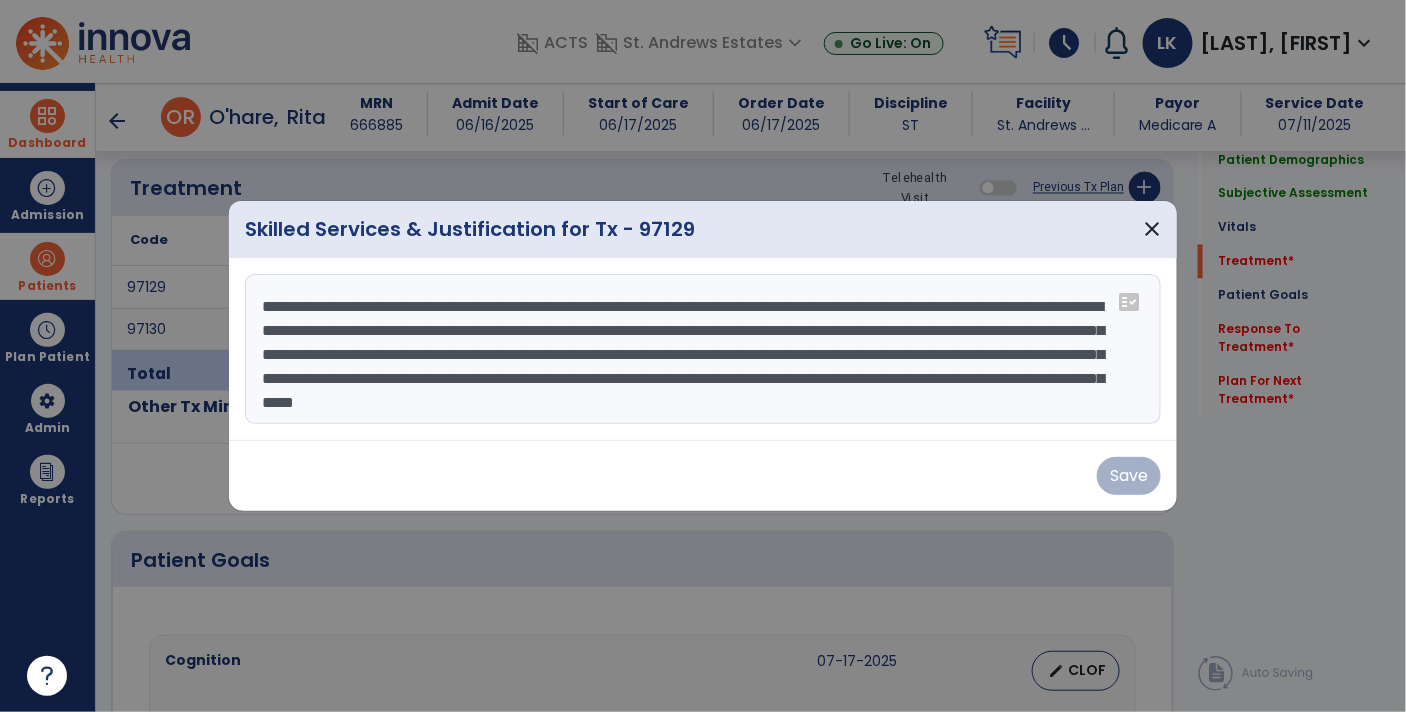 scroll, scrollTop: 15, scrollLeft: 0, axis: vertical 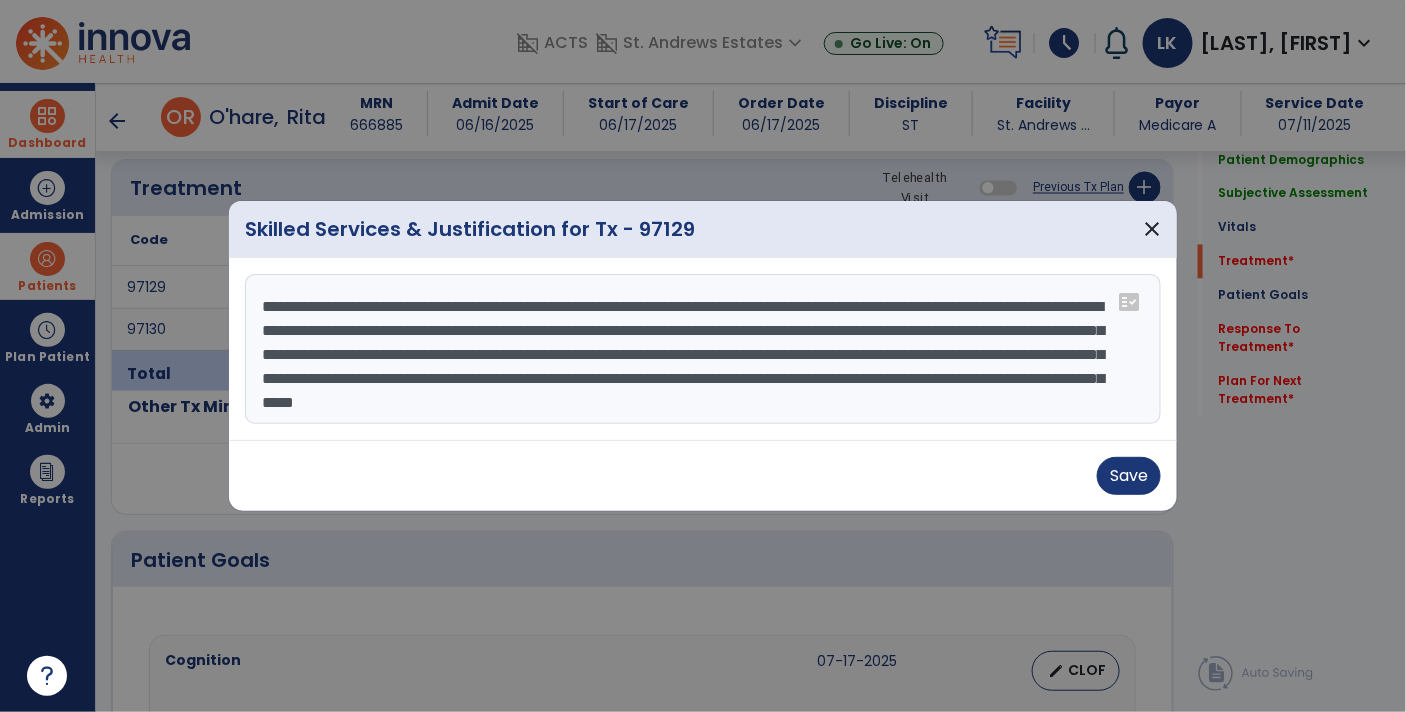 drag, startPoint x: 970, startPoint y: 296, endPoint x: 587, endPoint y: 350, distance: 386.78806 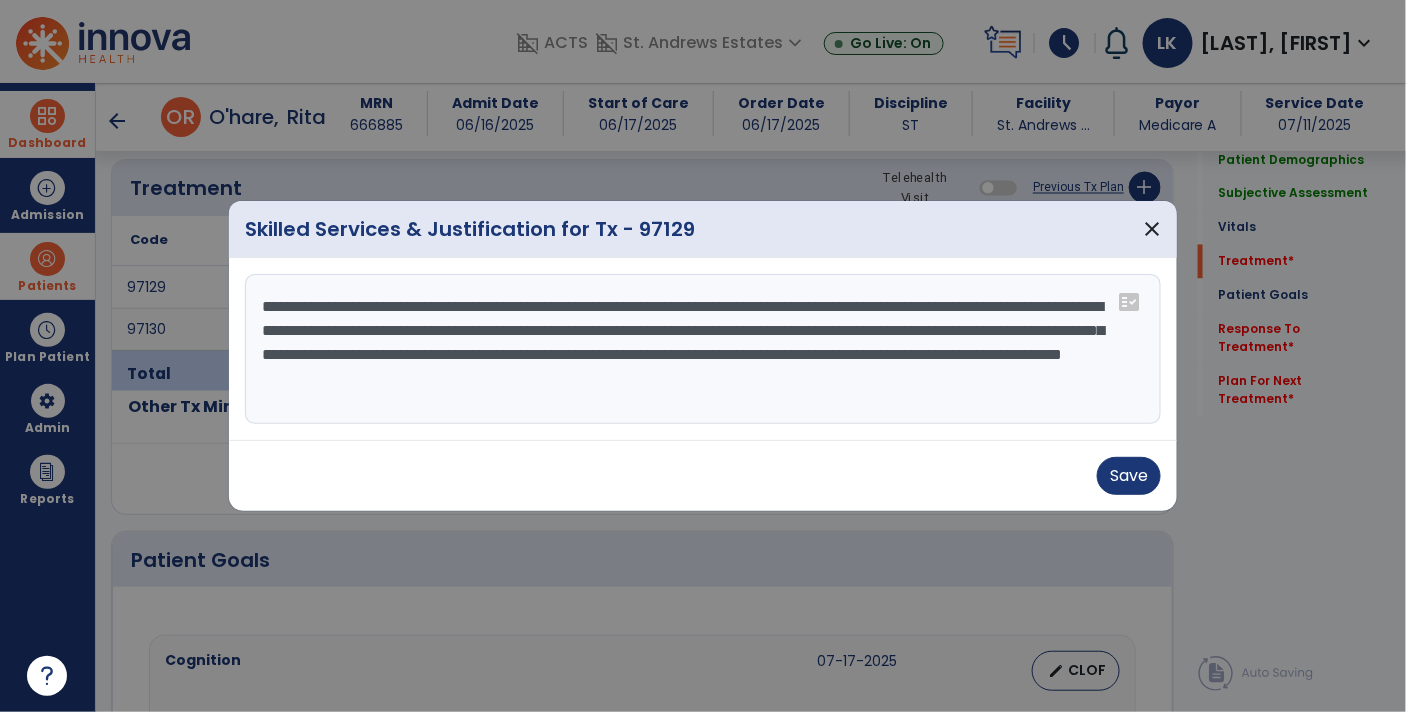 scroll, scrollTop: 0, scrollLeft: 0, axis: both 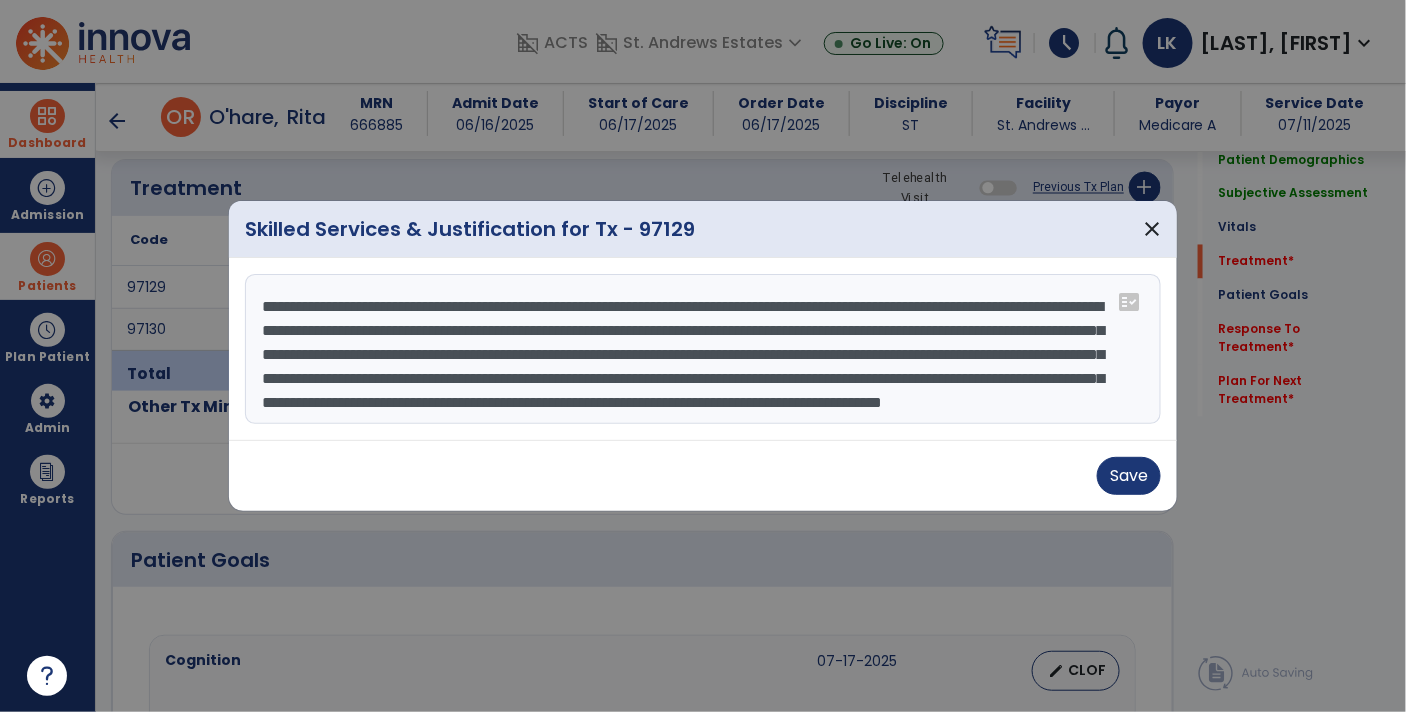 click on "**********" at bounding box center [703, 349] 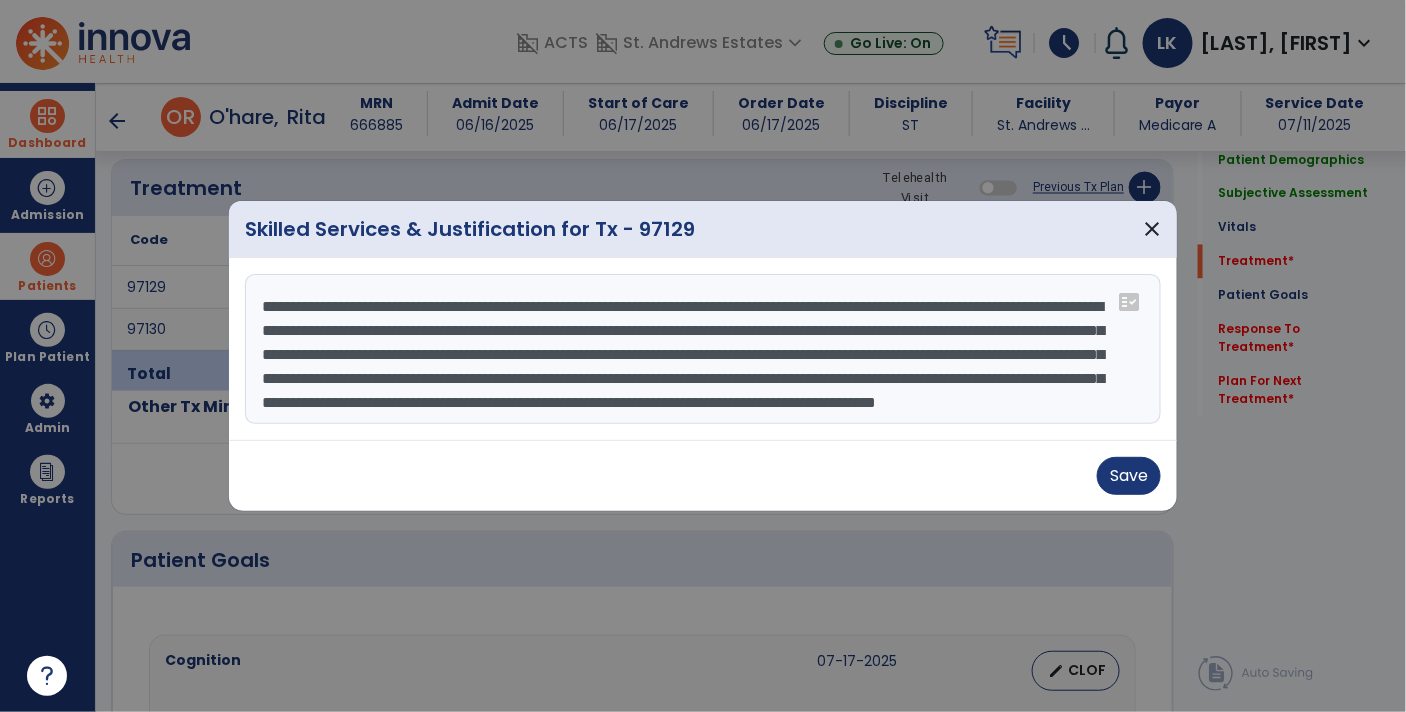 scroll, scrollTop: 24, scrollLeft: 0, axis: vertical 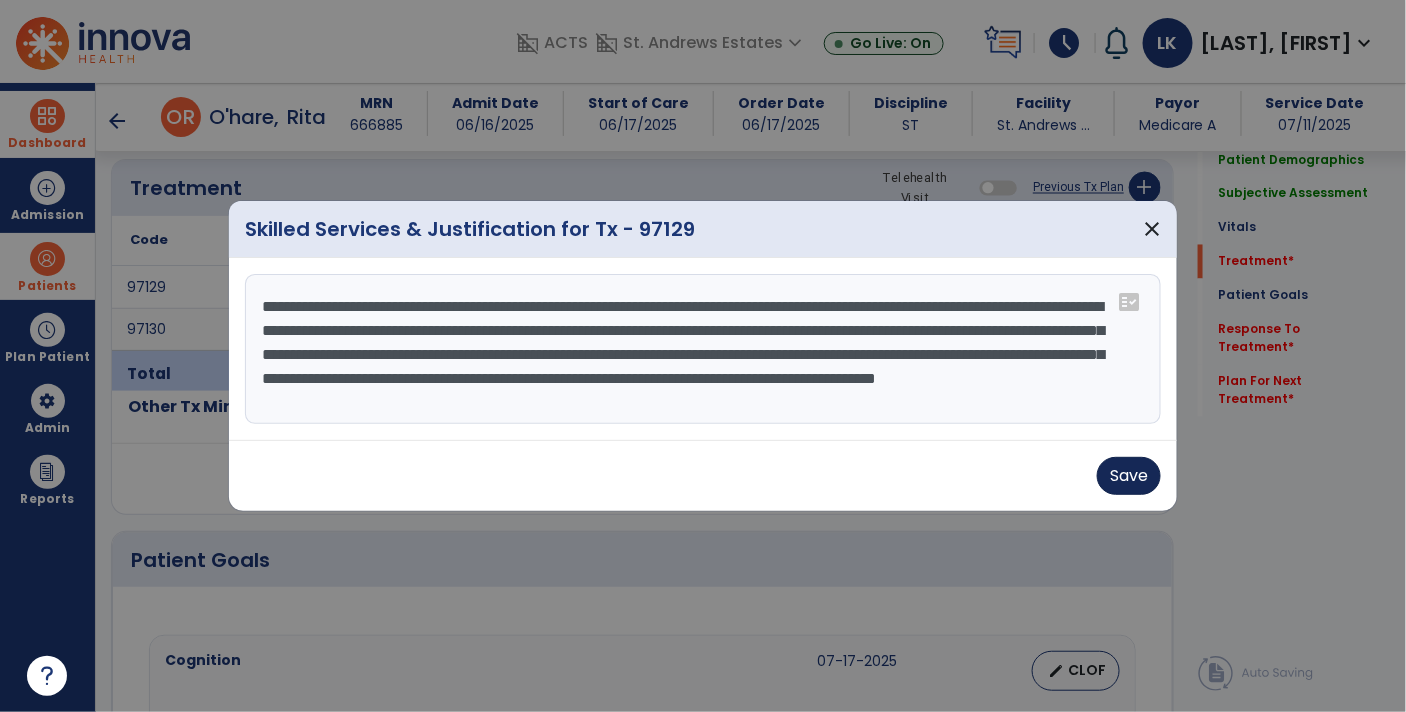 type on "**********" 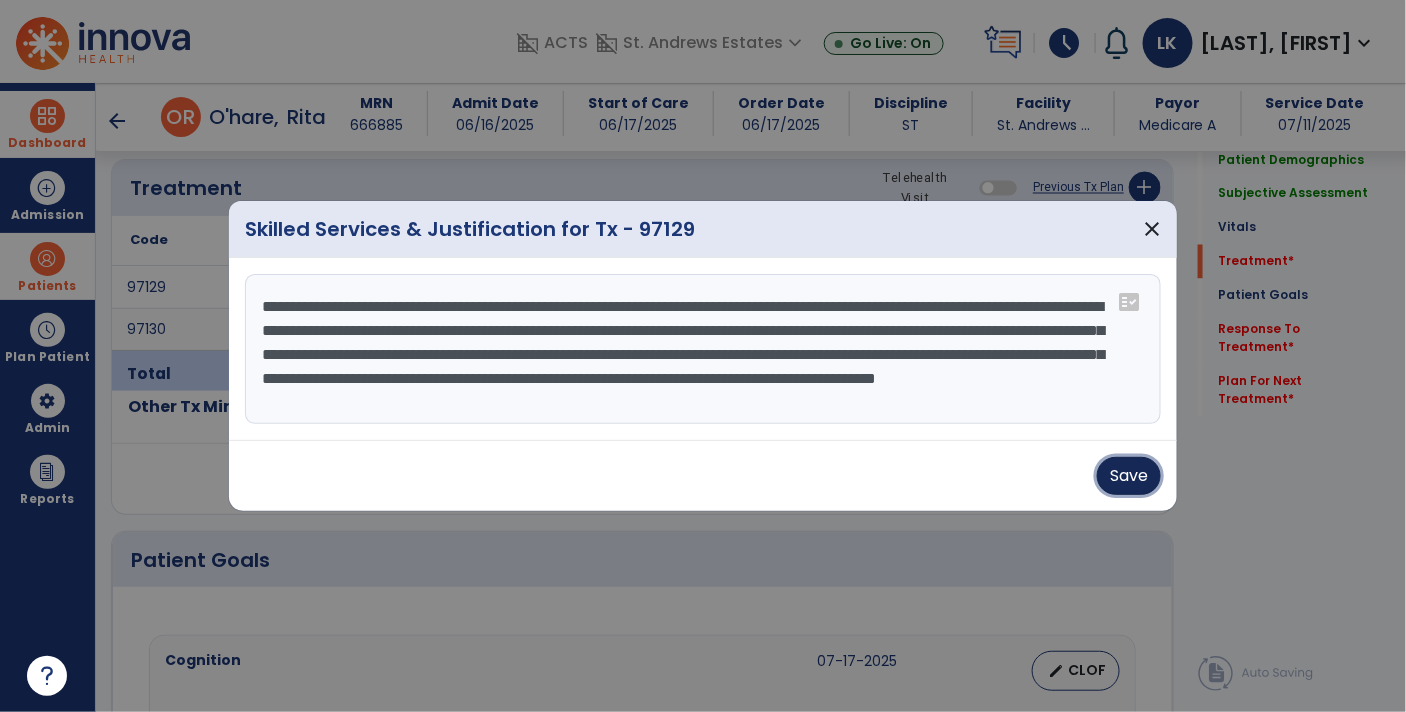 click on "Save" at bounding box center [1129, 476] 